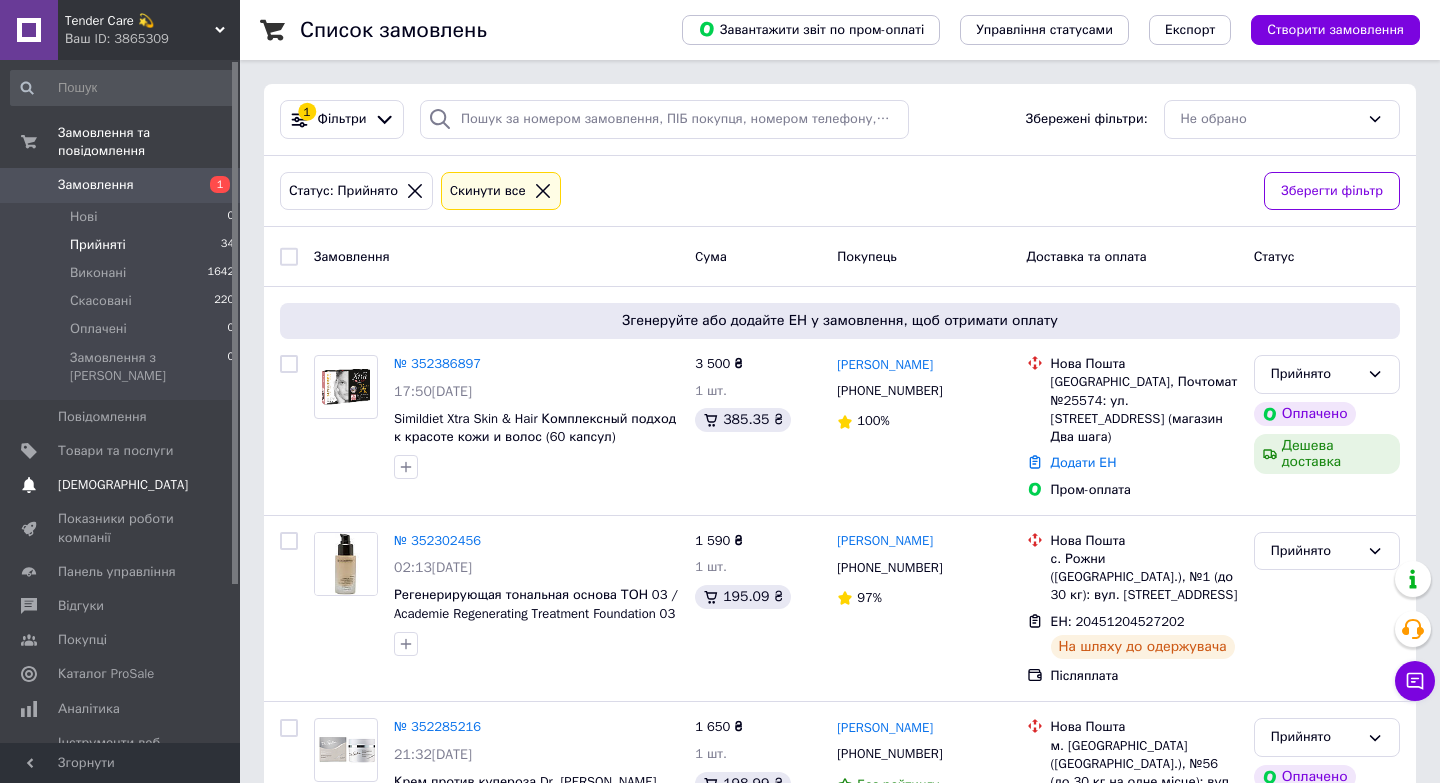 scroll, scrollTop: 0, scrollLeft: 0, axis: both 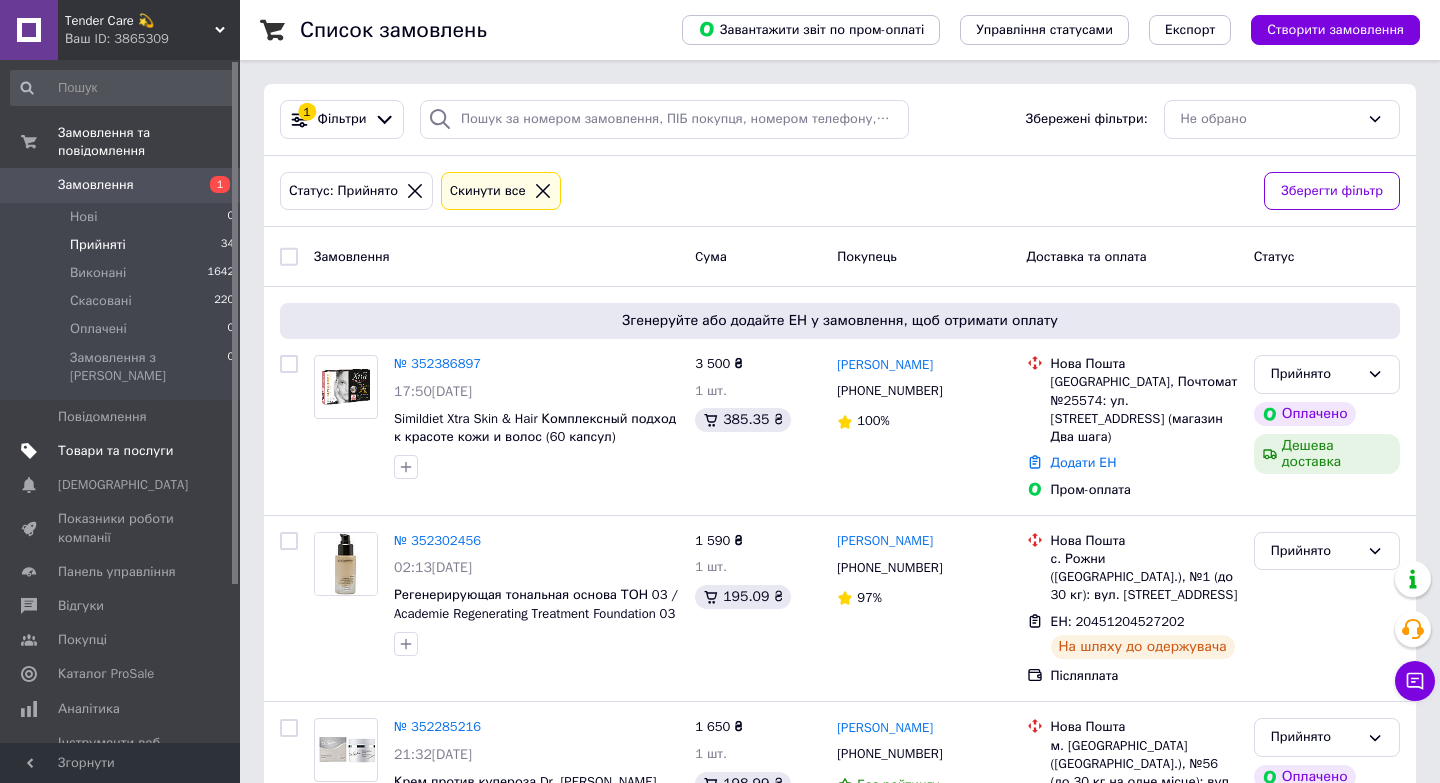 click on "Товари та послуги" at bounding box center [115, 451] 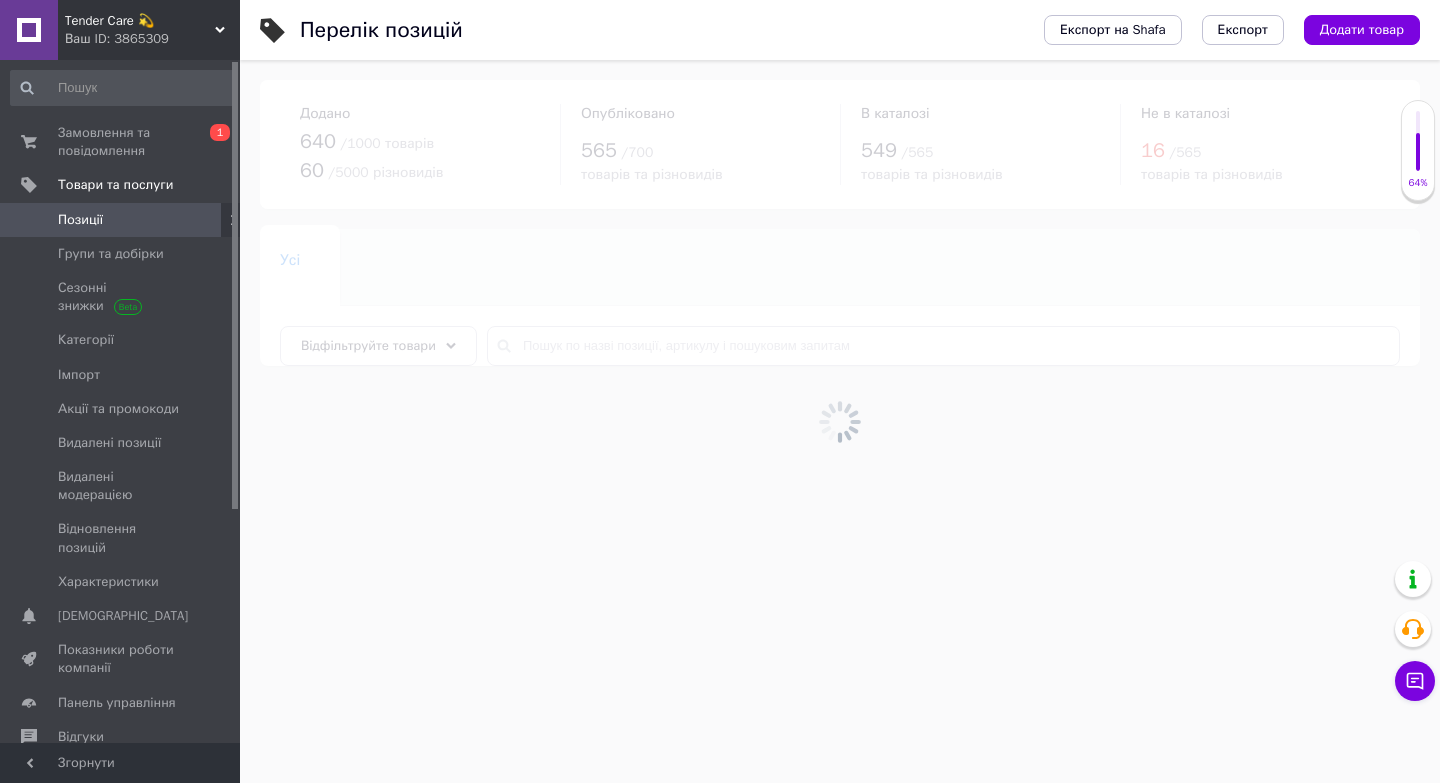 click at bounding box center (840, 421) 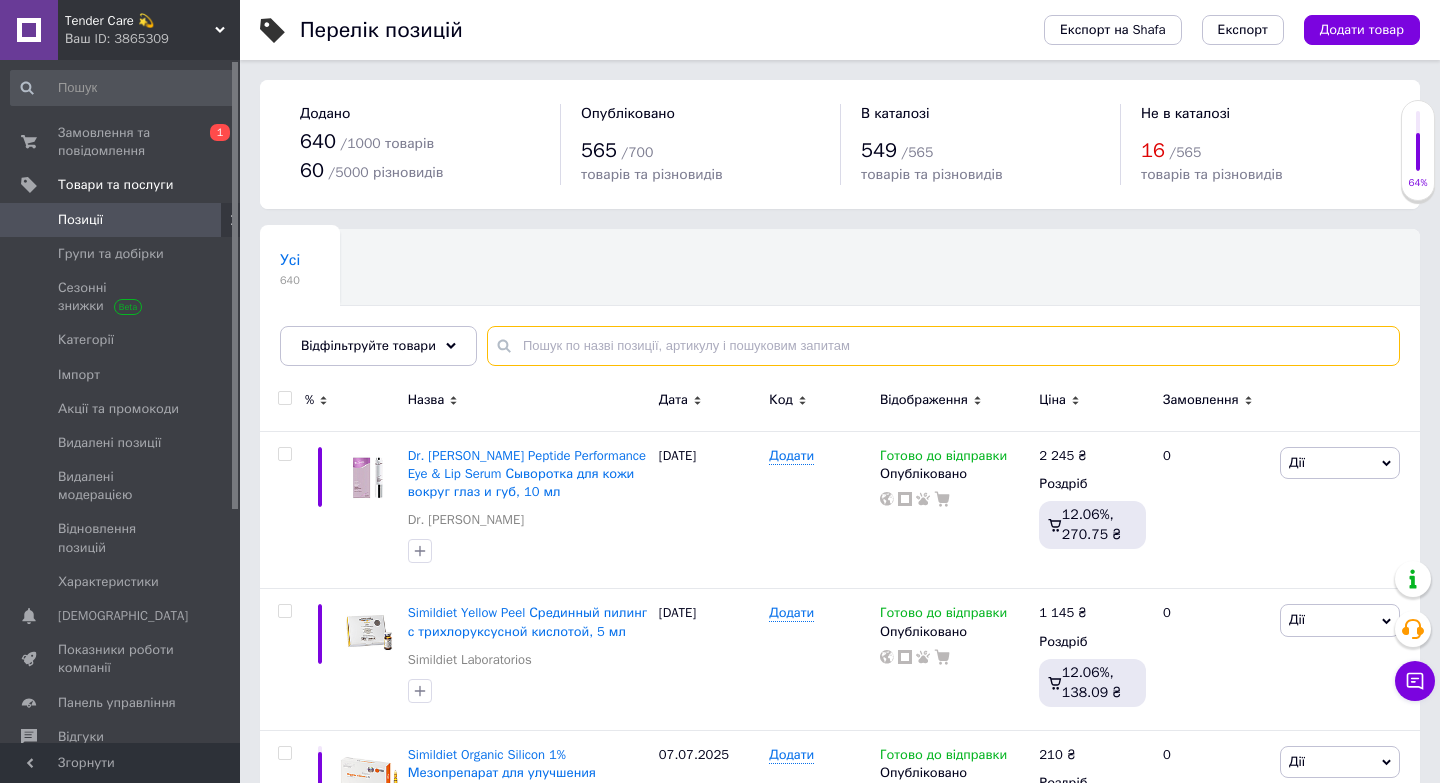 click at bounding box center (943, 346) 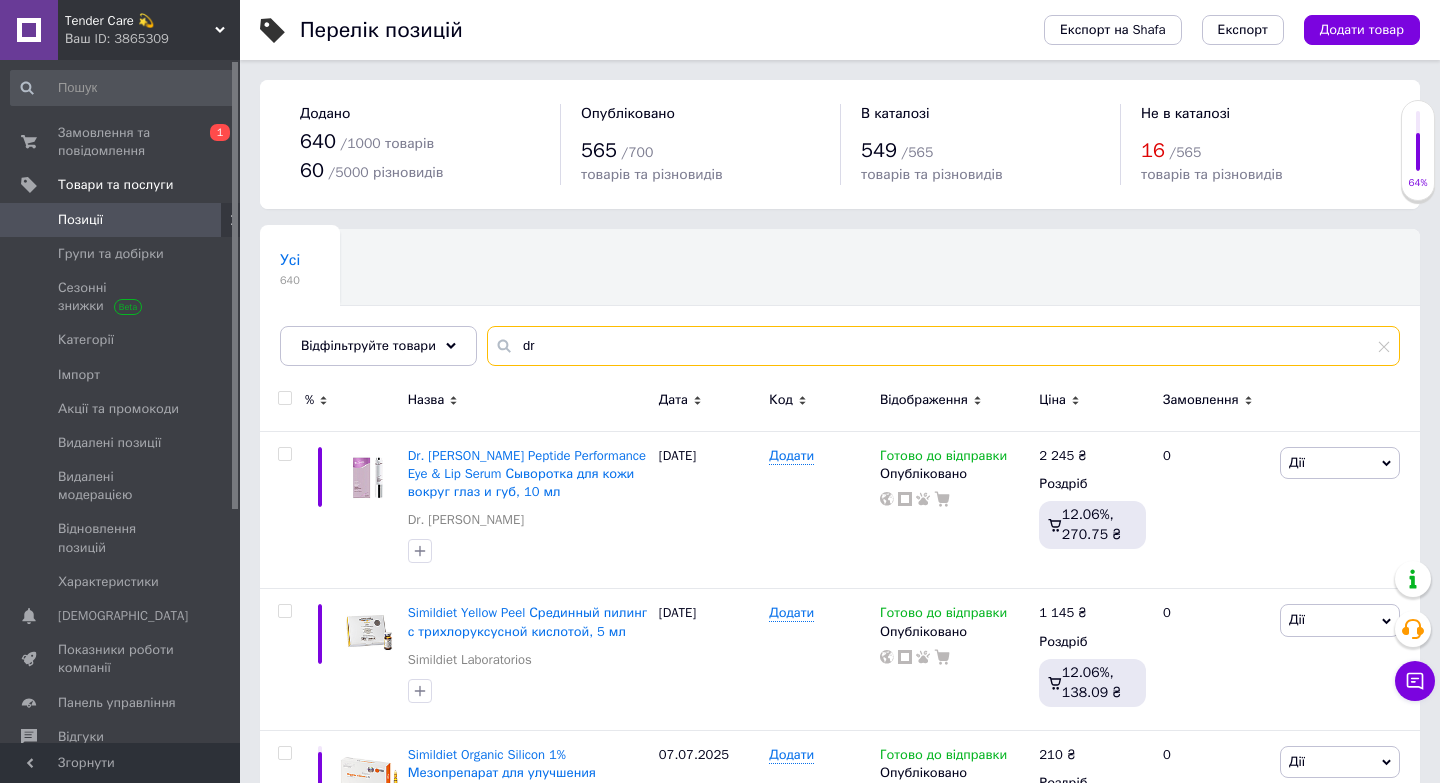 type on "dri" 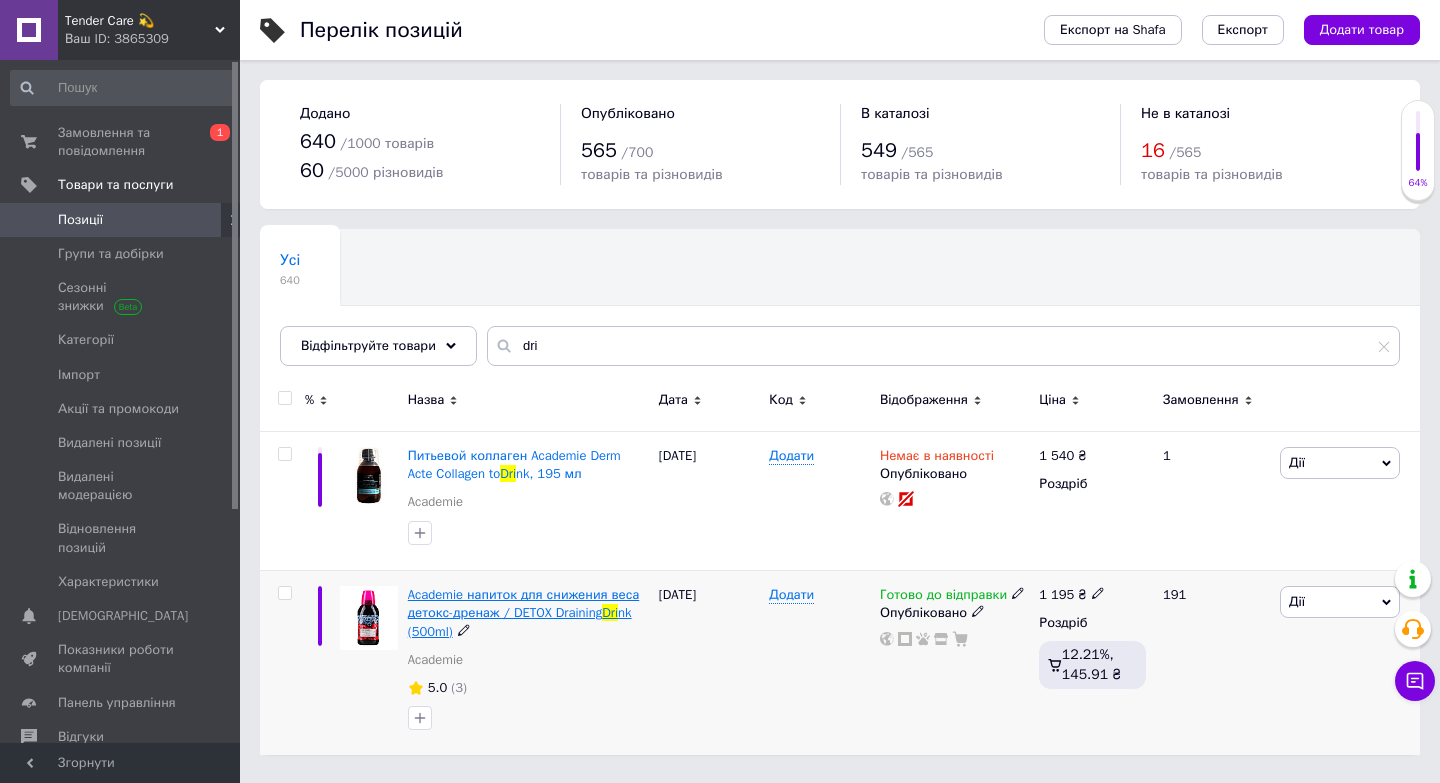 click on "Academie напиток для снижения веса детокс-дренаж / DETOX Draining" at bounding box center (524, 603) 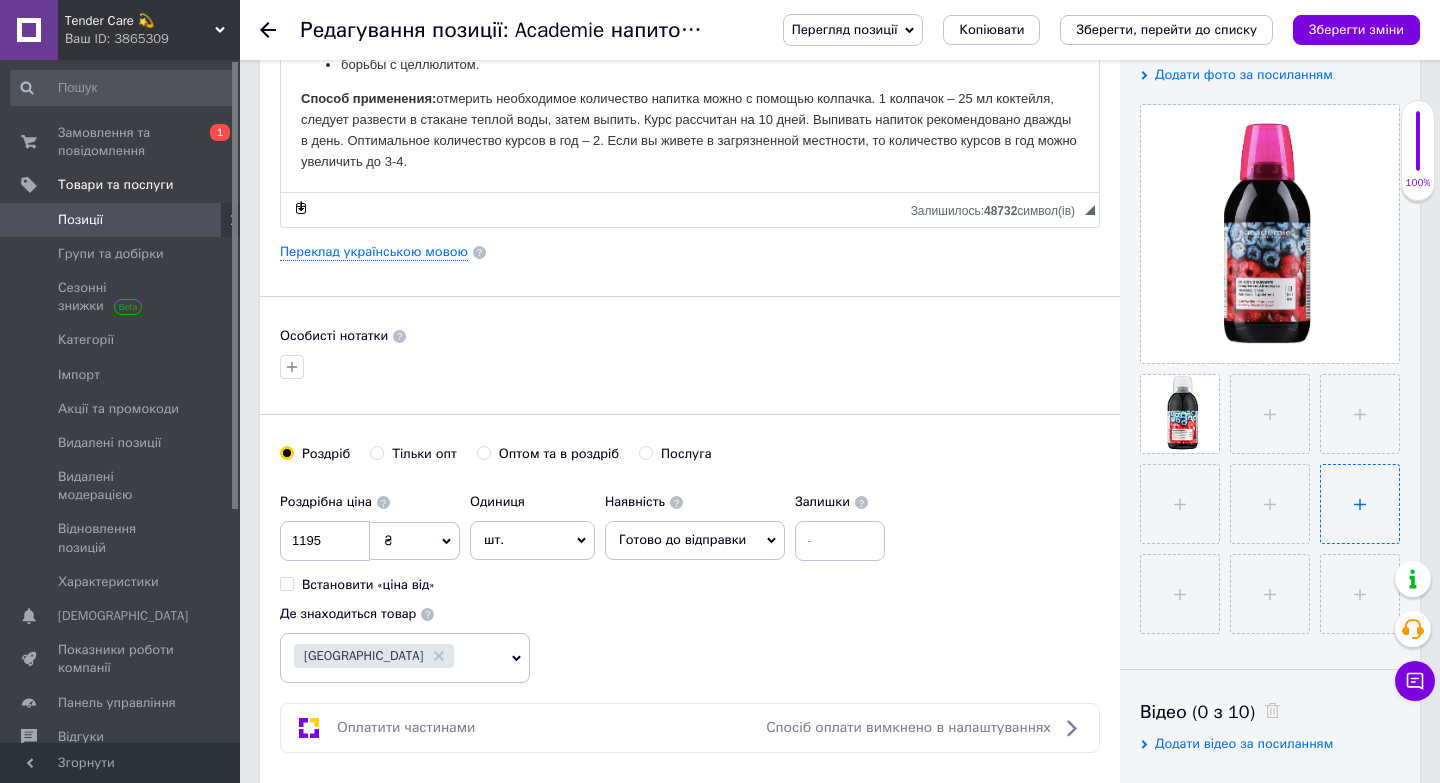 scroll, scrollTop: 403, scrollLeft: 0, axis: vertical 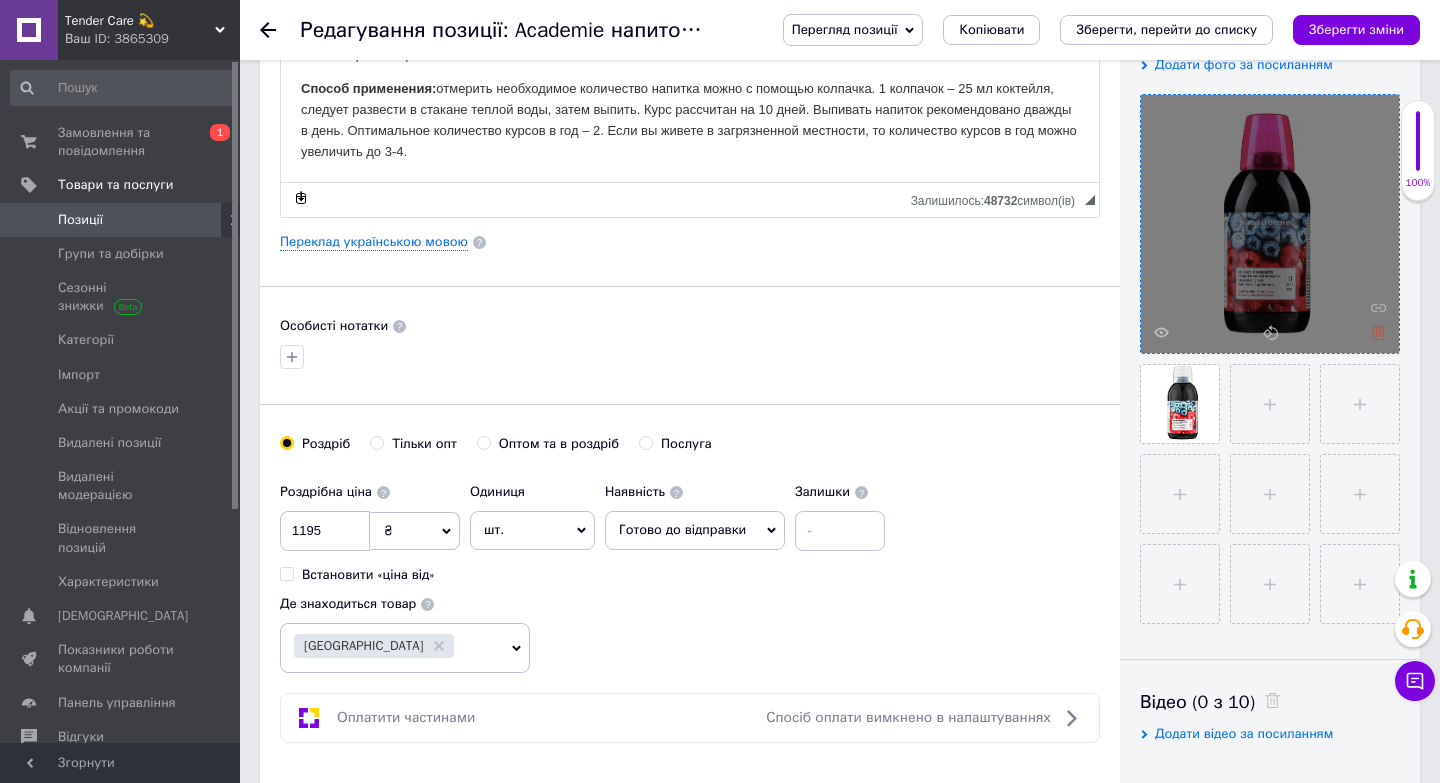 click 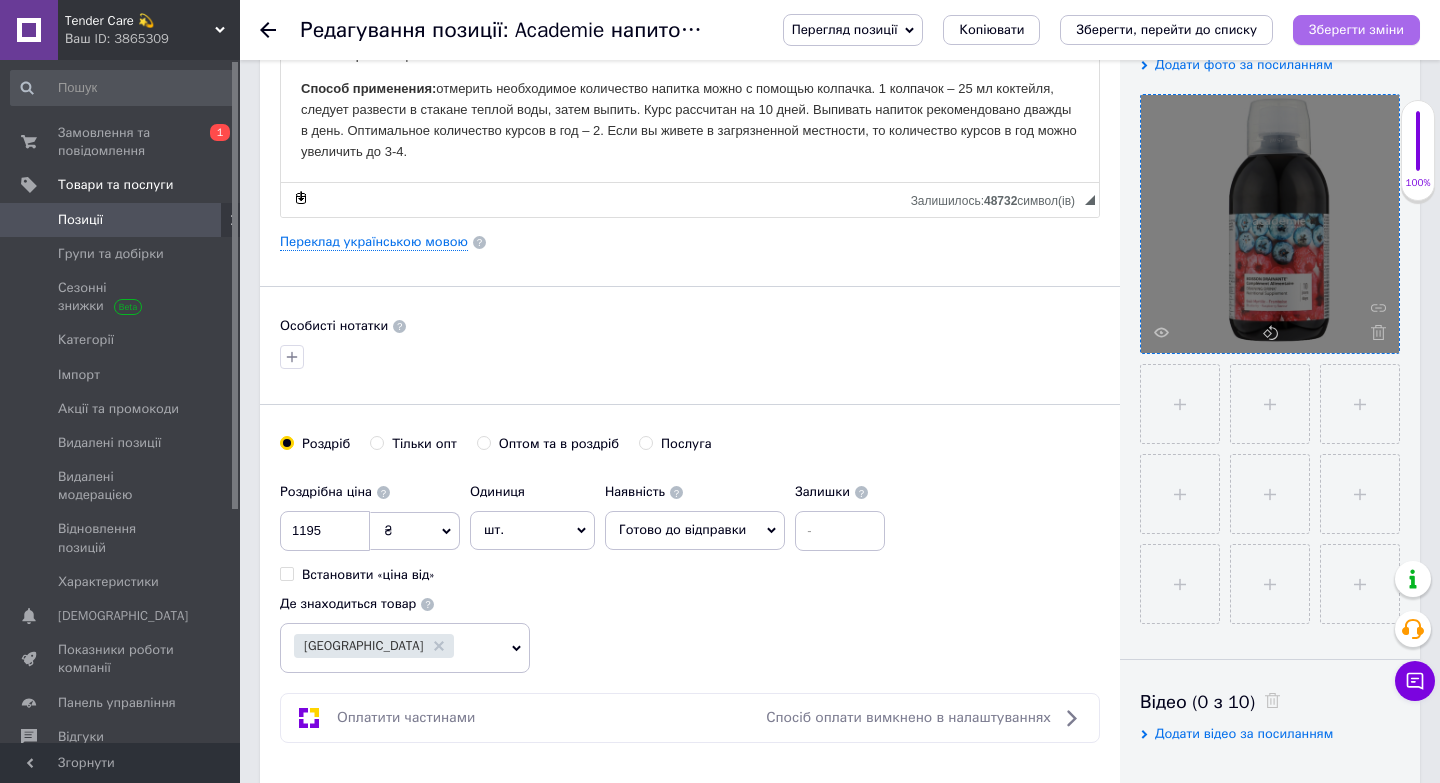 click on "Зберегти зміни" at bounding box center (1356, 29) 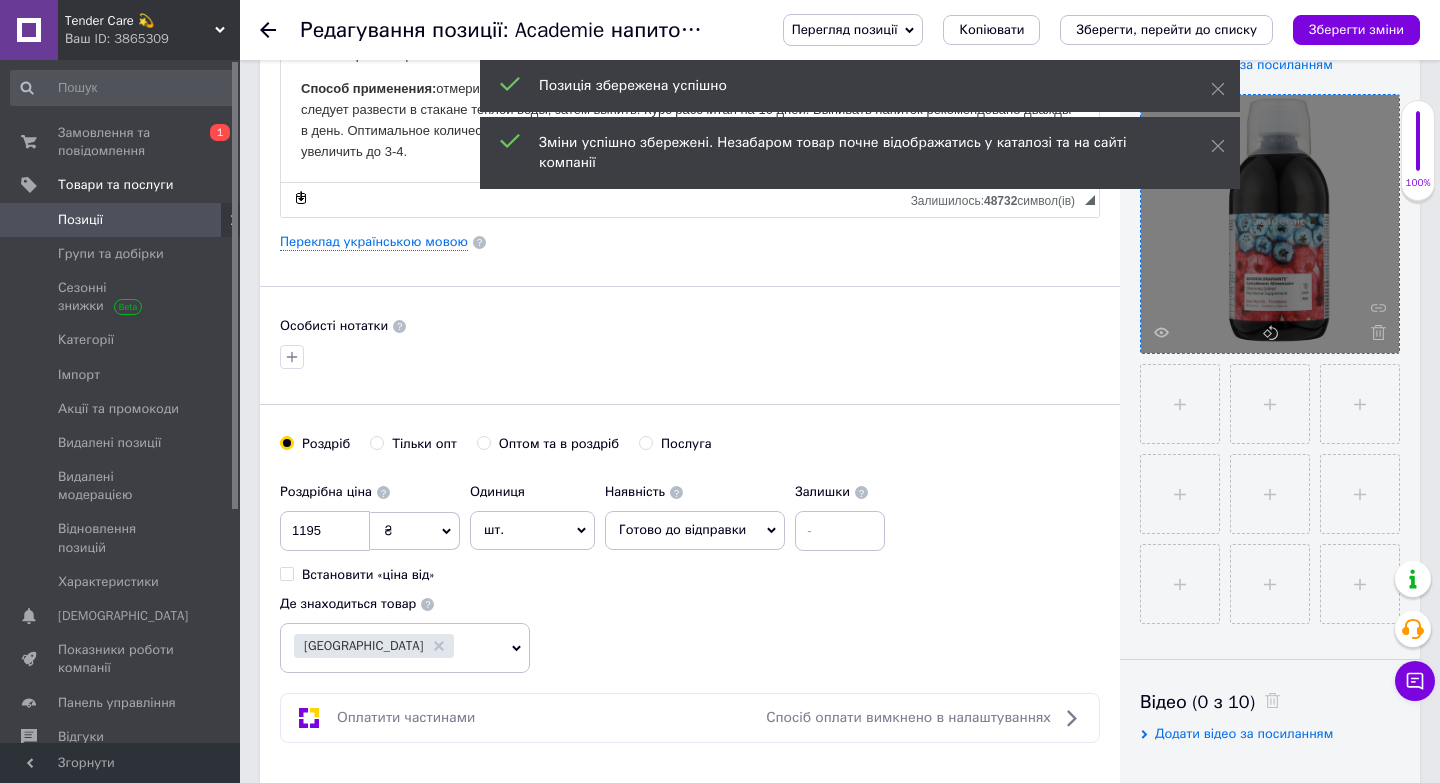 click on "Позиції" at bounding box center [121, 220] 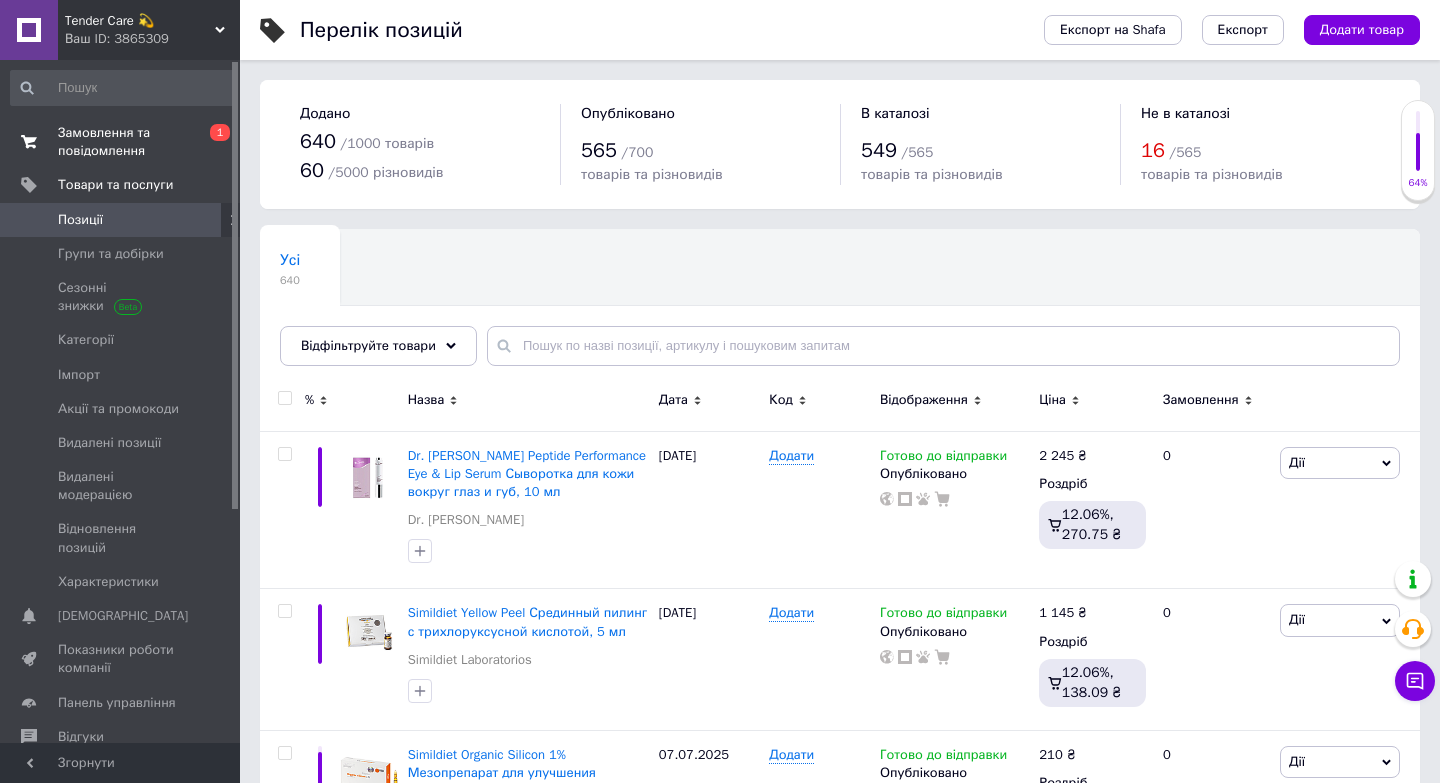 click on "Замовлення та повідомлення" at bounding box center (121, 142) 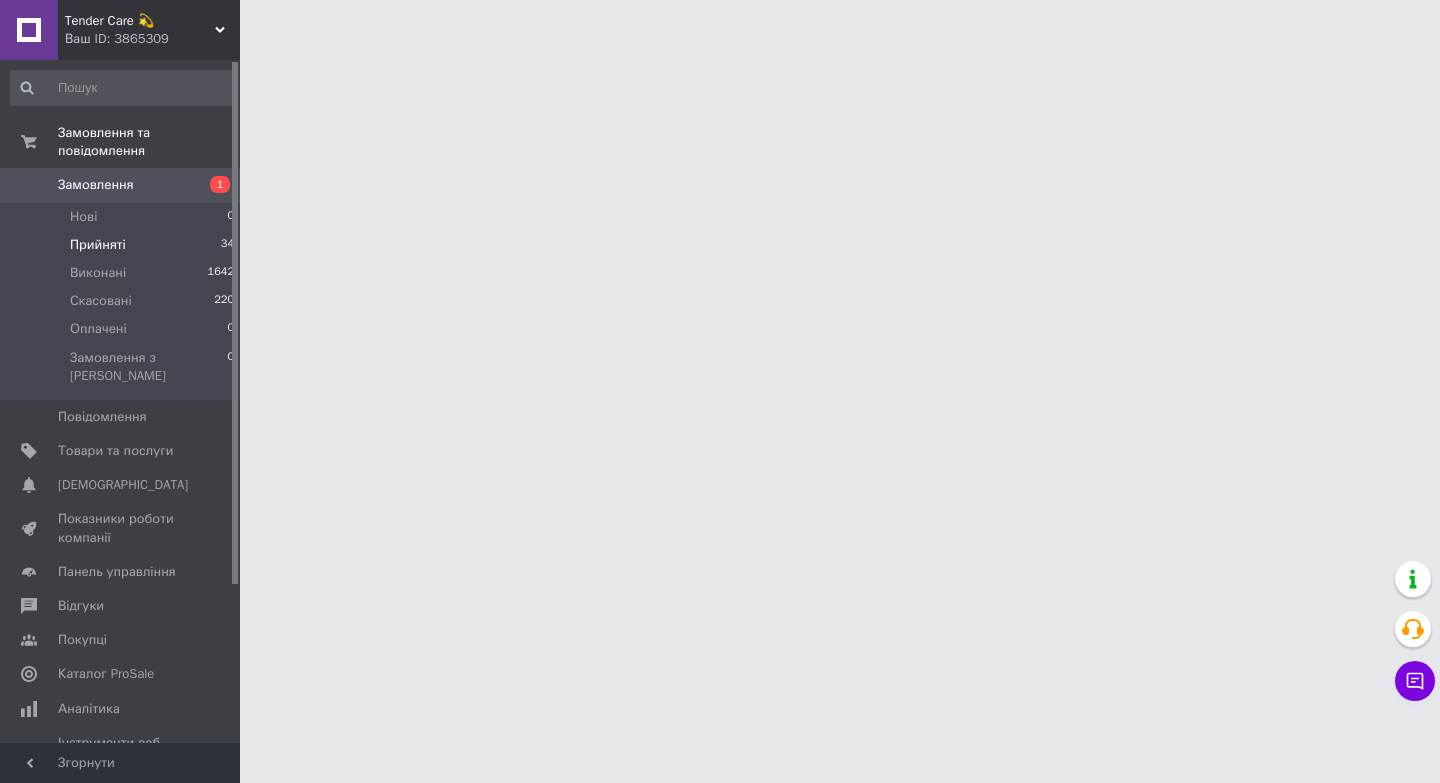 click on "Прийняті 34" at bounding box center (123, 245) 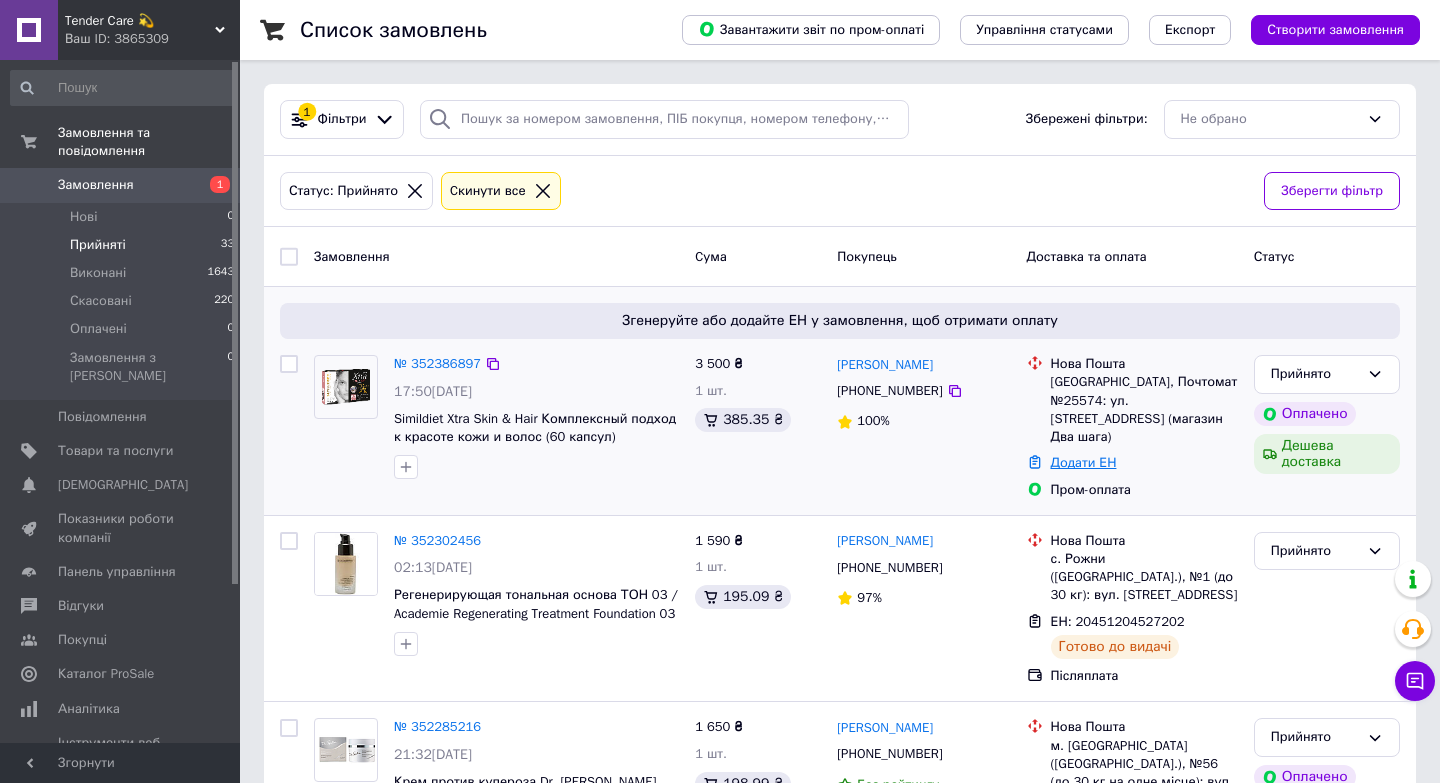 click on "Додати ЕН" at bounding box center (1084, 462) 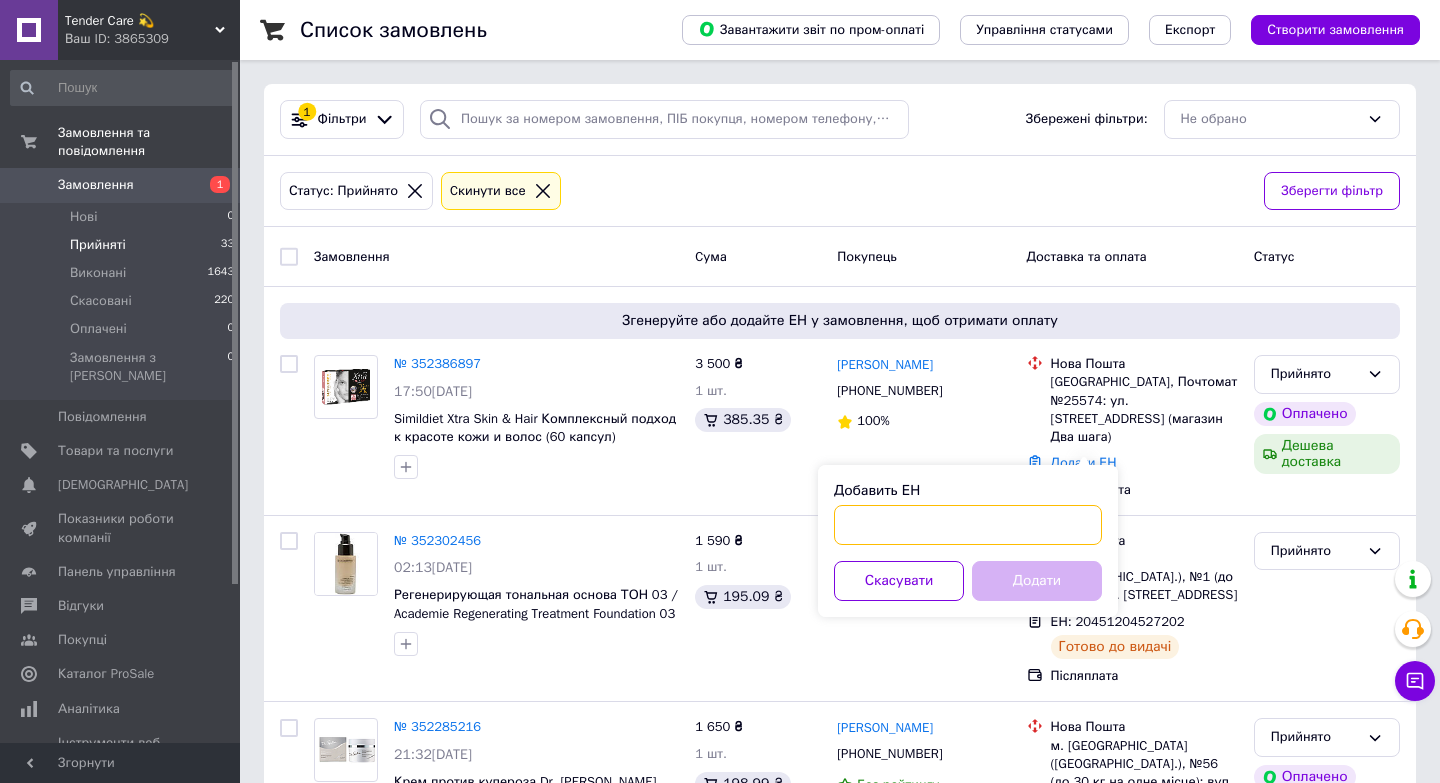 click on "Добавить ЕН" at bounding box center [968, 525] 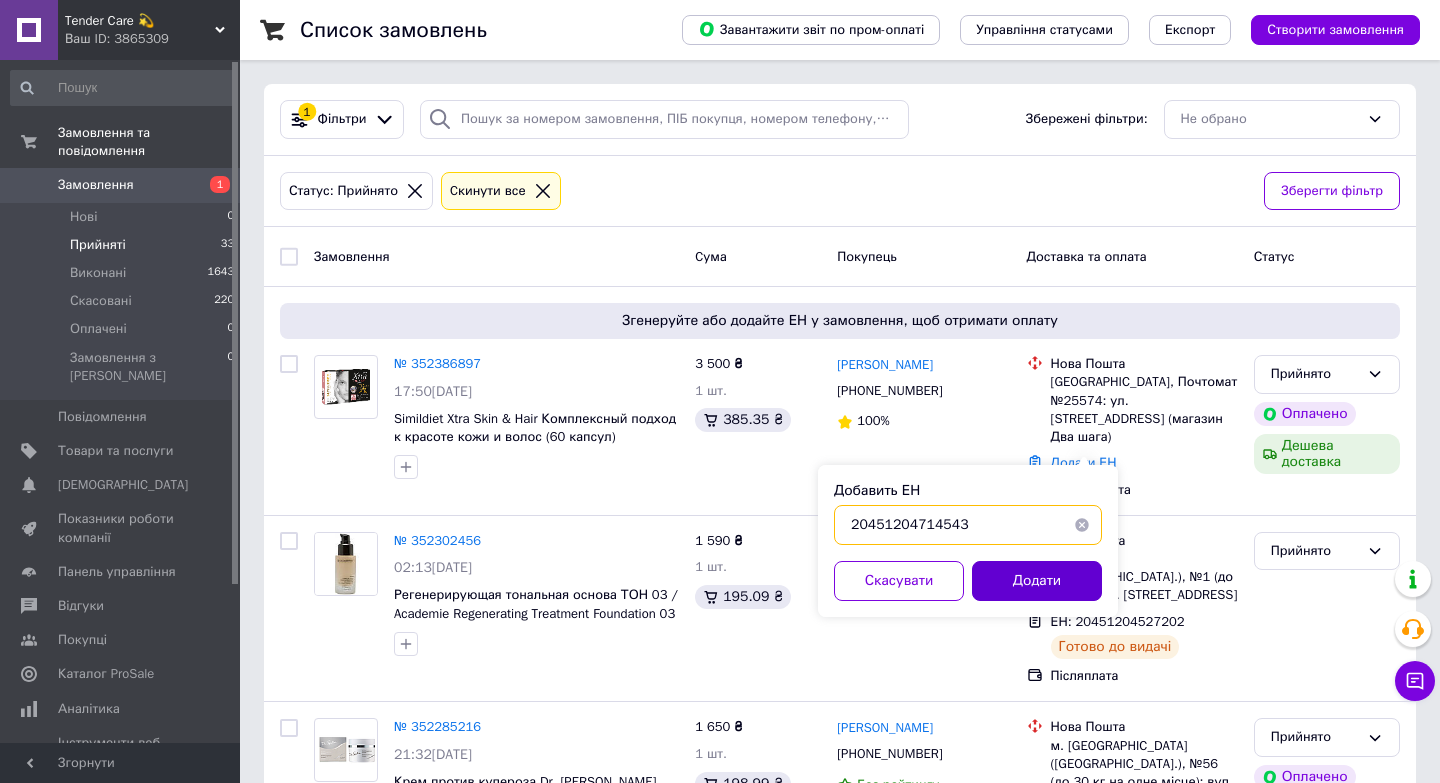 type on "20451204714543" 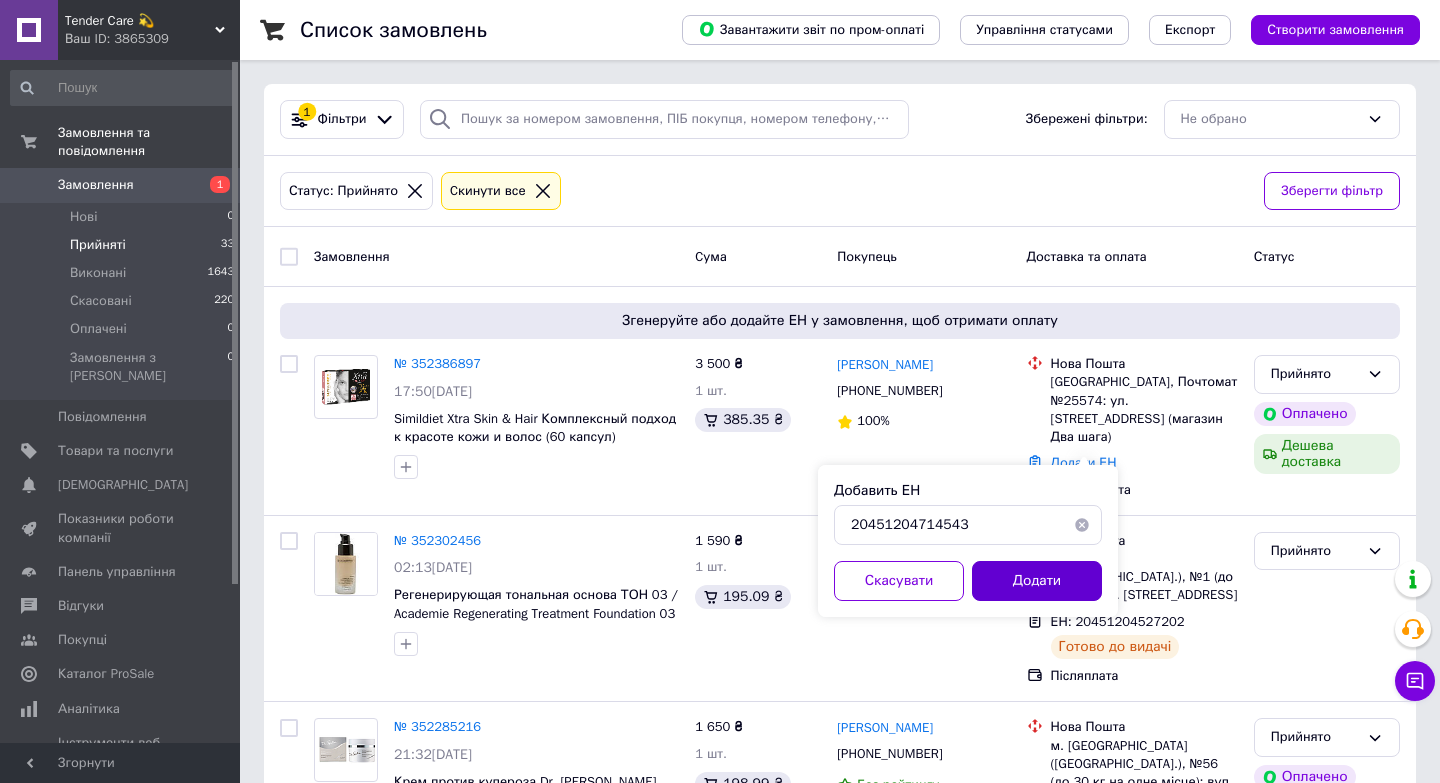 click on "Додати" at bounding box center [1037, 581] 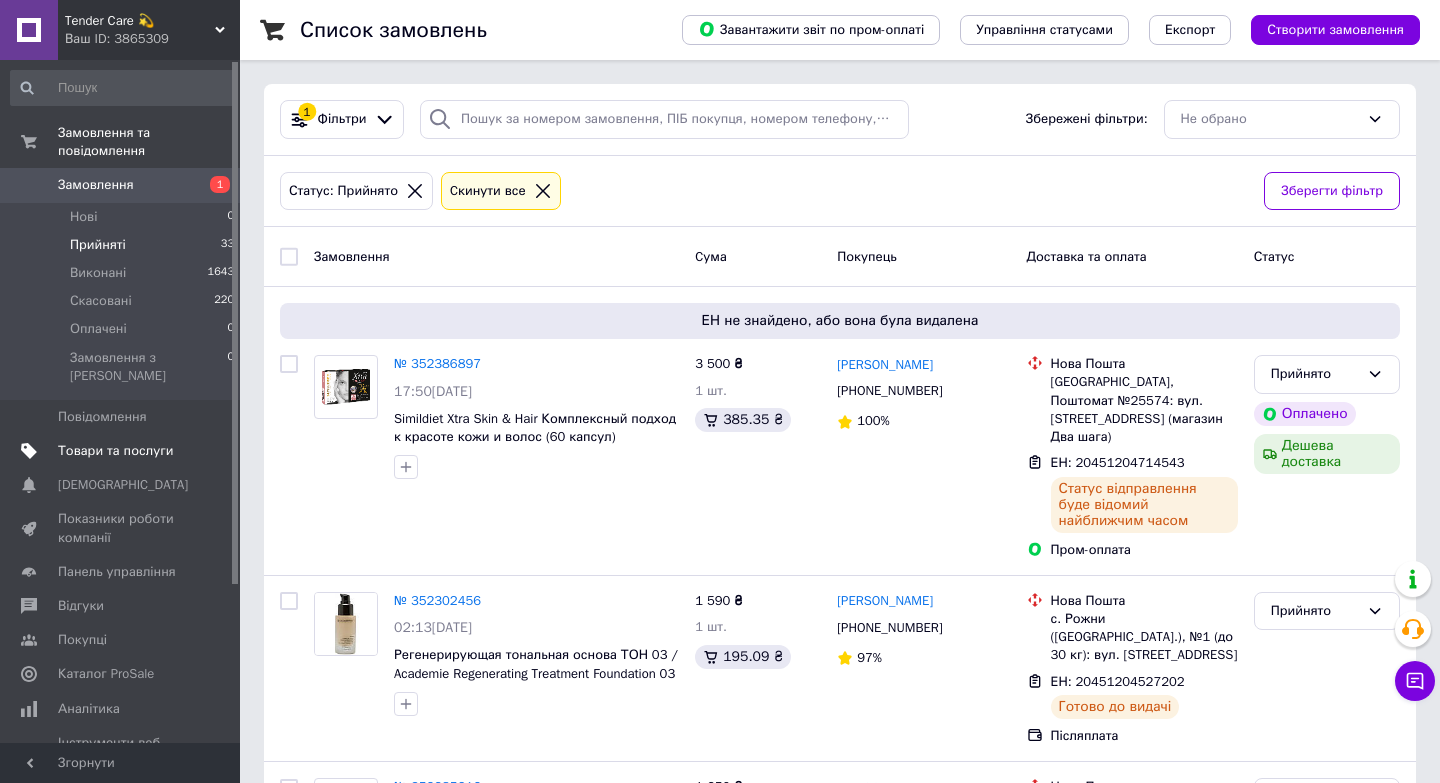 click on "Товари та послуги" at bounding box center [115, 451] 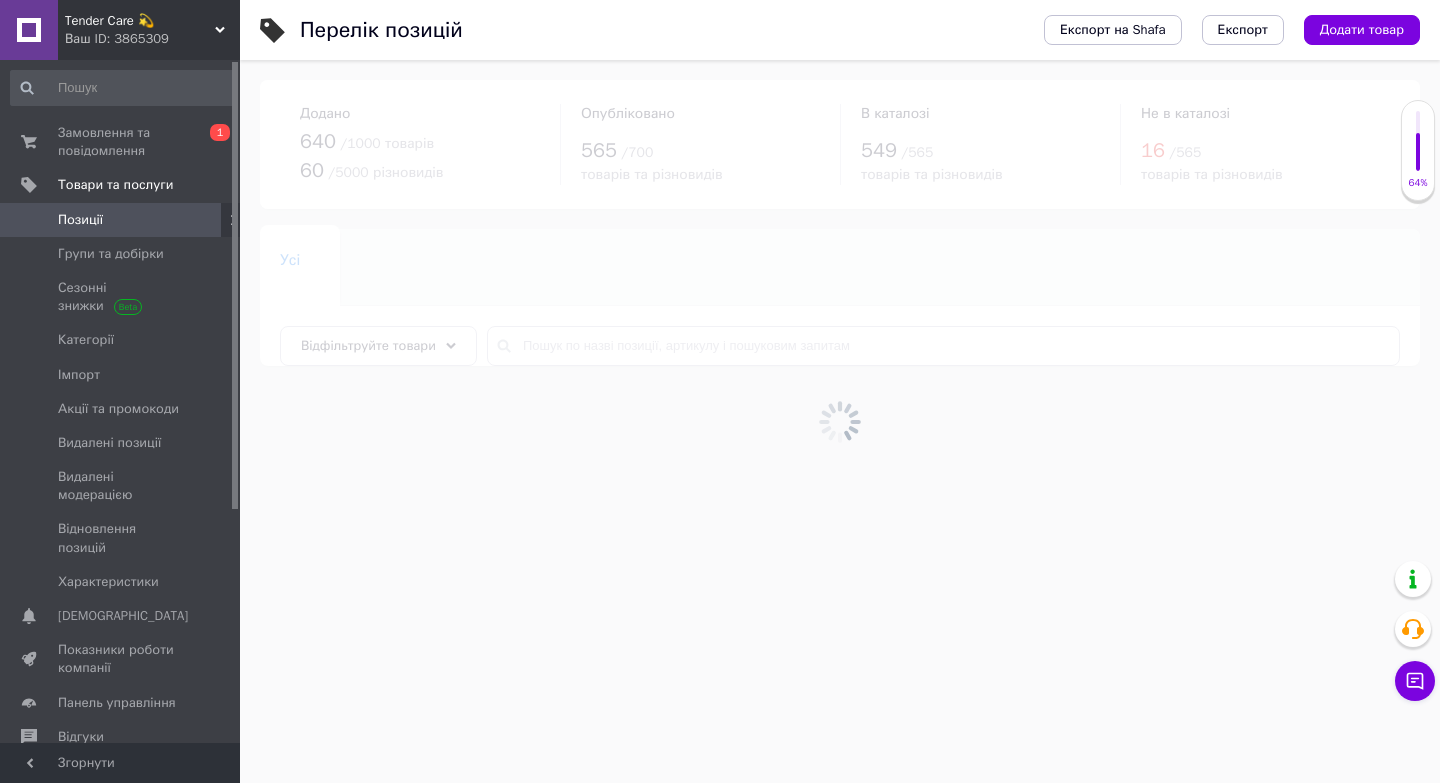 click at bounding box center [840, 421] 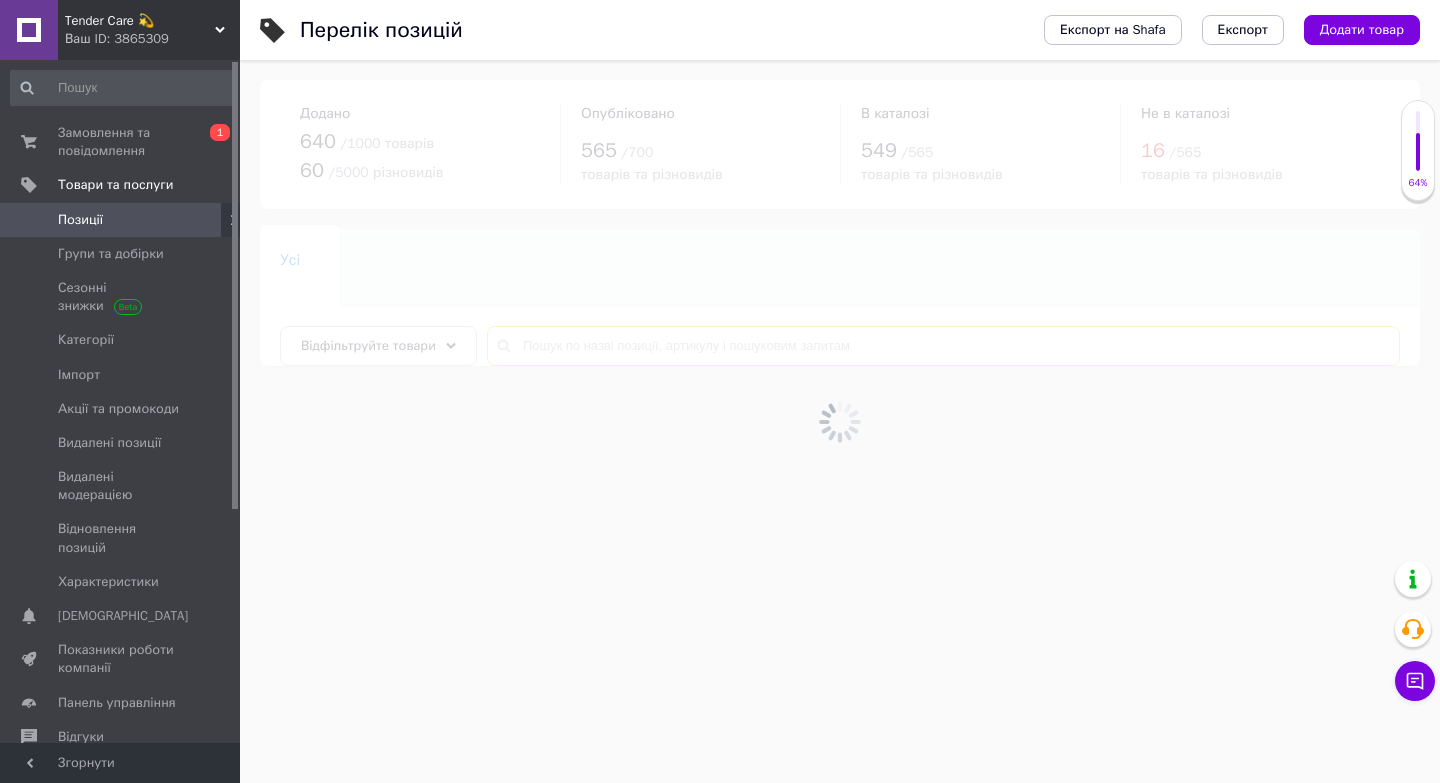 click at bounding box center (943, 346) 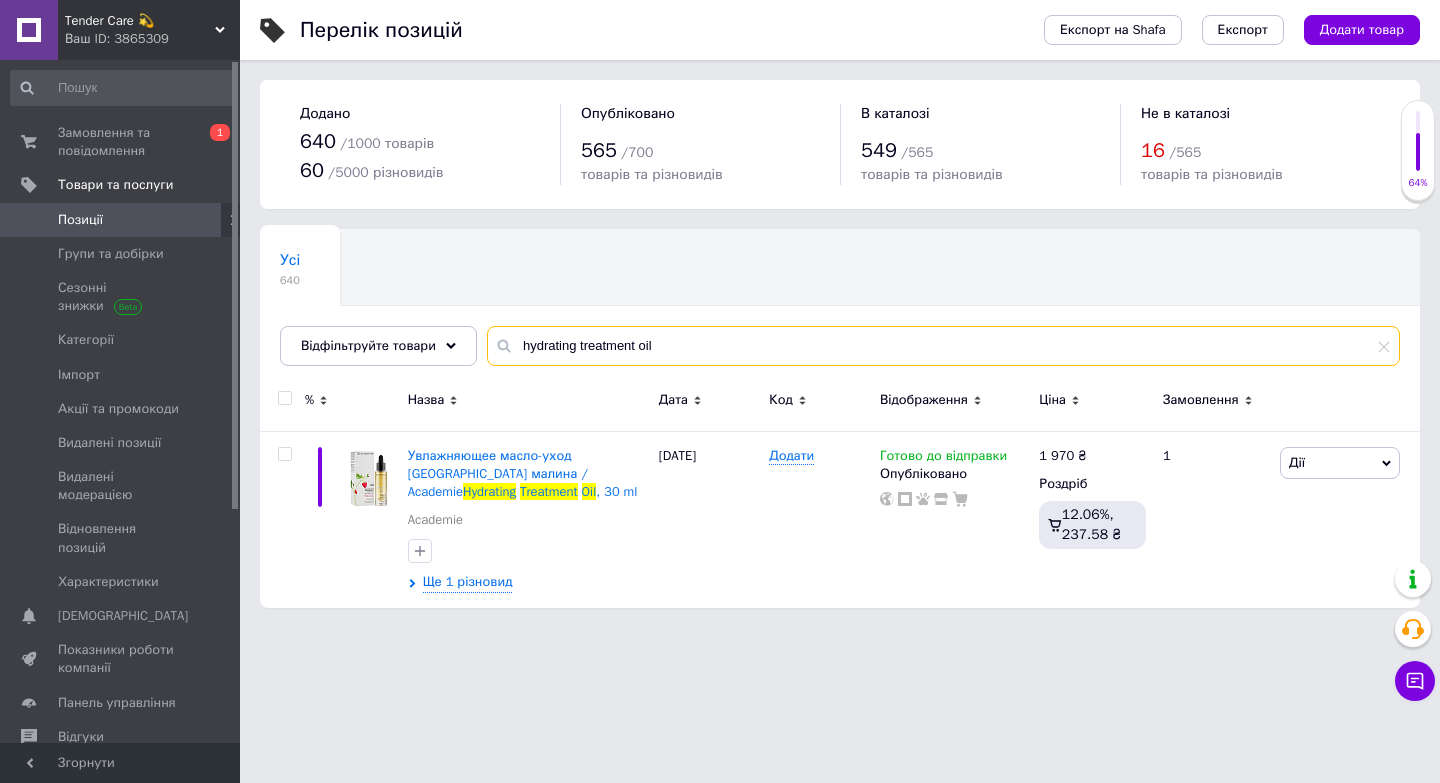 type on "hydrating treatment oil" 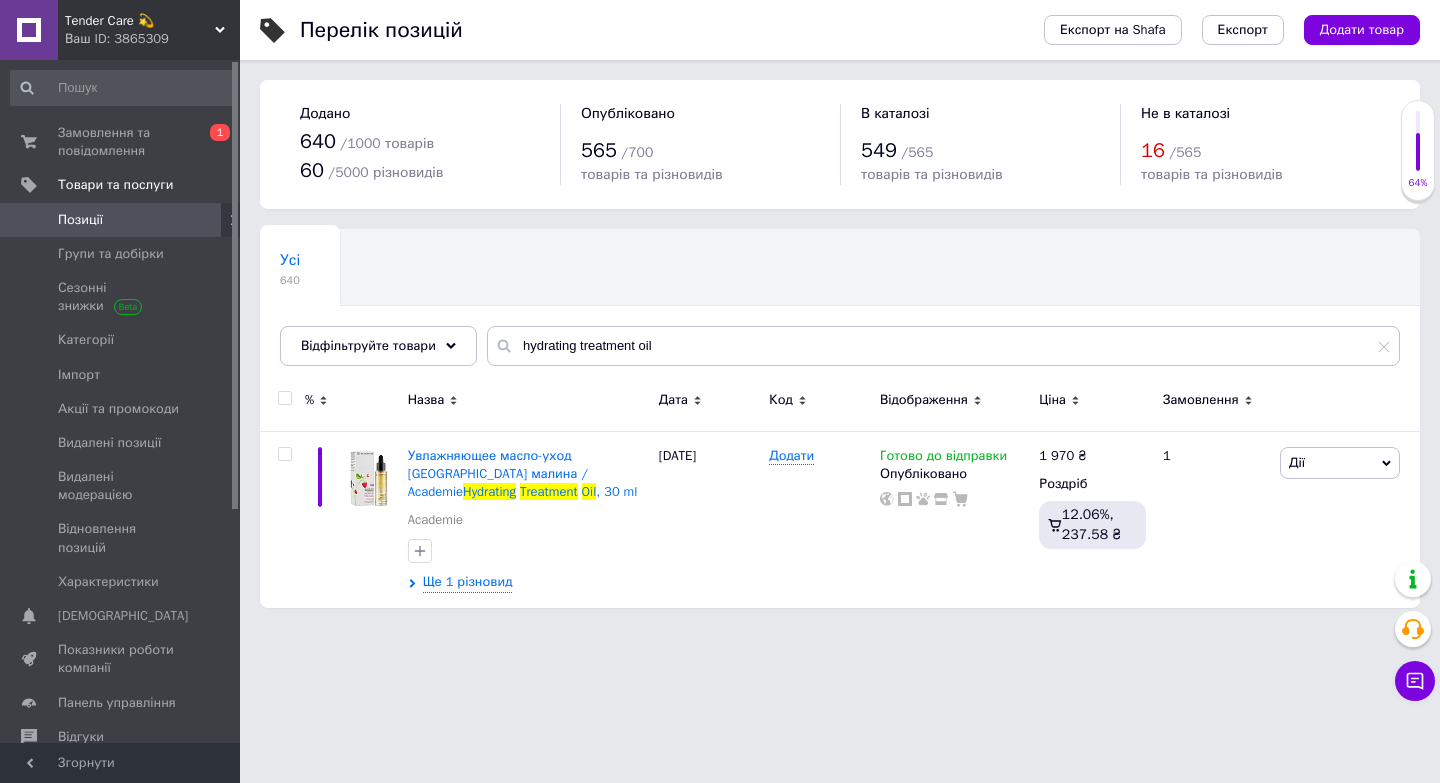 click on "Позиції" at bounding box center (121, 220) 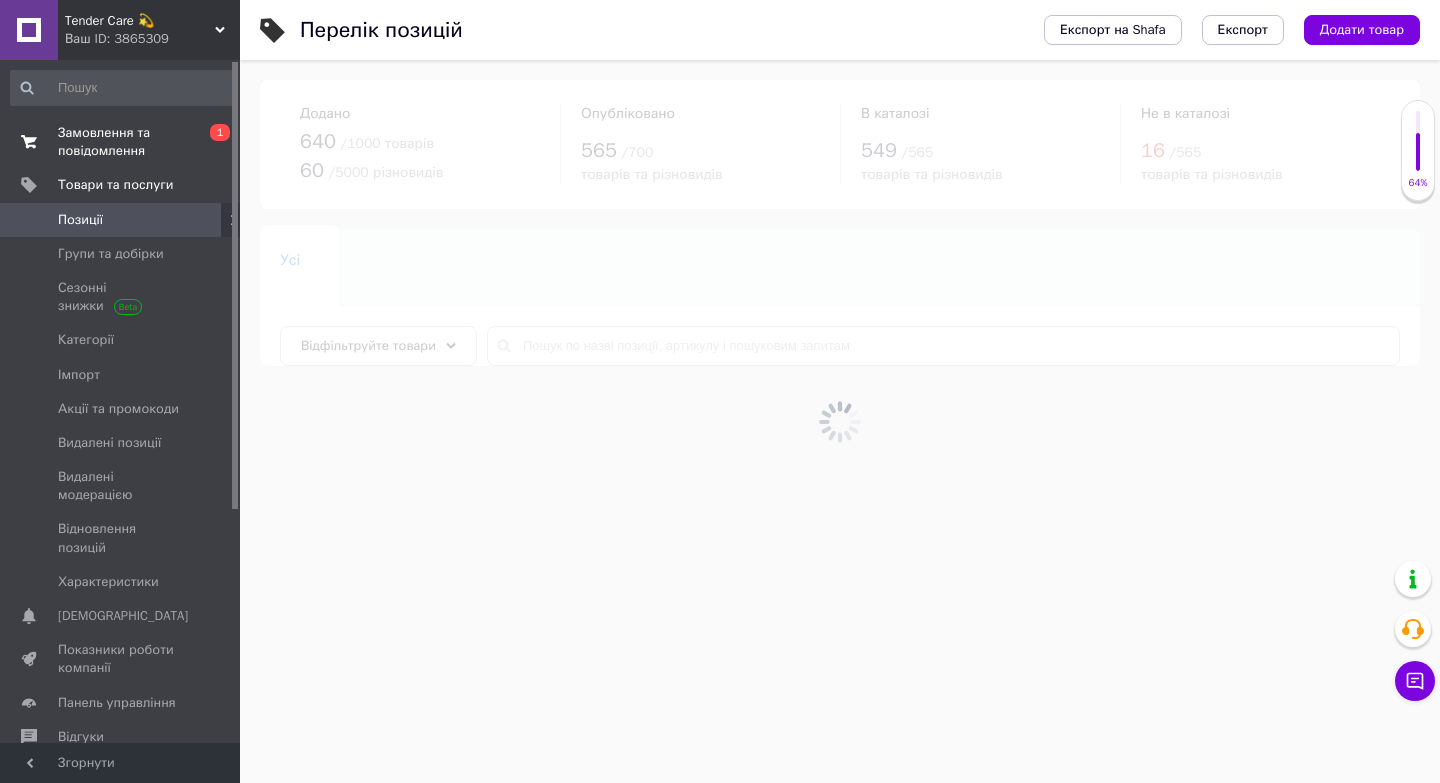 click on "Замовлення та повідомлення" at bounding box center [121, 142] 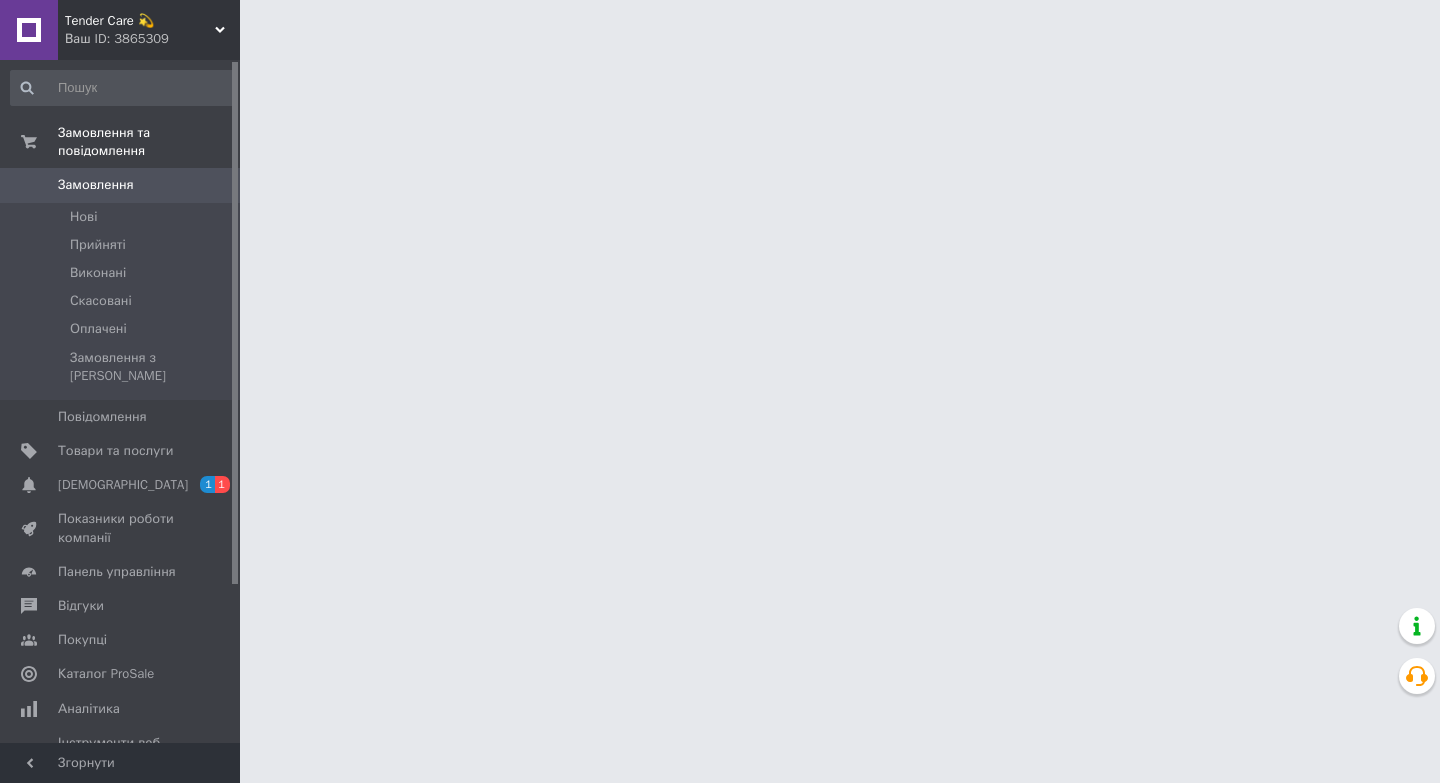 scroll, scrollTop: 0, scrollLeft: 0, axis: both 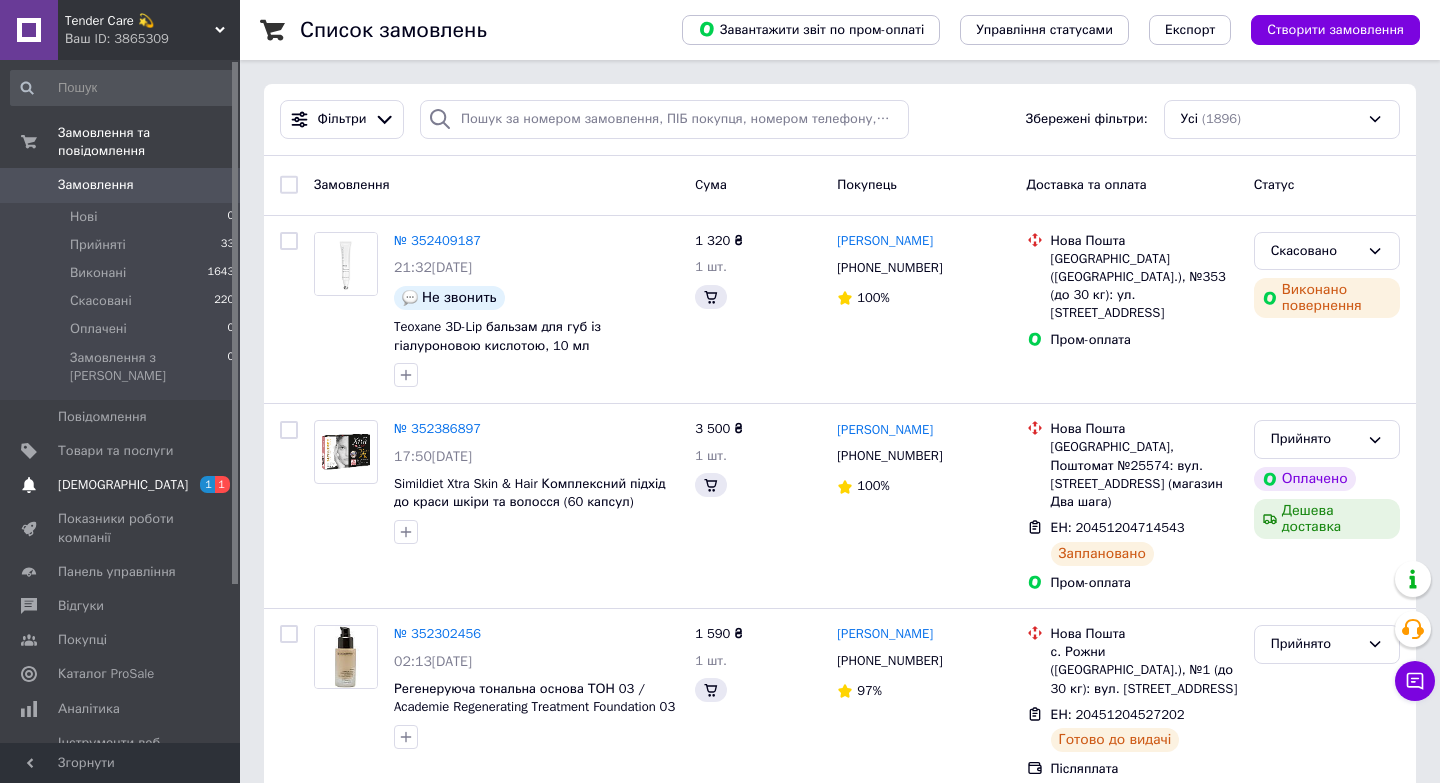 click on "[DEMOGRAPHIC_DATA]" at bounding box center (121, 485) 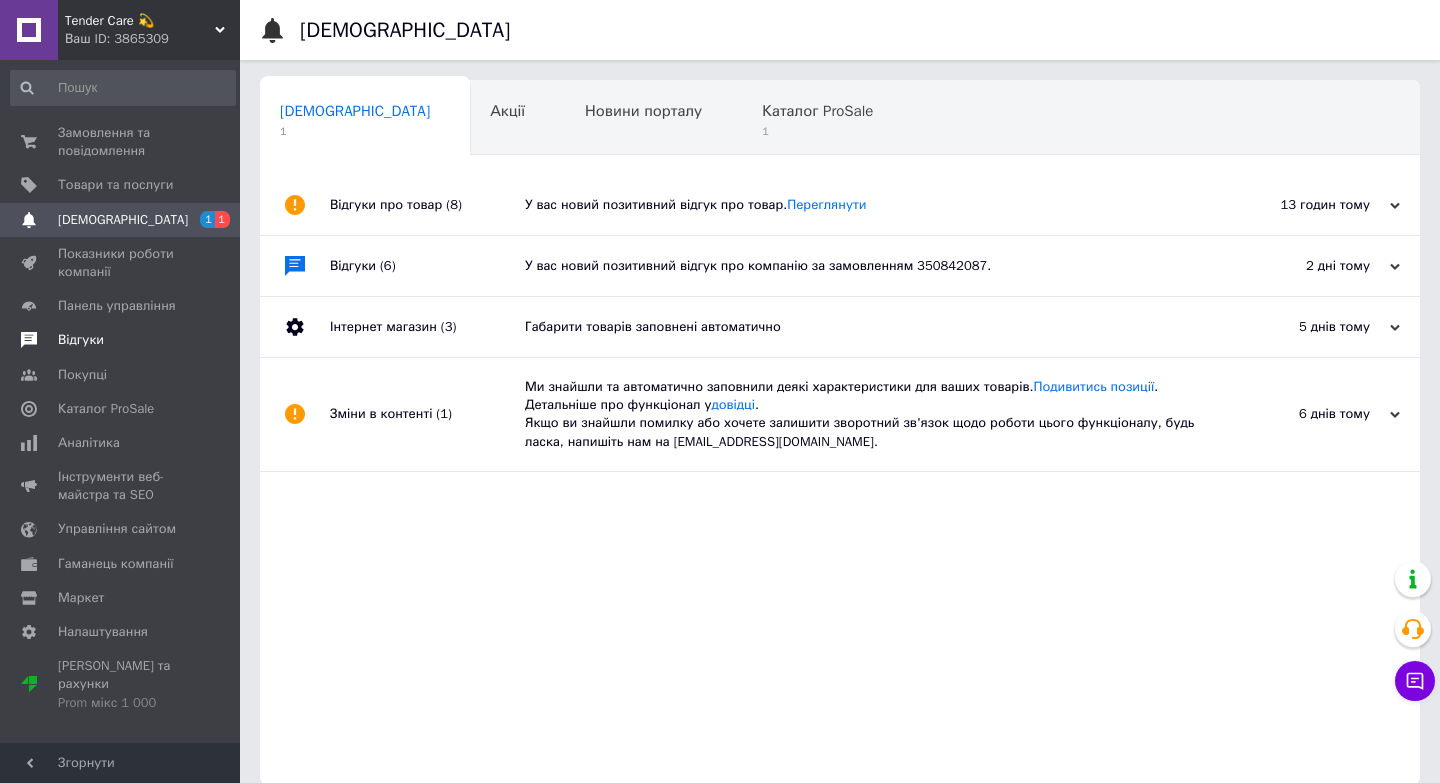 click on "Відгуки" at bounding box center [121, 340] 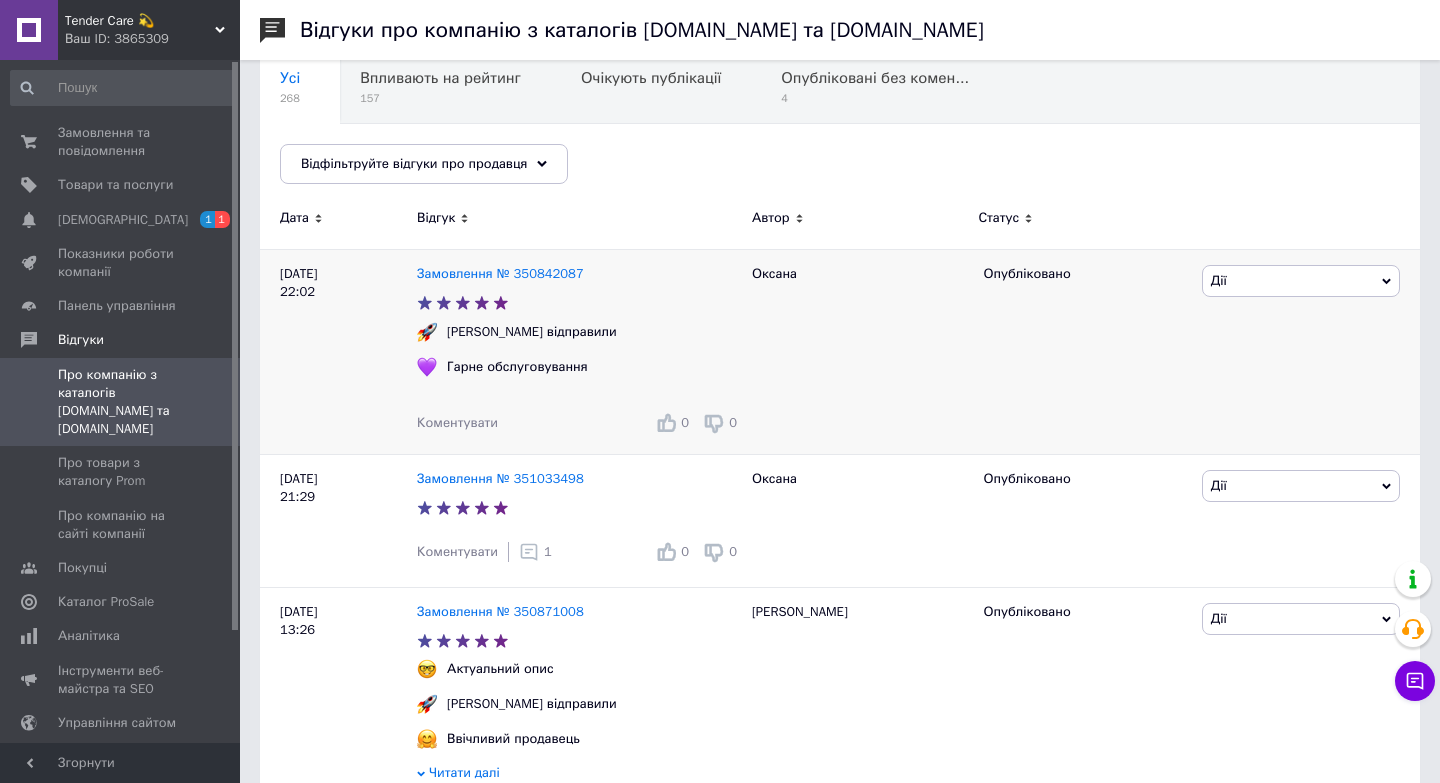 scroll, scrollTop: 183, scrollLeft: 0, axis: vertical 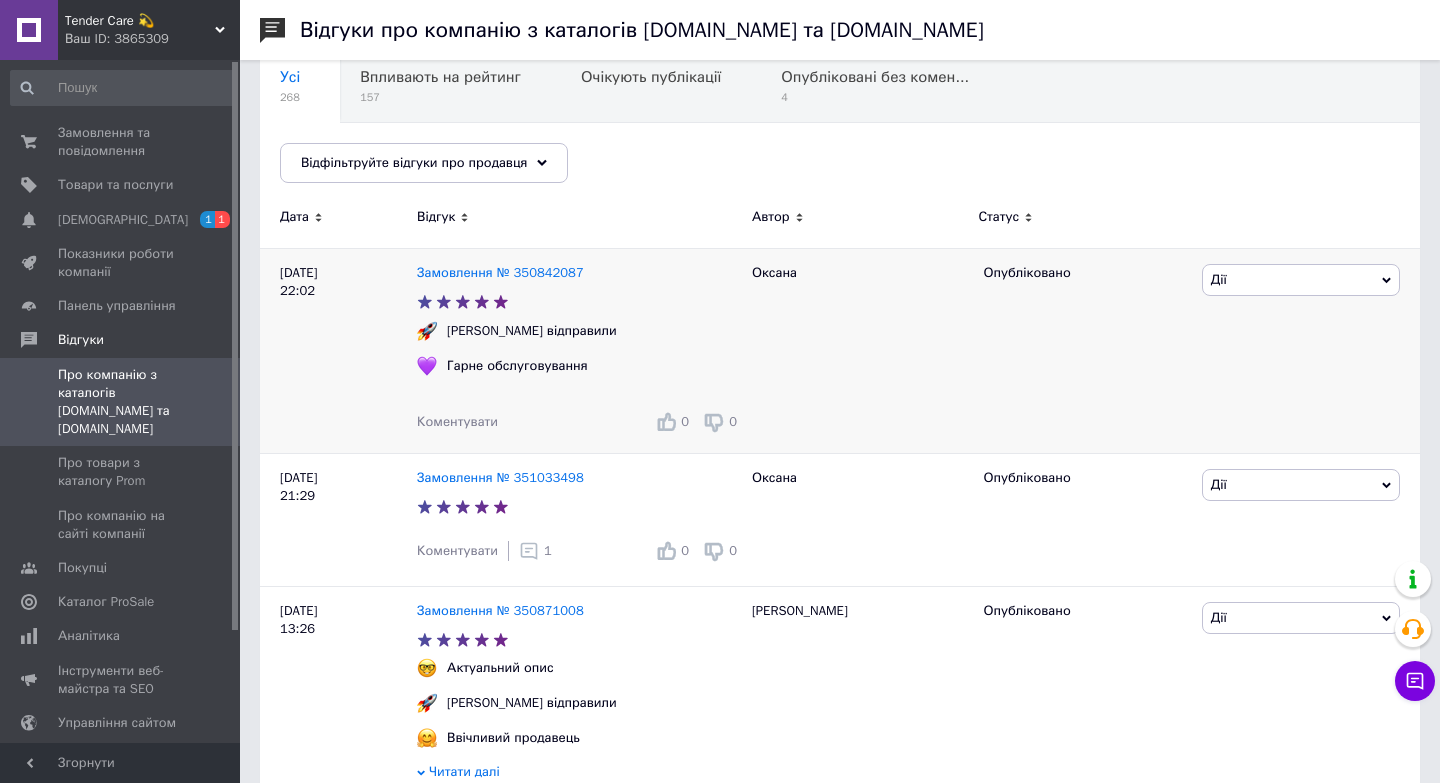 click on "Коментувати" at bounding box center [457, 421] 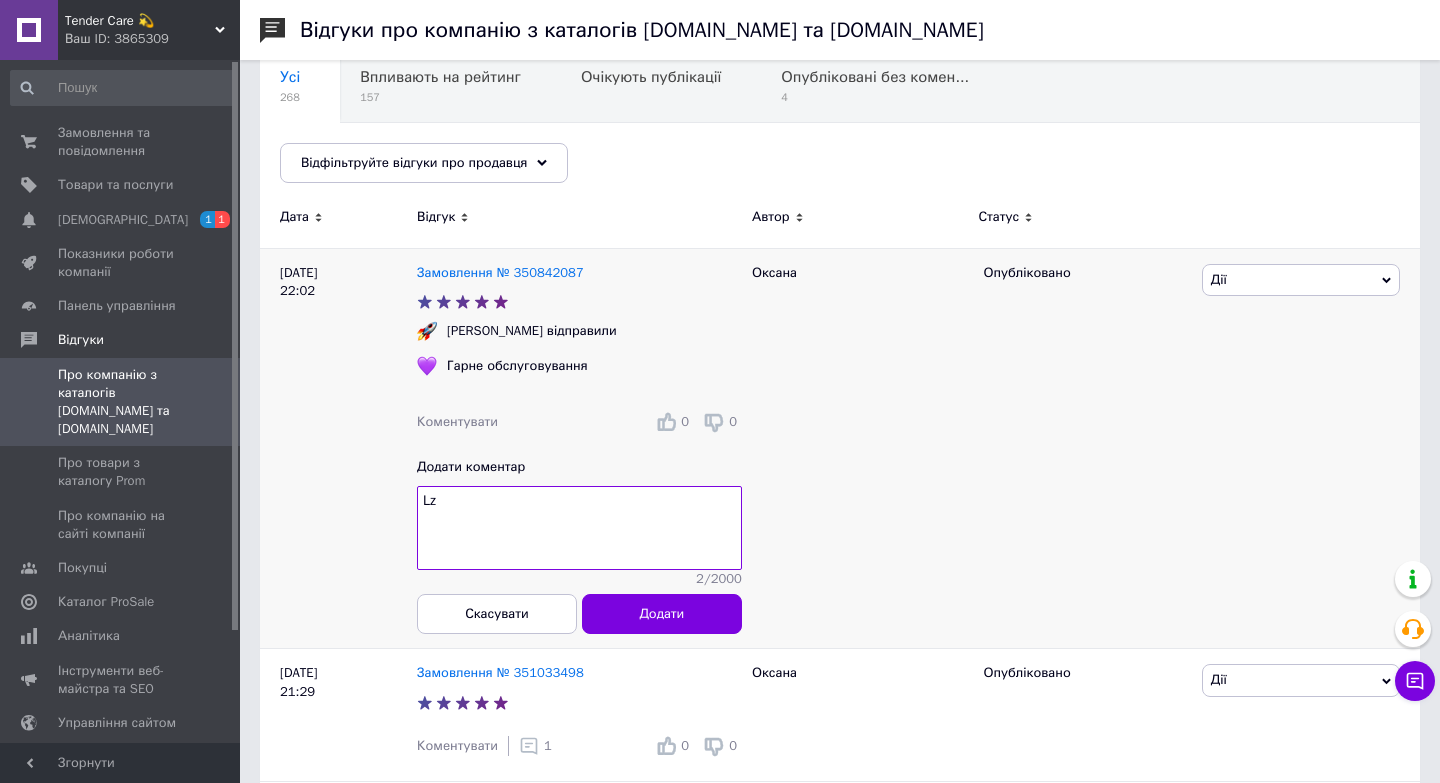type on "L" 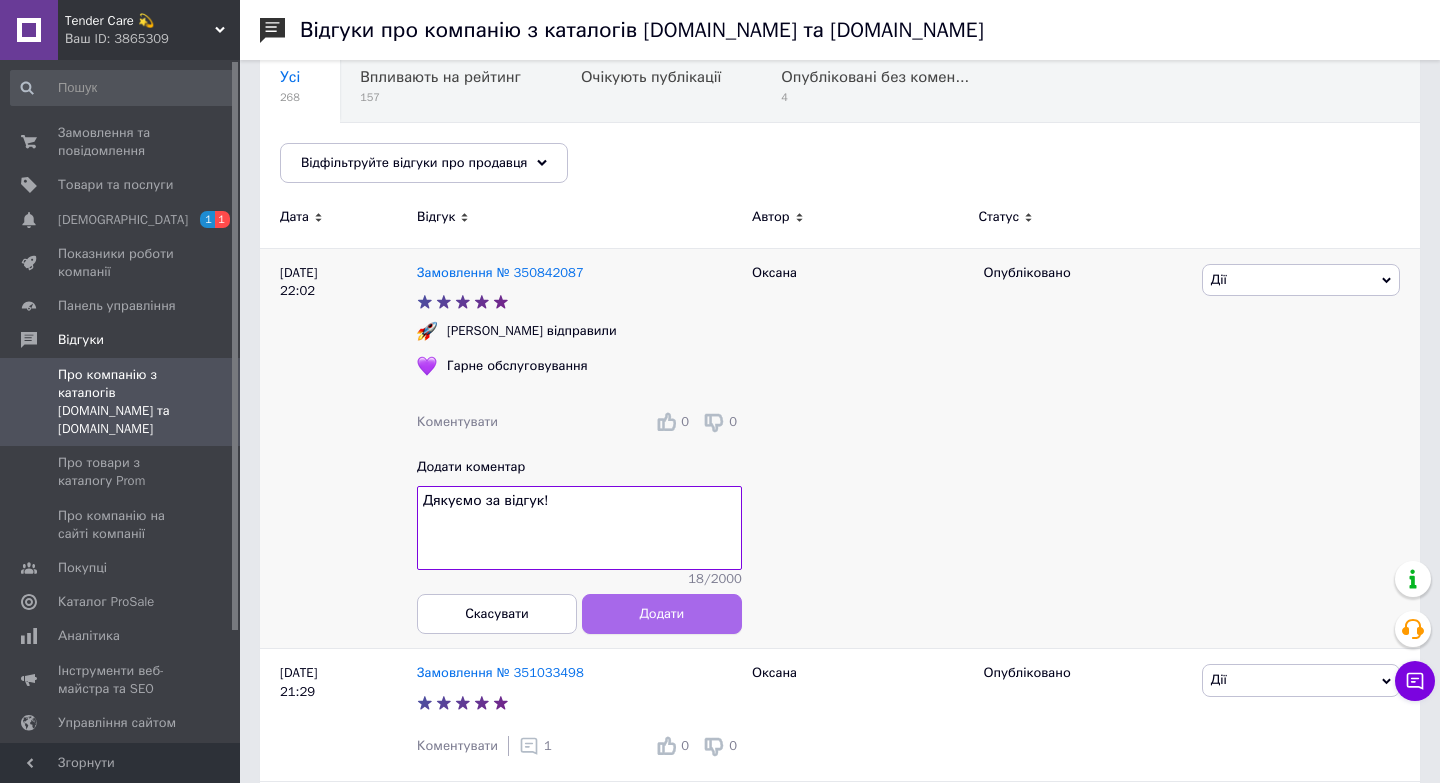 type on "Дякуємо за відгук!" 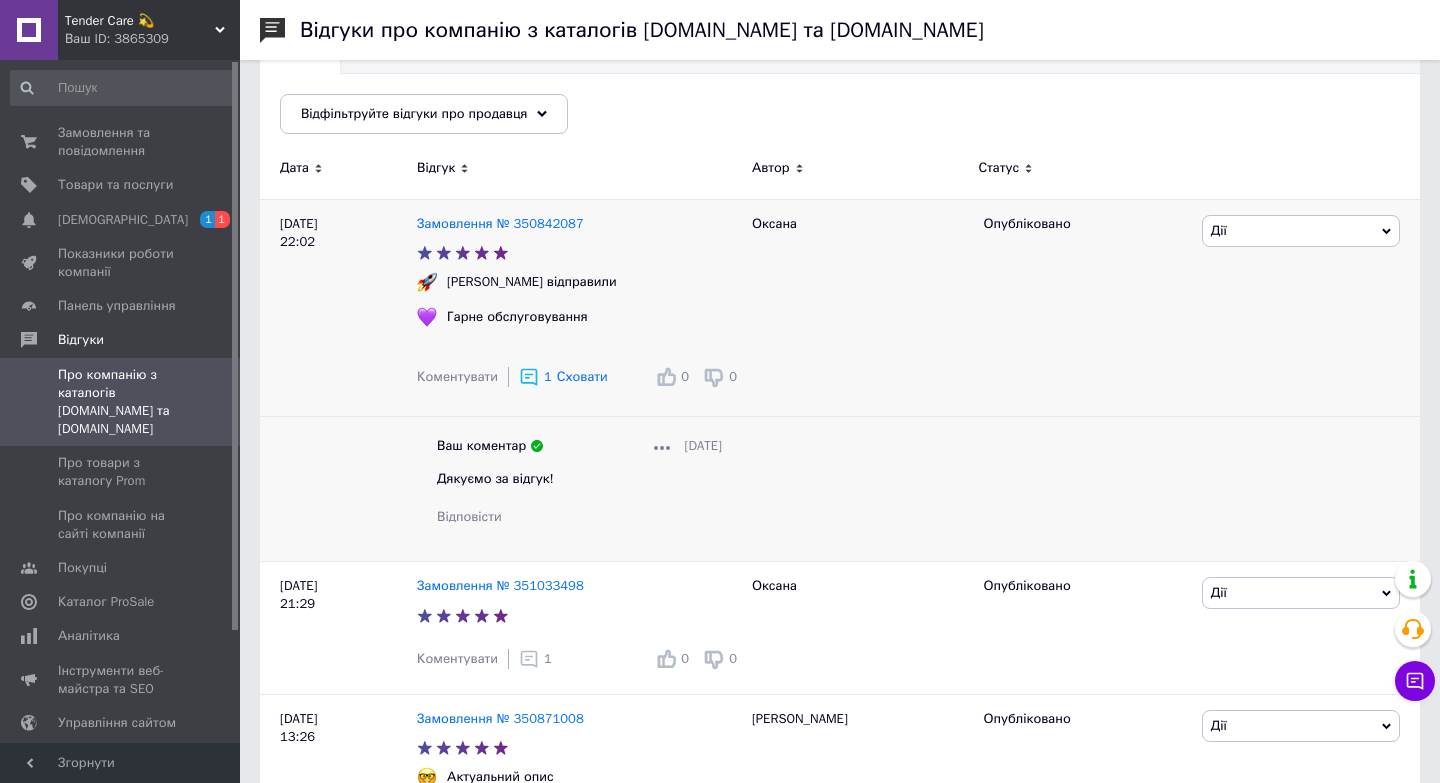 scroll, scrollTop: 0, scrollLeft: 0, axis: both 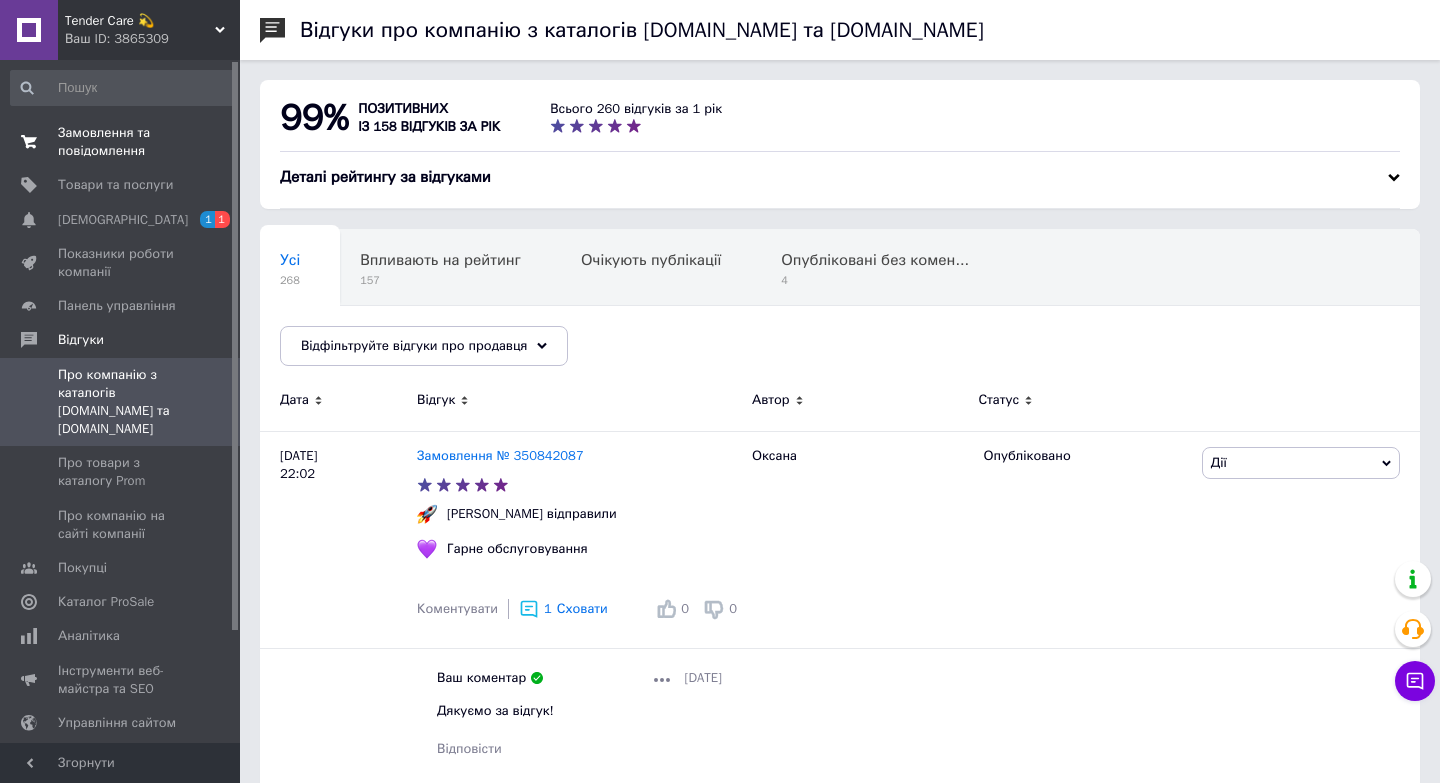 click on "Замовлення та повідомлення" at bounding box center (121, 142) 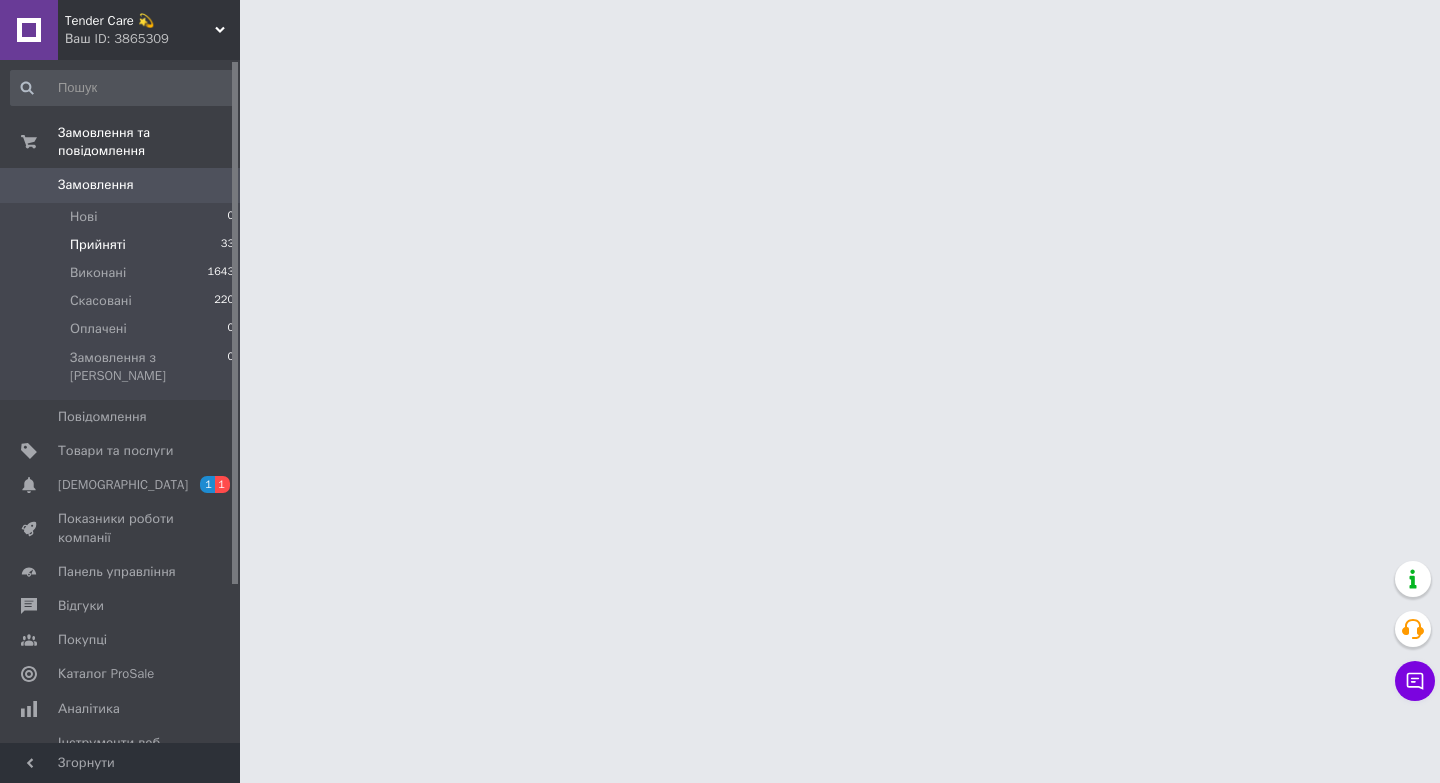 click on "Прийняті 33" at bounding box center [123, 245] 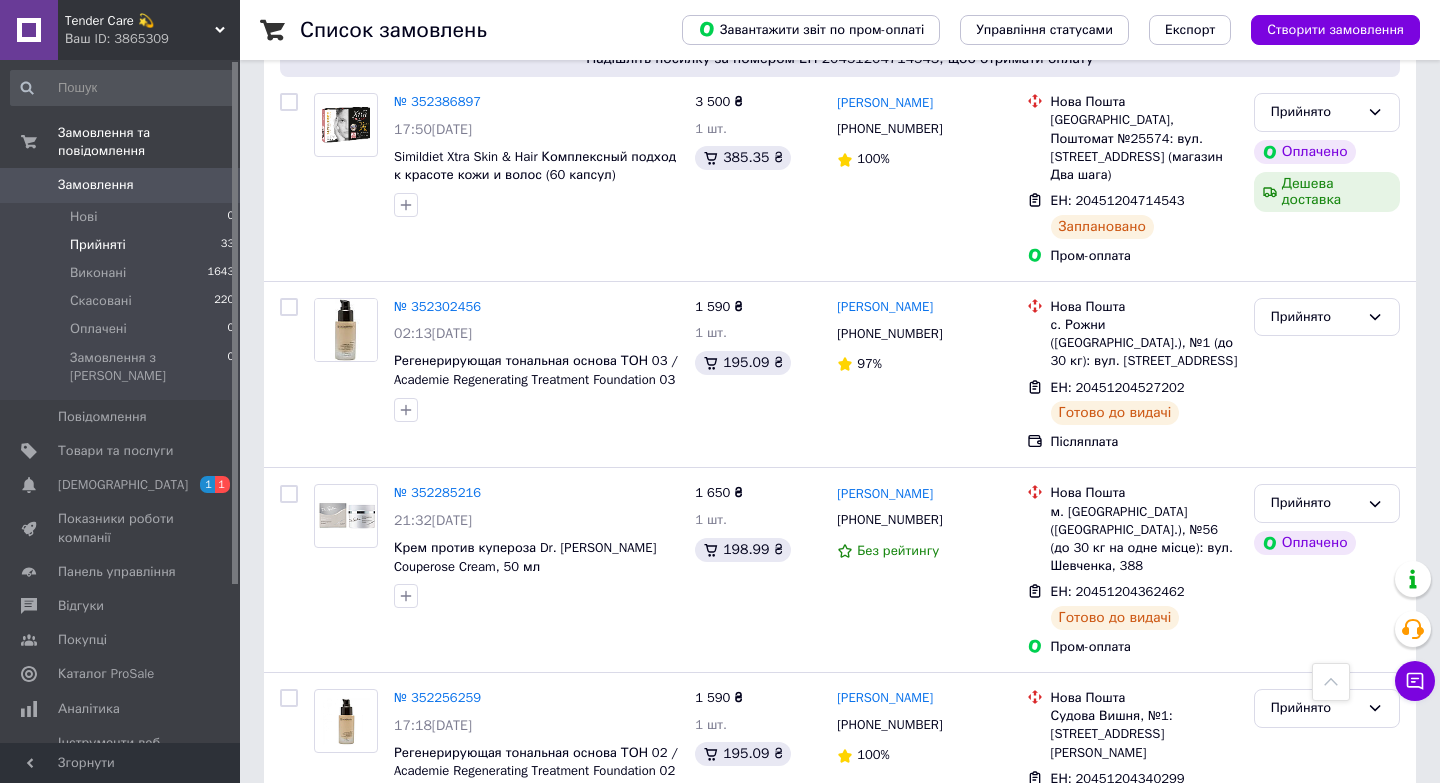 scroll, scrollTop: 0, scrollLeft: 0, axis: both 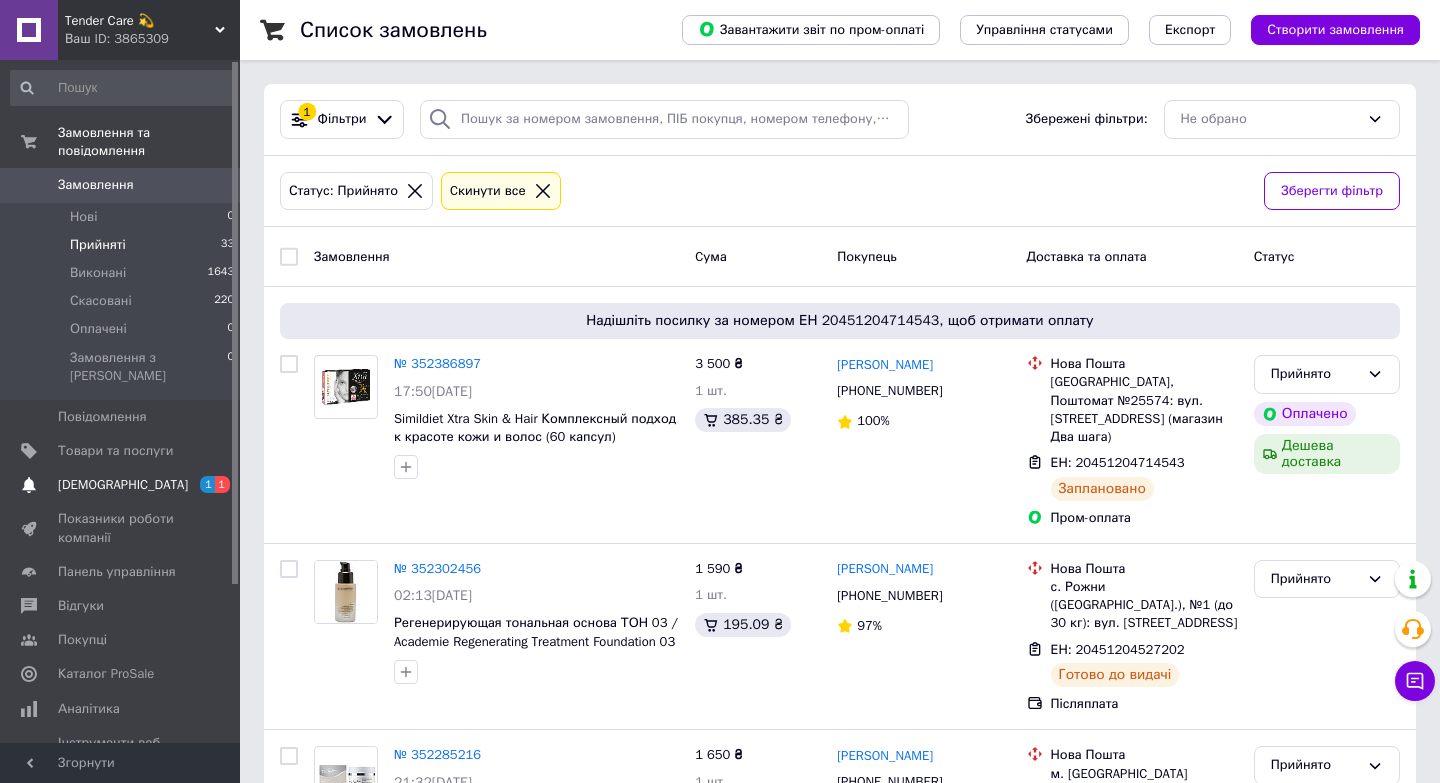 click on "[DEMOGRAPHIC_DATA]" at bounding box center [121, 485] 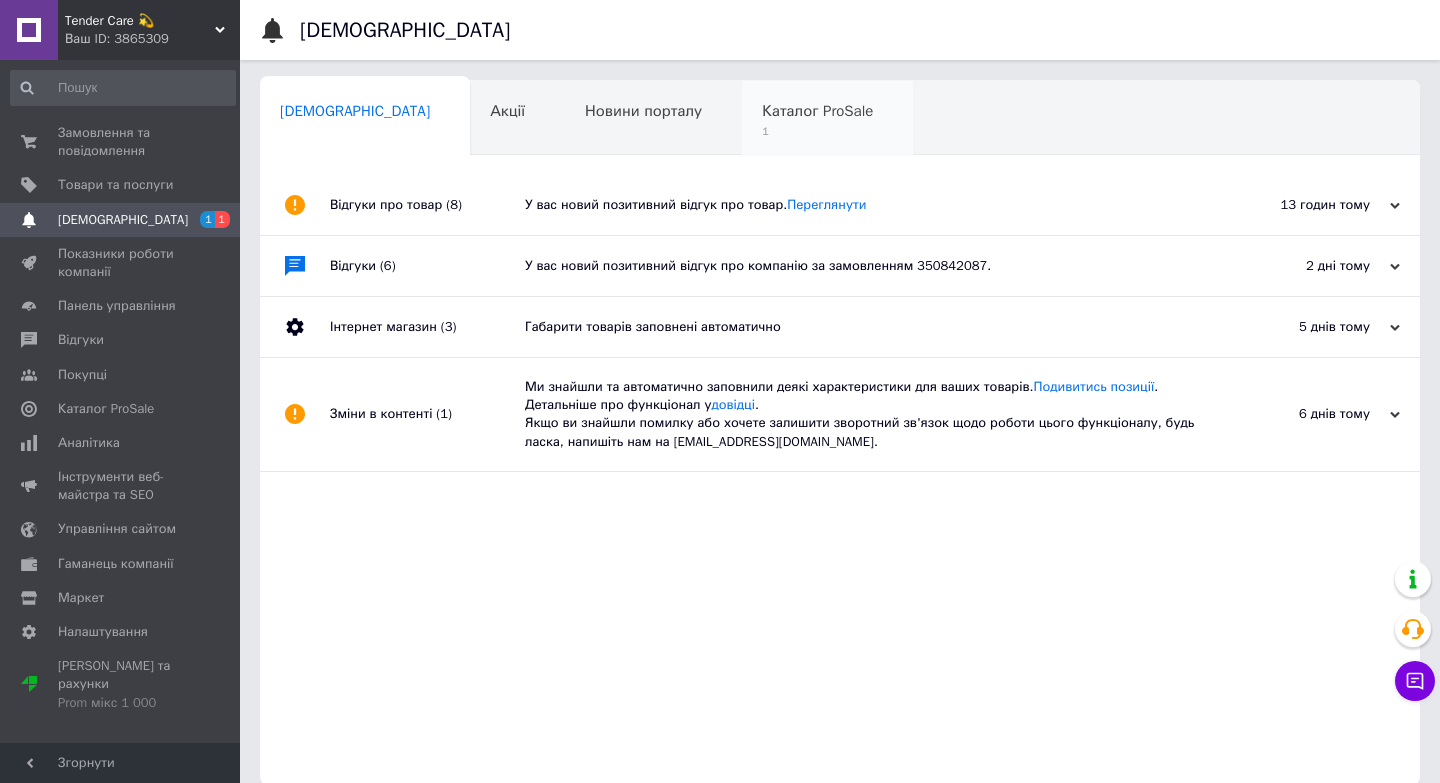 click on "Каталог ProSale 1" at bounding box center (827, 119) 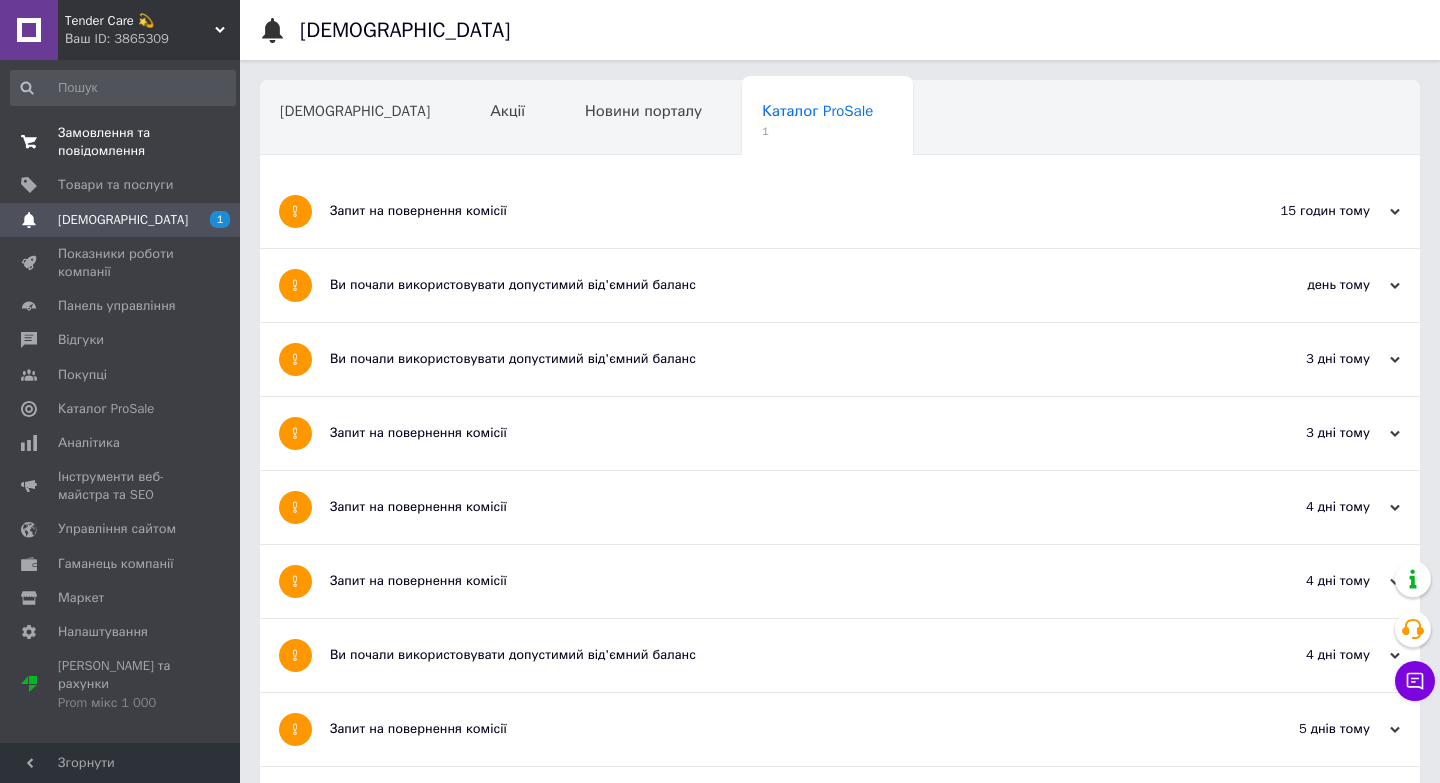click on "Замовлення та повідомлення" at bounding box center [121, 142] 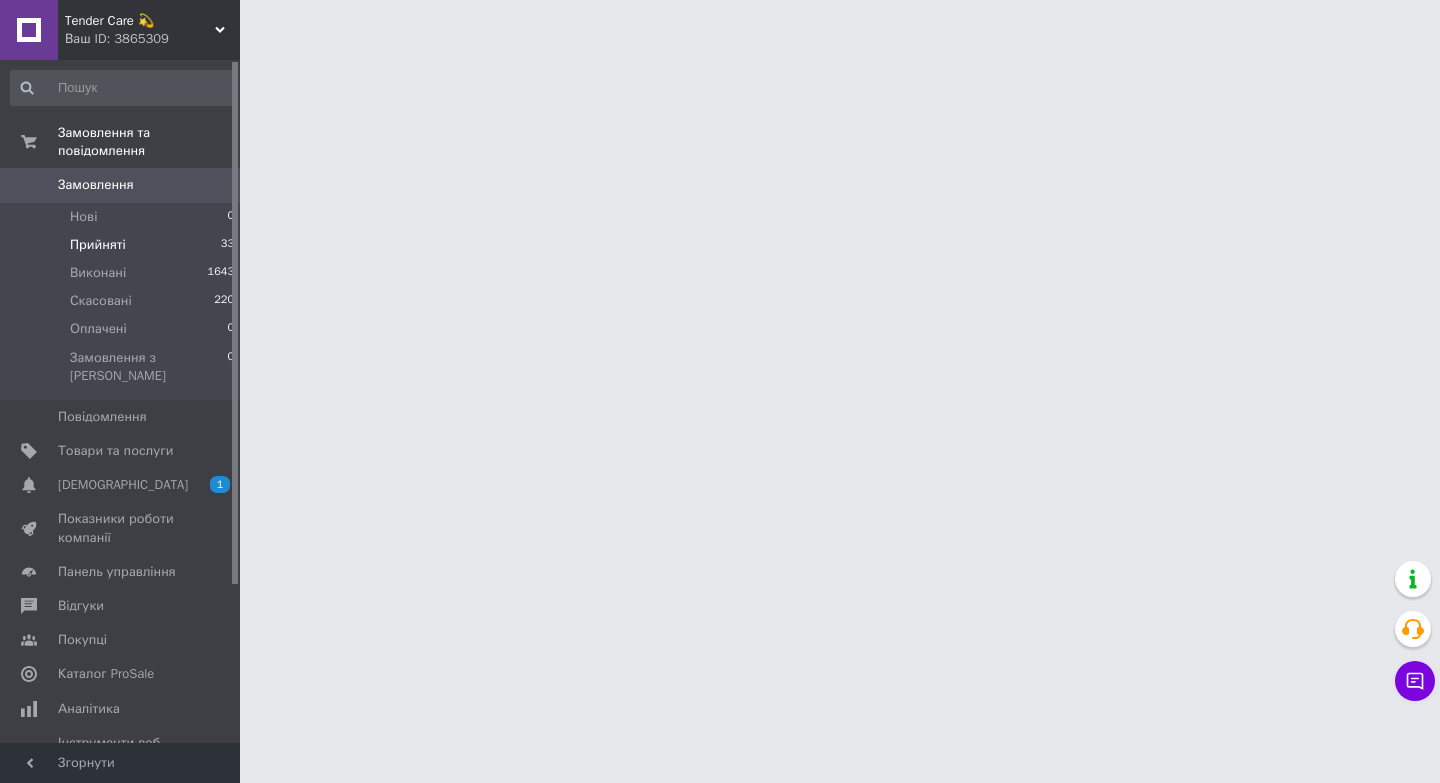 click on "Прийняті 33" at bounding box center (123, 245) 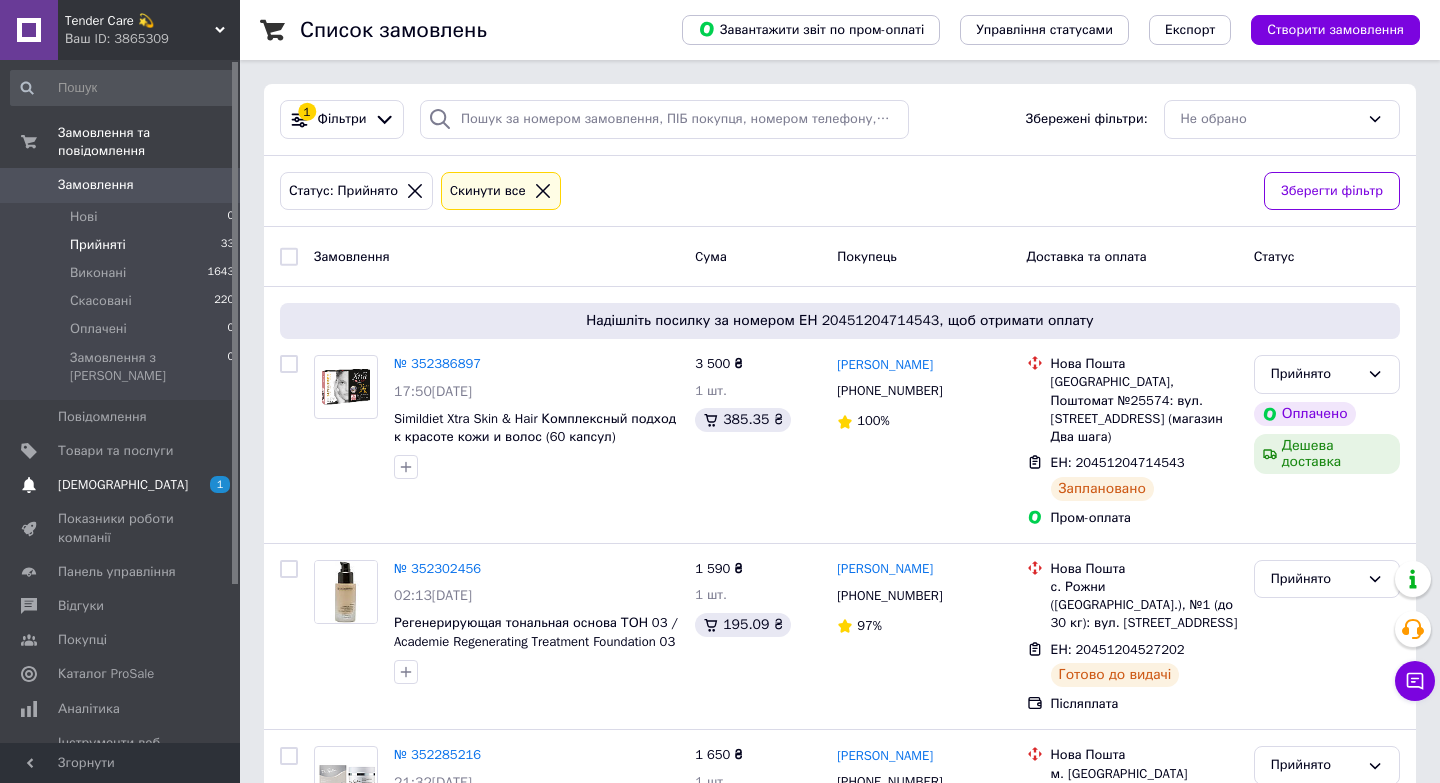 click on "[DEMOGRAPHIC_DATA]" at bounding box center [121, 485] 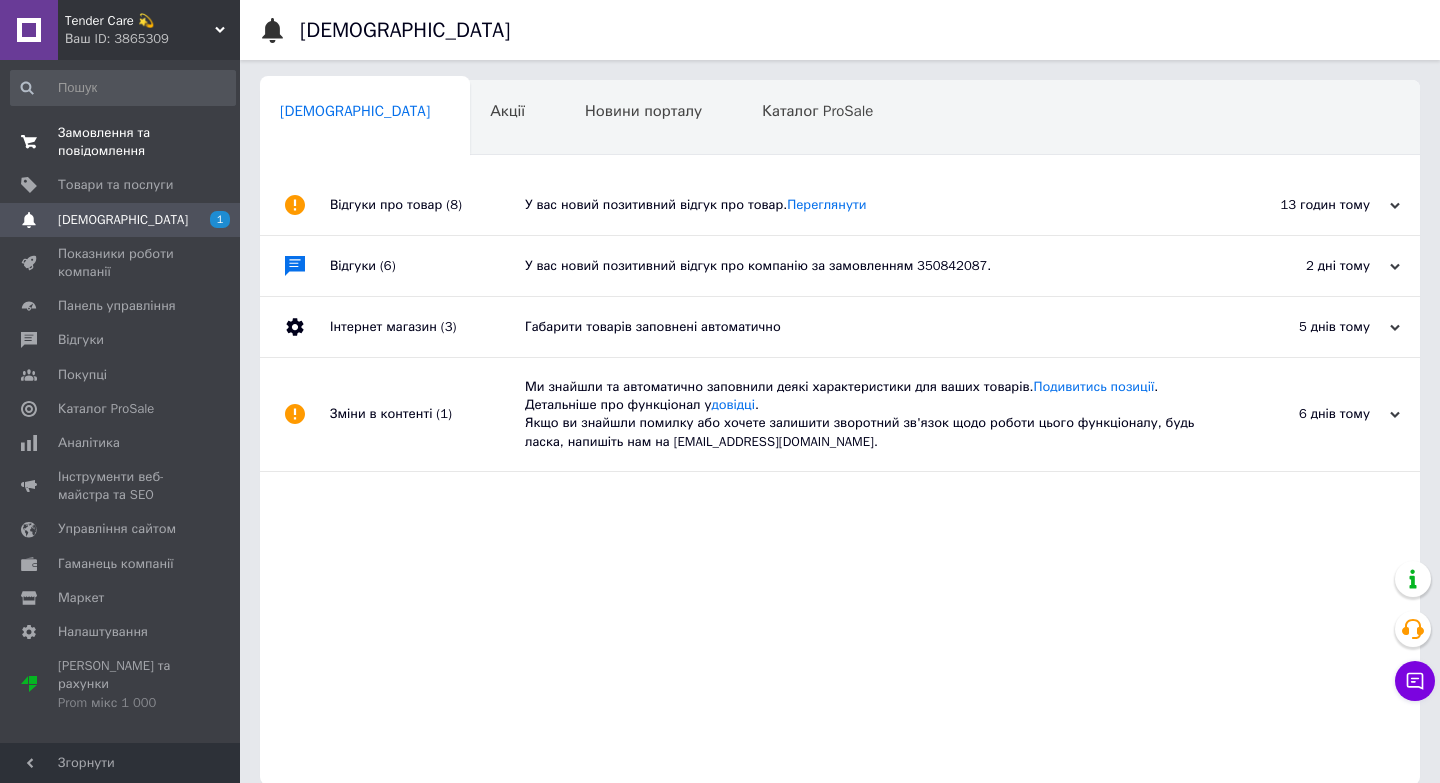 click on "0 0" at bounding box center (212, 142) 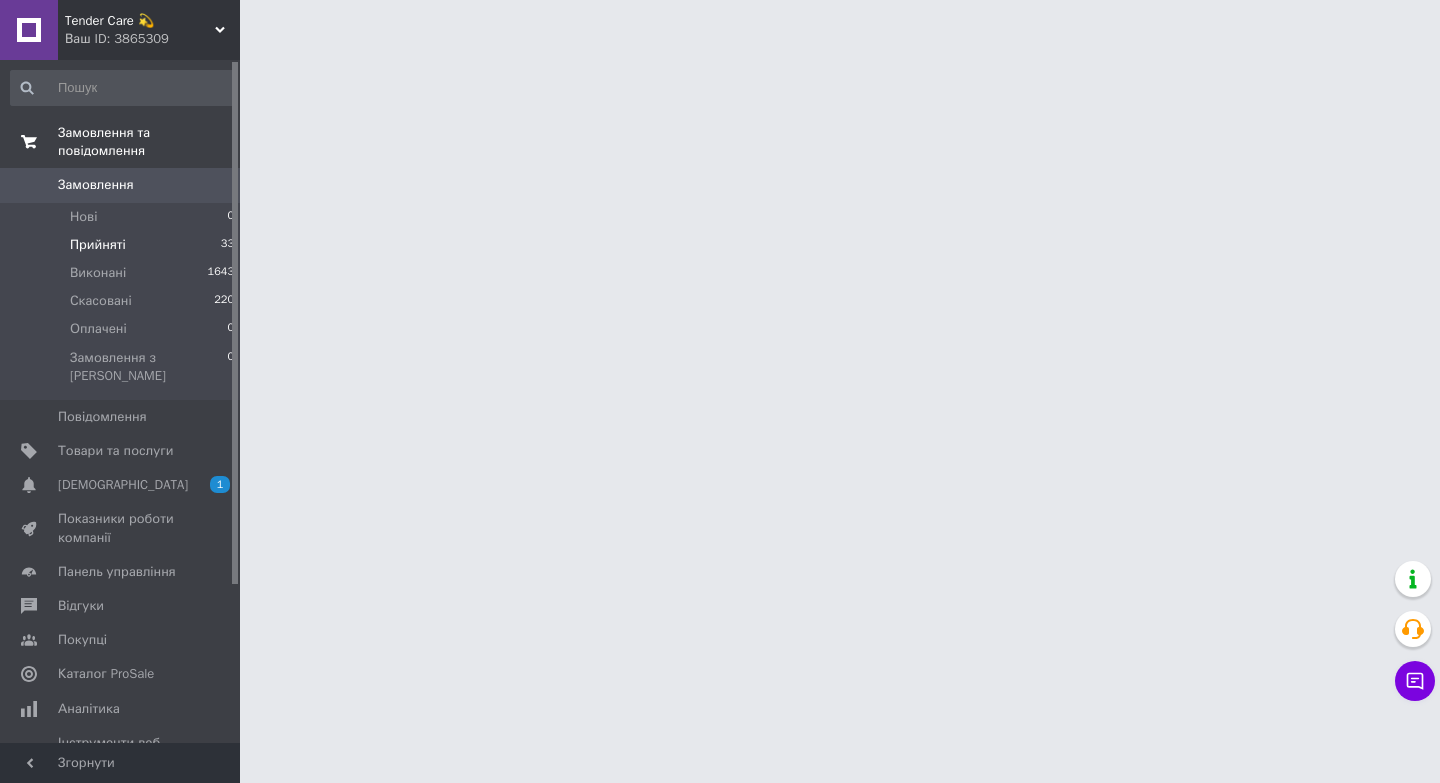 click on "Прийняті 33" at bounding box center (123, 245) 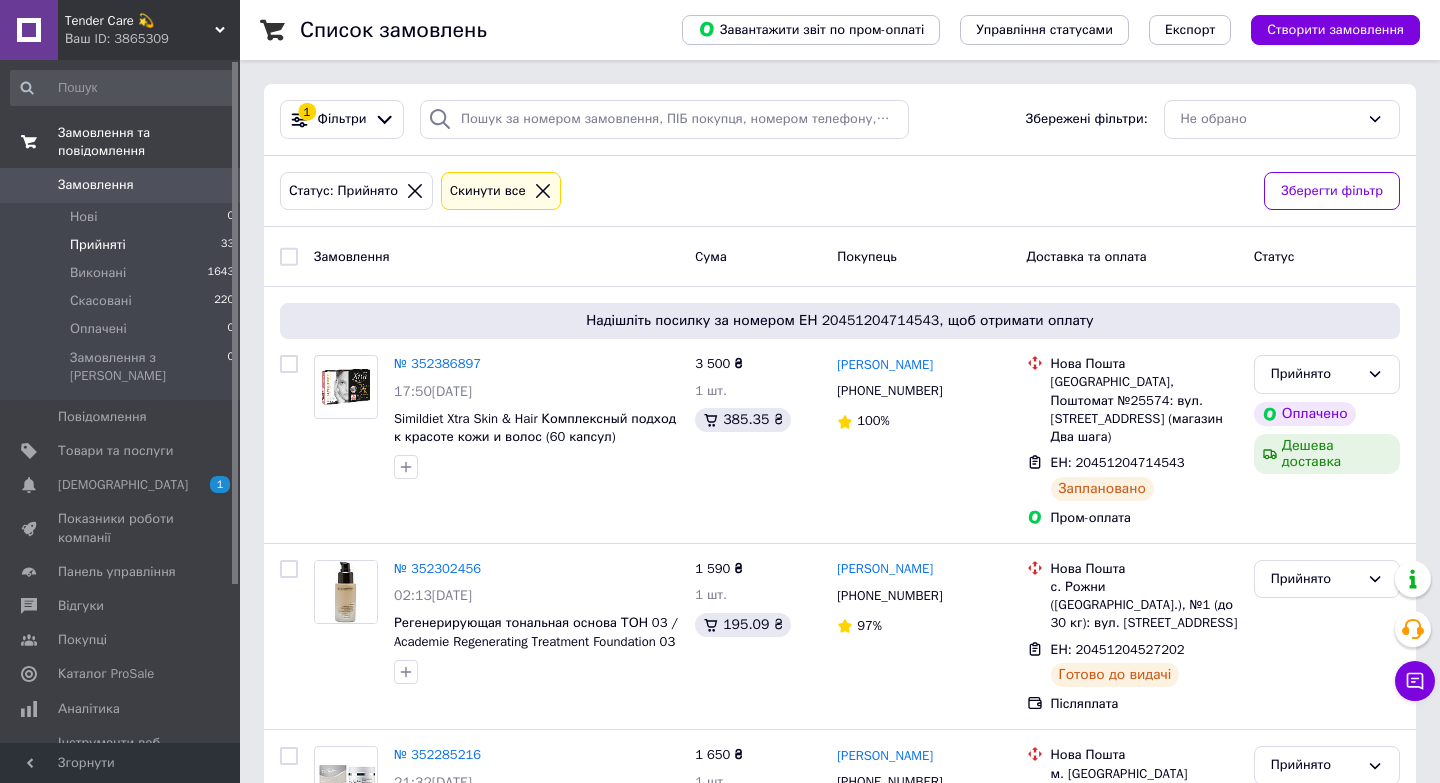 click on "Прийняті 33" at bounding box center (123, 245) 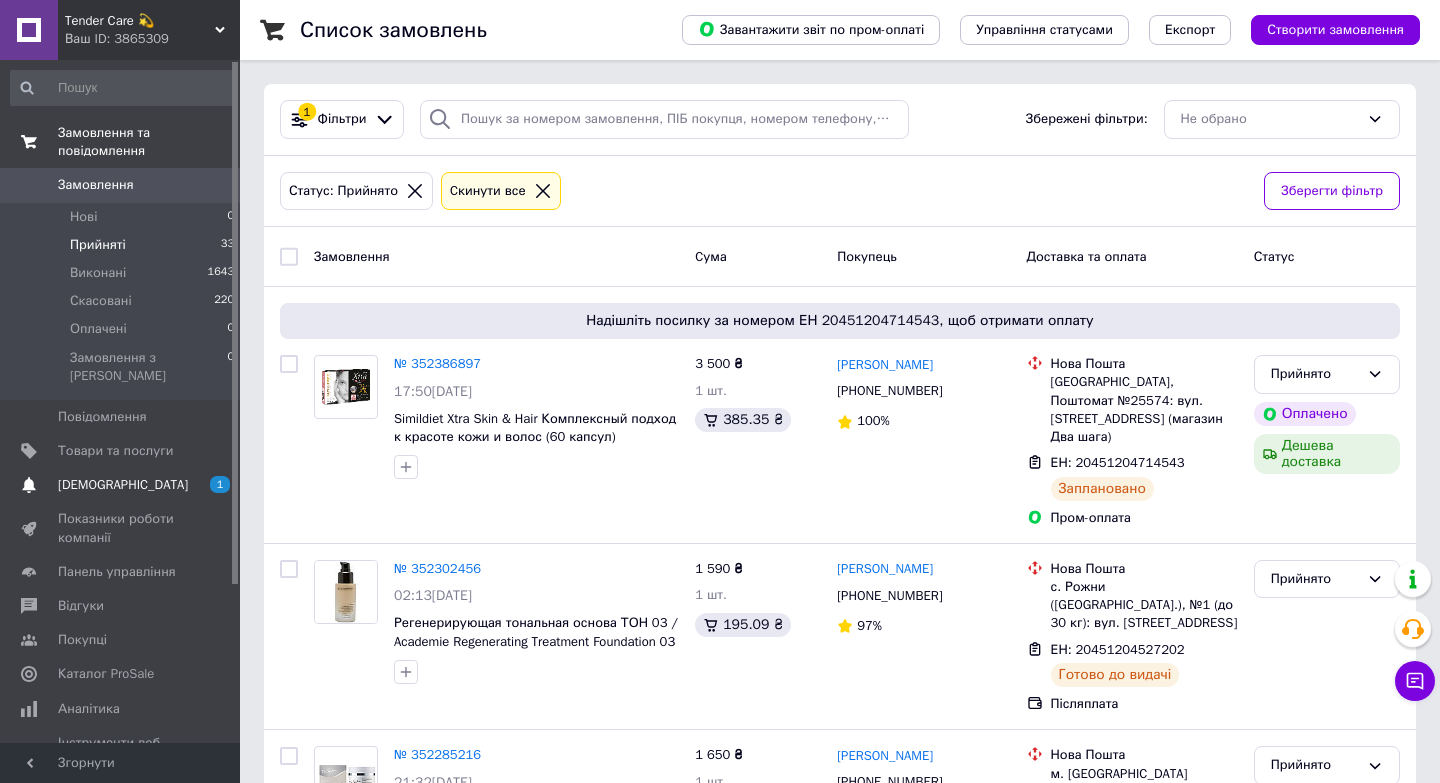 click on "[DEMOGRAPHIC_DATA] 1" at bounding box center [123, 485] 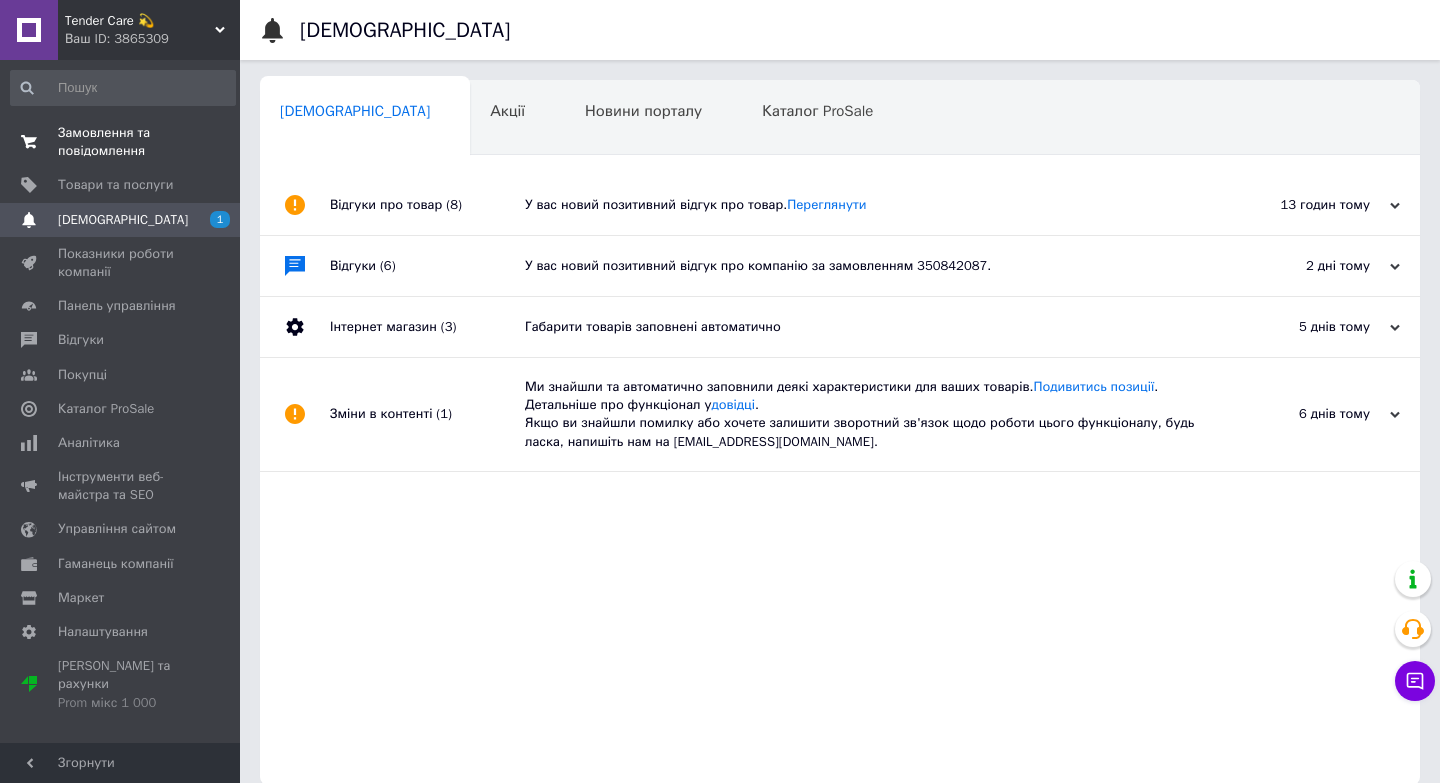 click on "Замовлення та повідомлення 0 0" at bounding box center (123, 142) 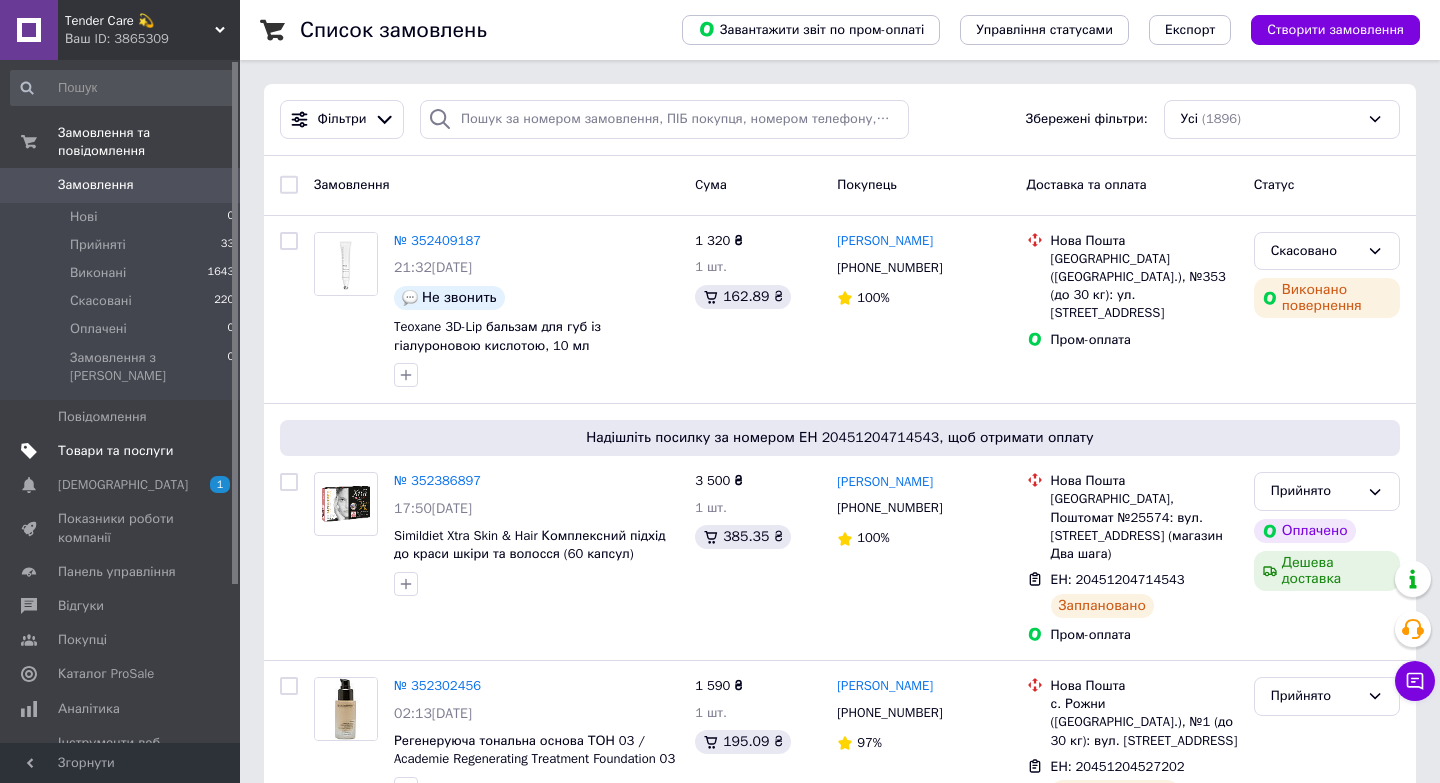 click on "Товари та послуги" at bounding box center [115, 451] 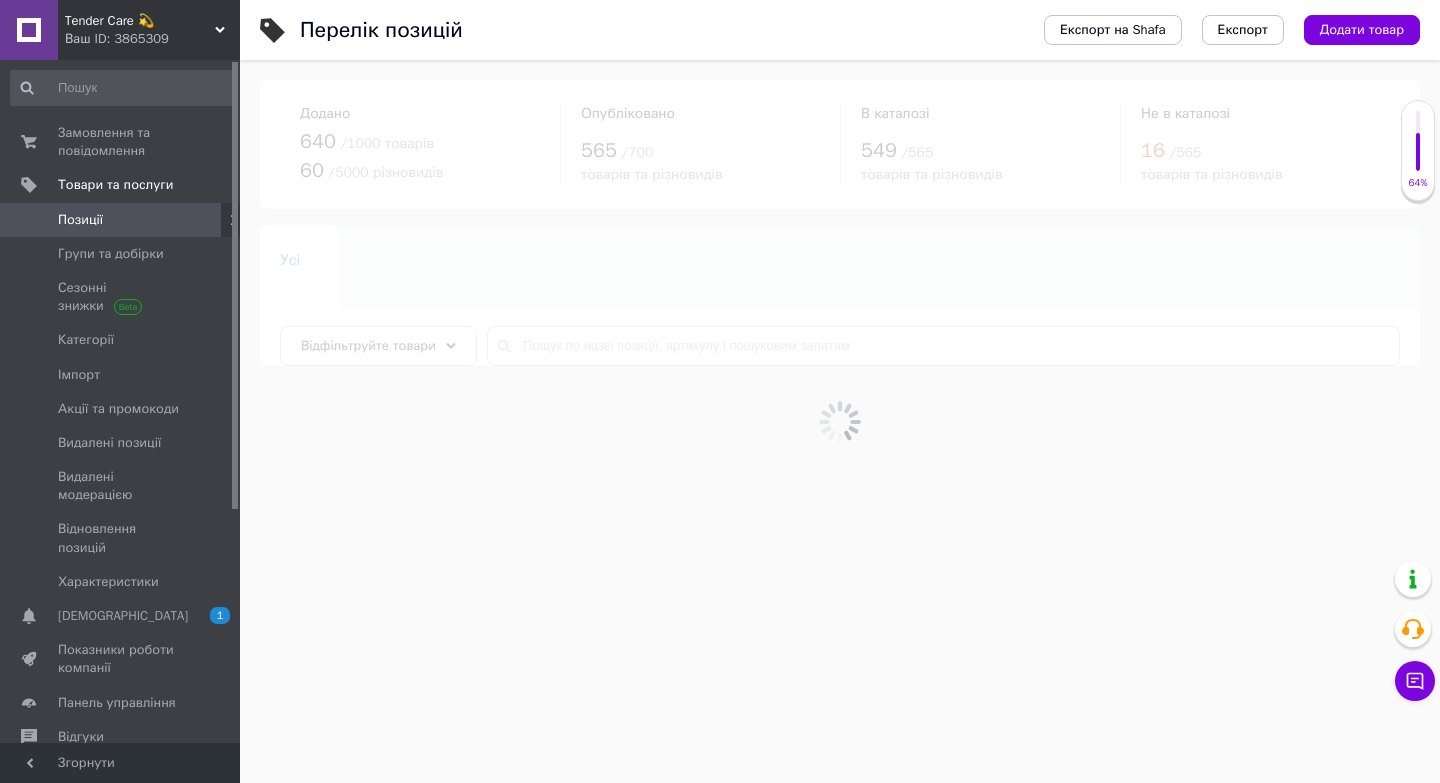 click at bounding box center (840, 421) 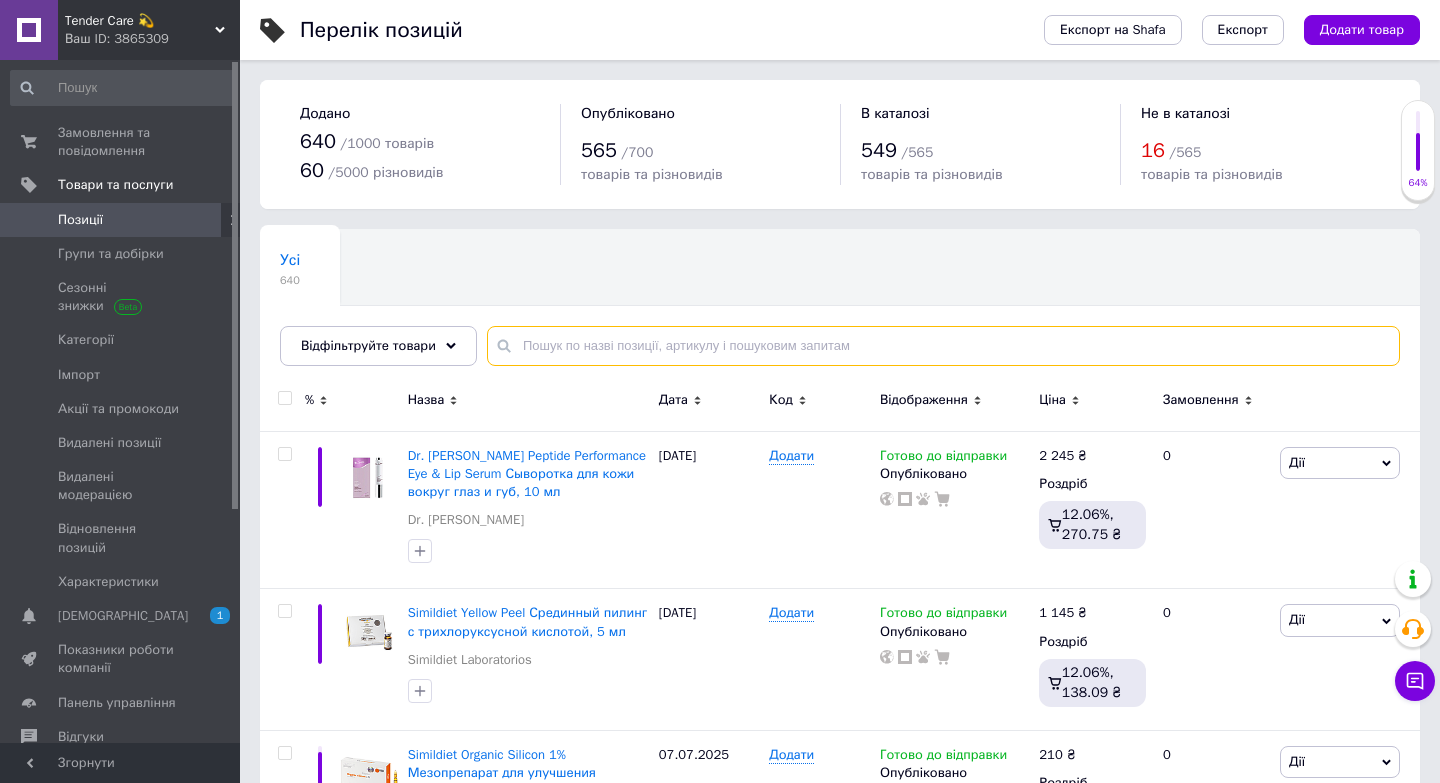 click at bounding box center [943, 346] 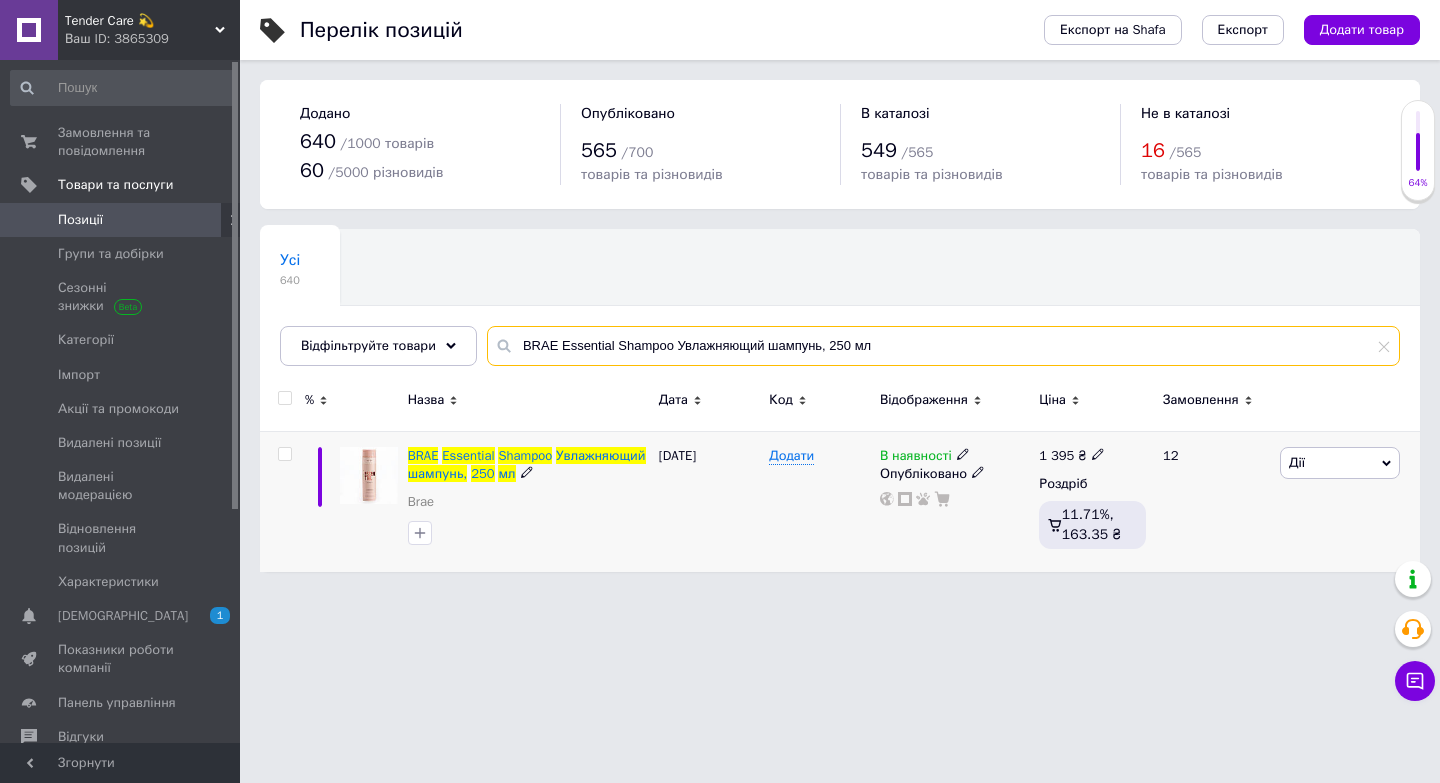 type on "BRAE Essential Shampoo Увлажняющий шампунь, 250 мл" 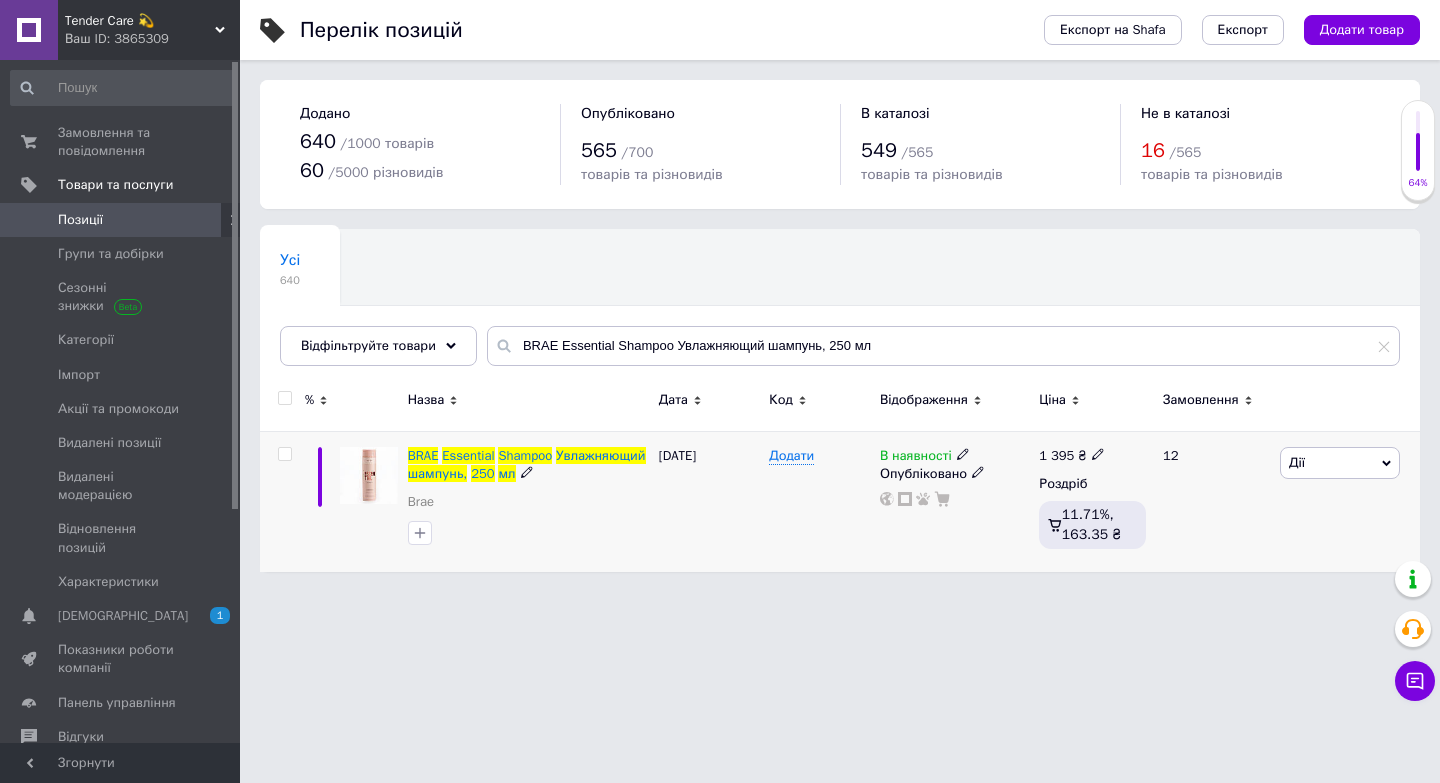 click 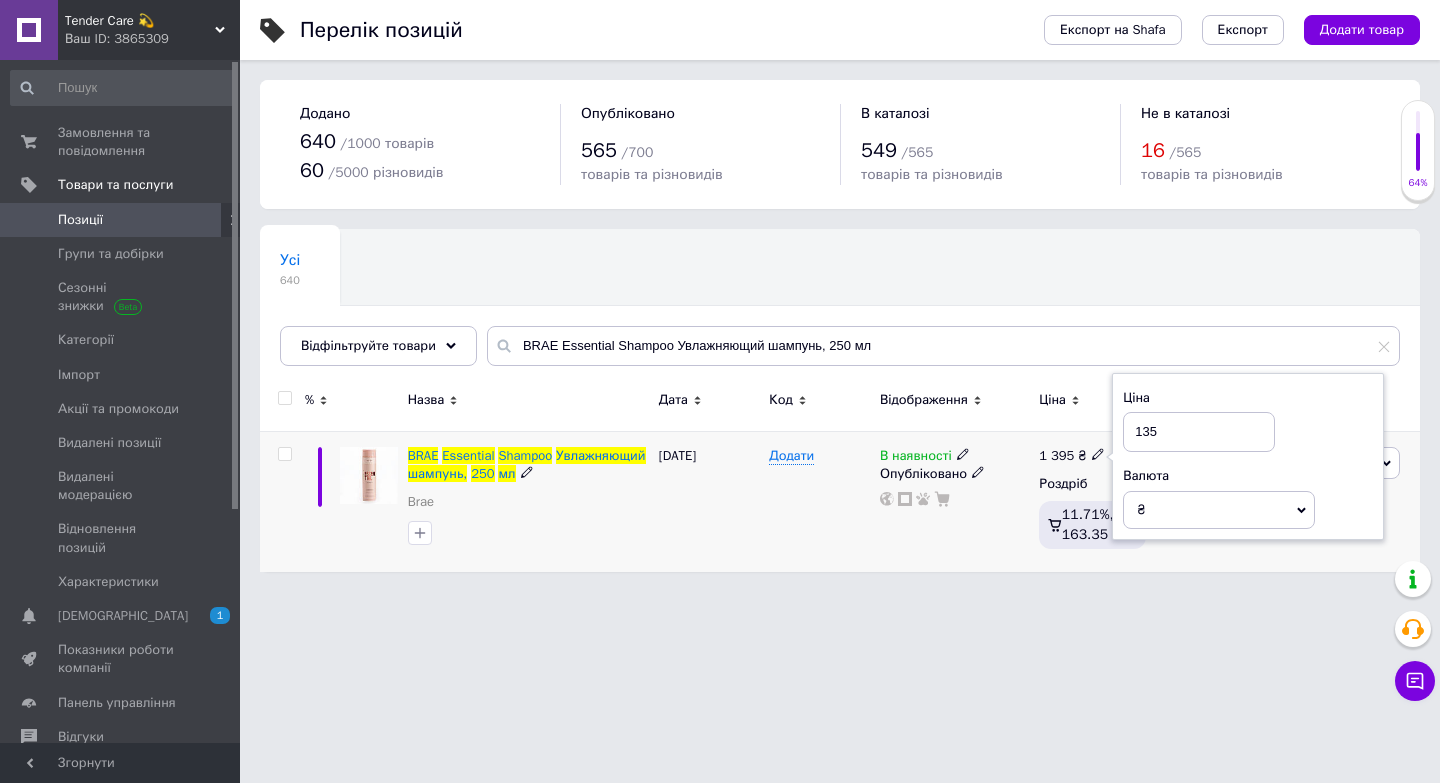type on "1350" 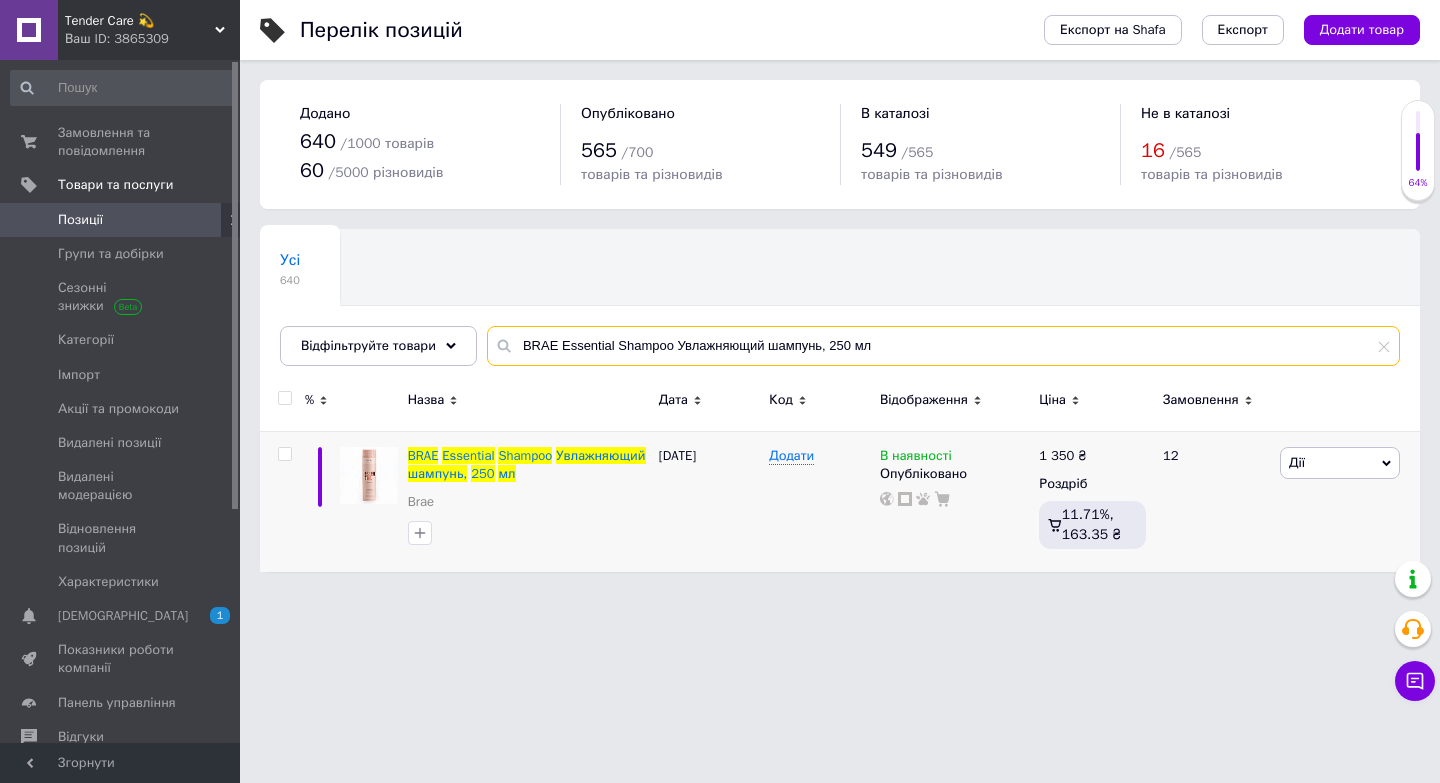 drag, startPoint x: 908, startPoint y: 339, endPoint x: 619, endPoint y: 345, distance: 289.0623 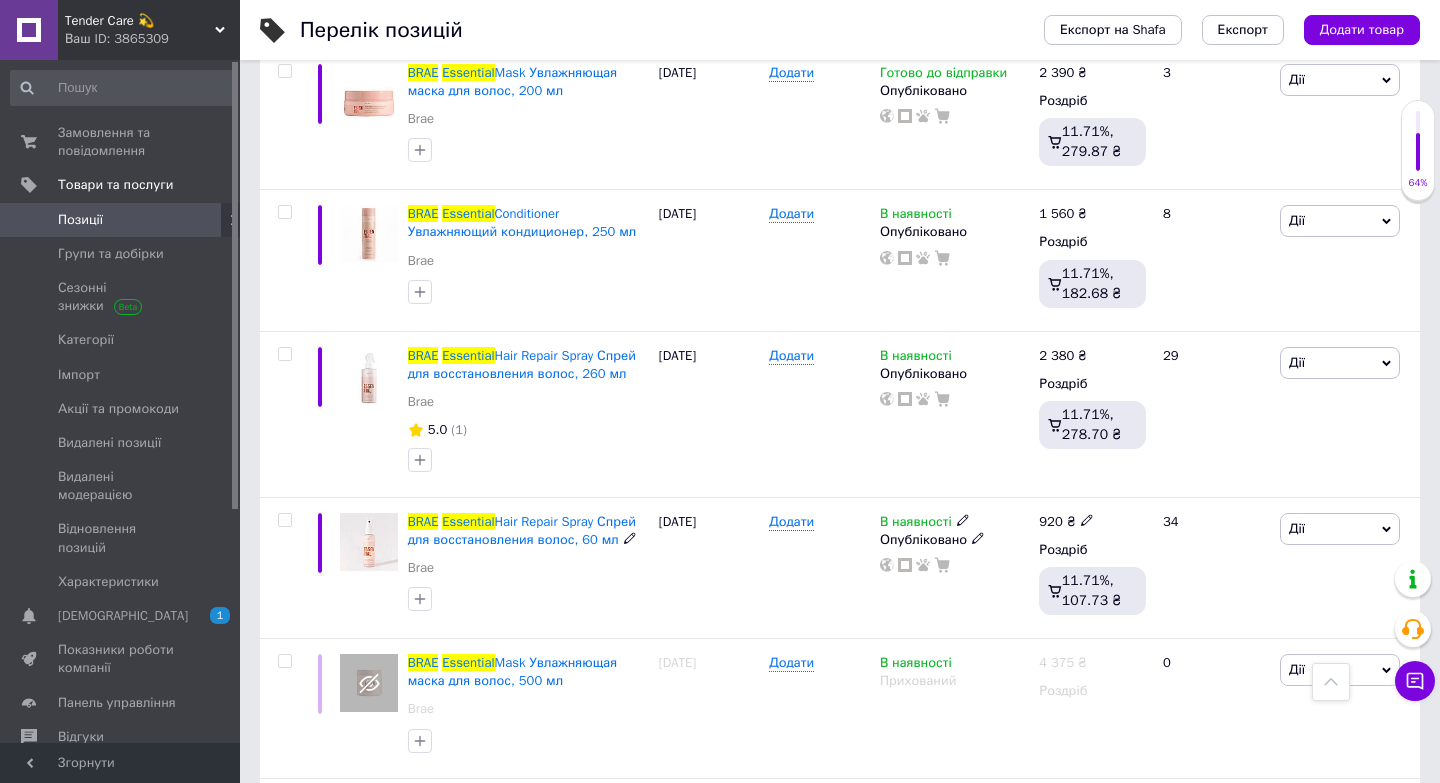 scroll, scrollTop: 1119, scrollLeft: 0, axis: vertical 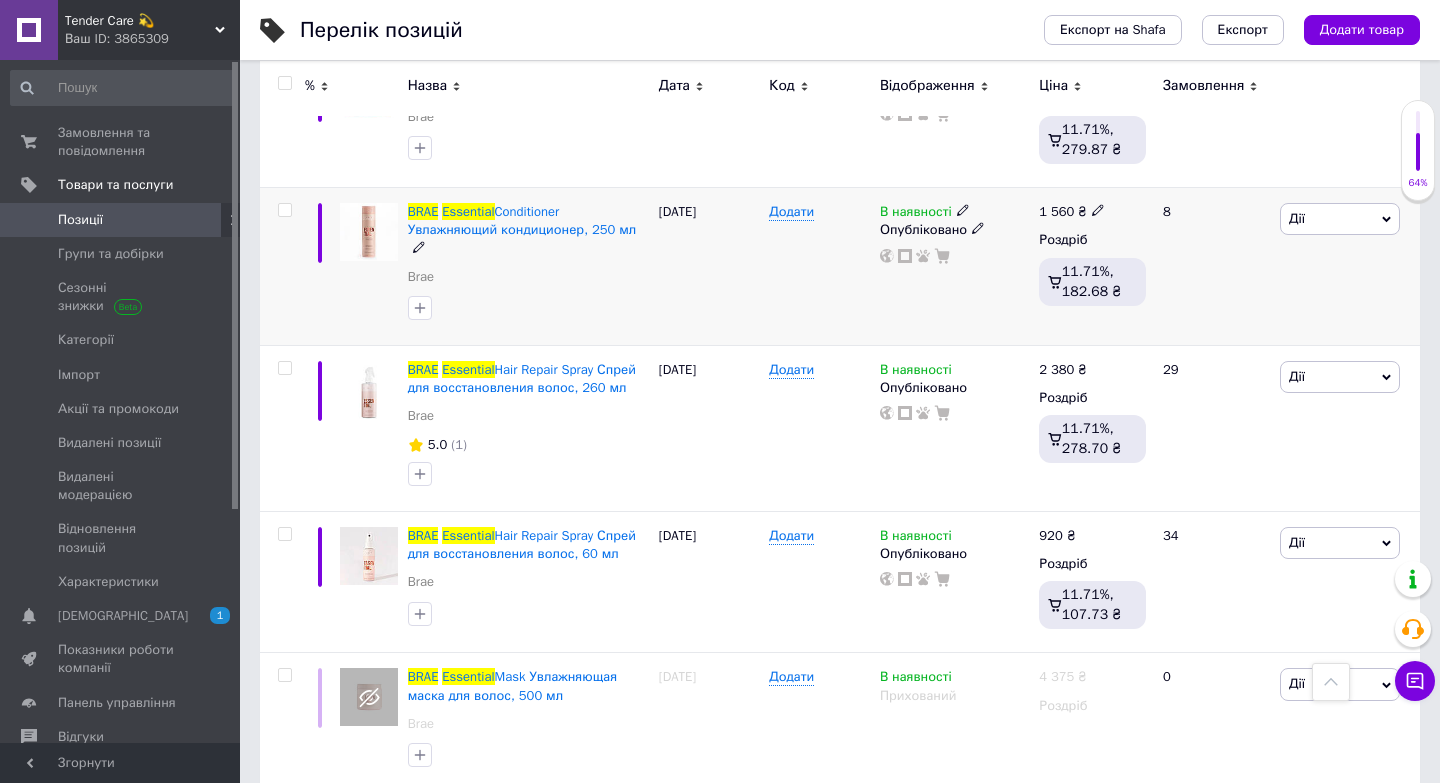 type on "BRAE Essential" 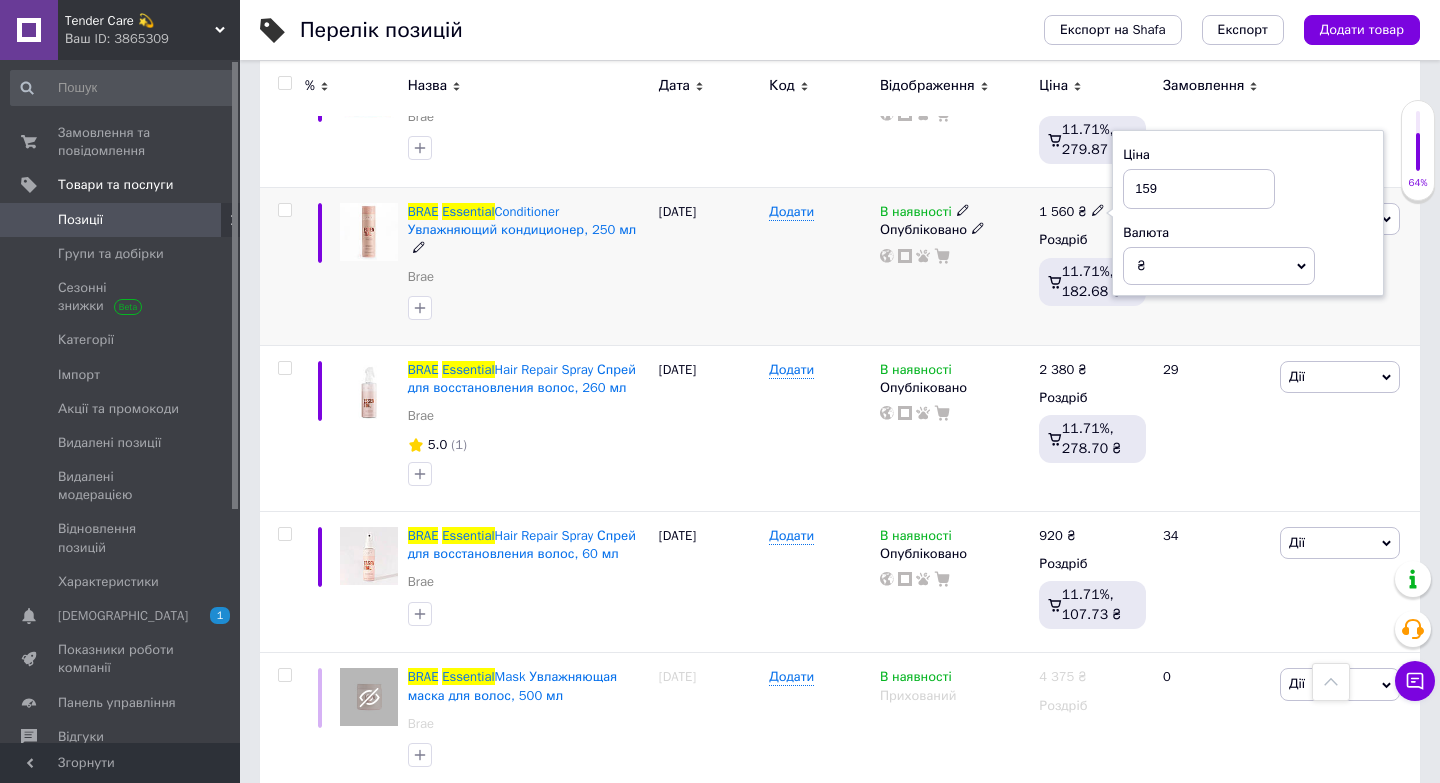 type on "1590" 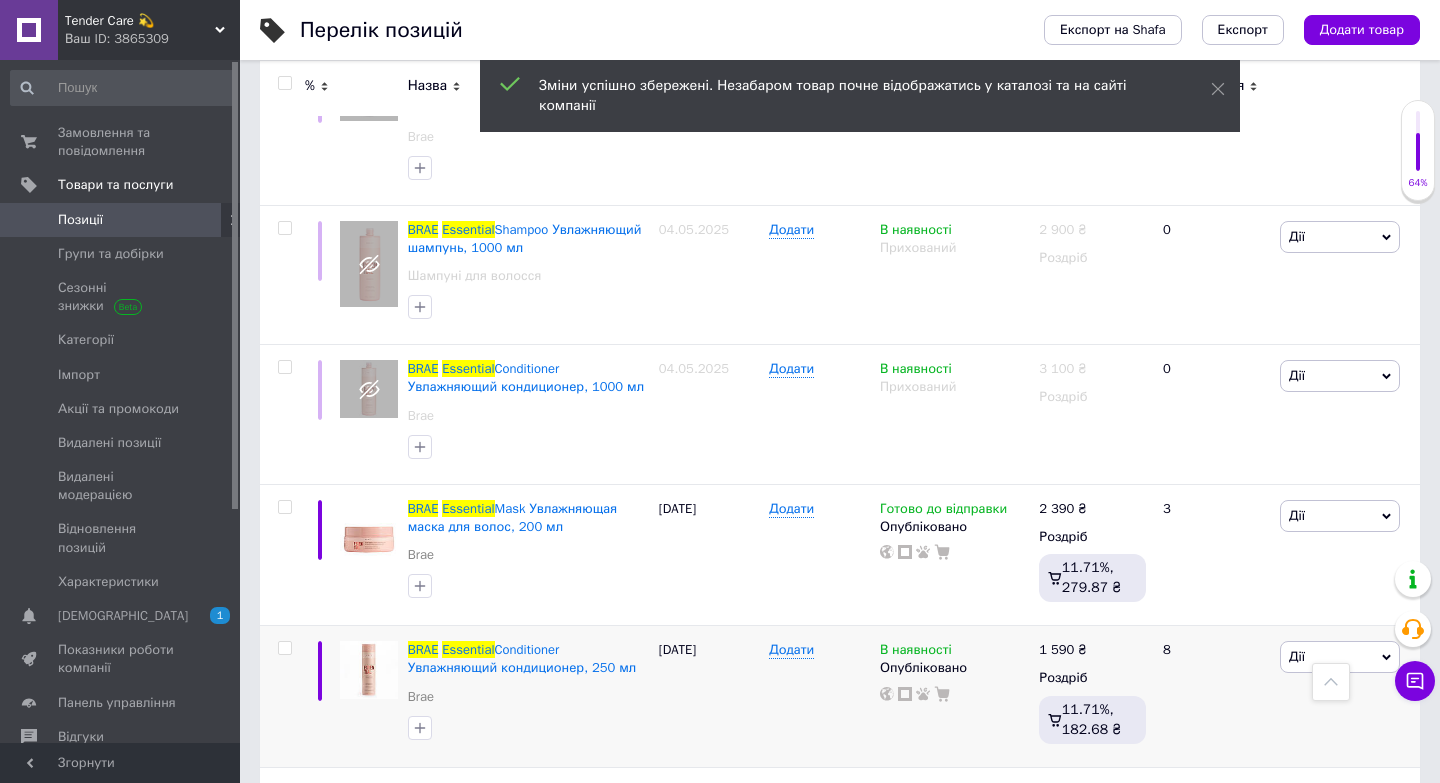 scroll, scrollTop: 0, scrollLeft: 0, axis: both 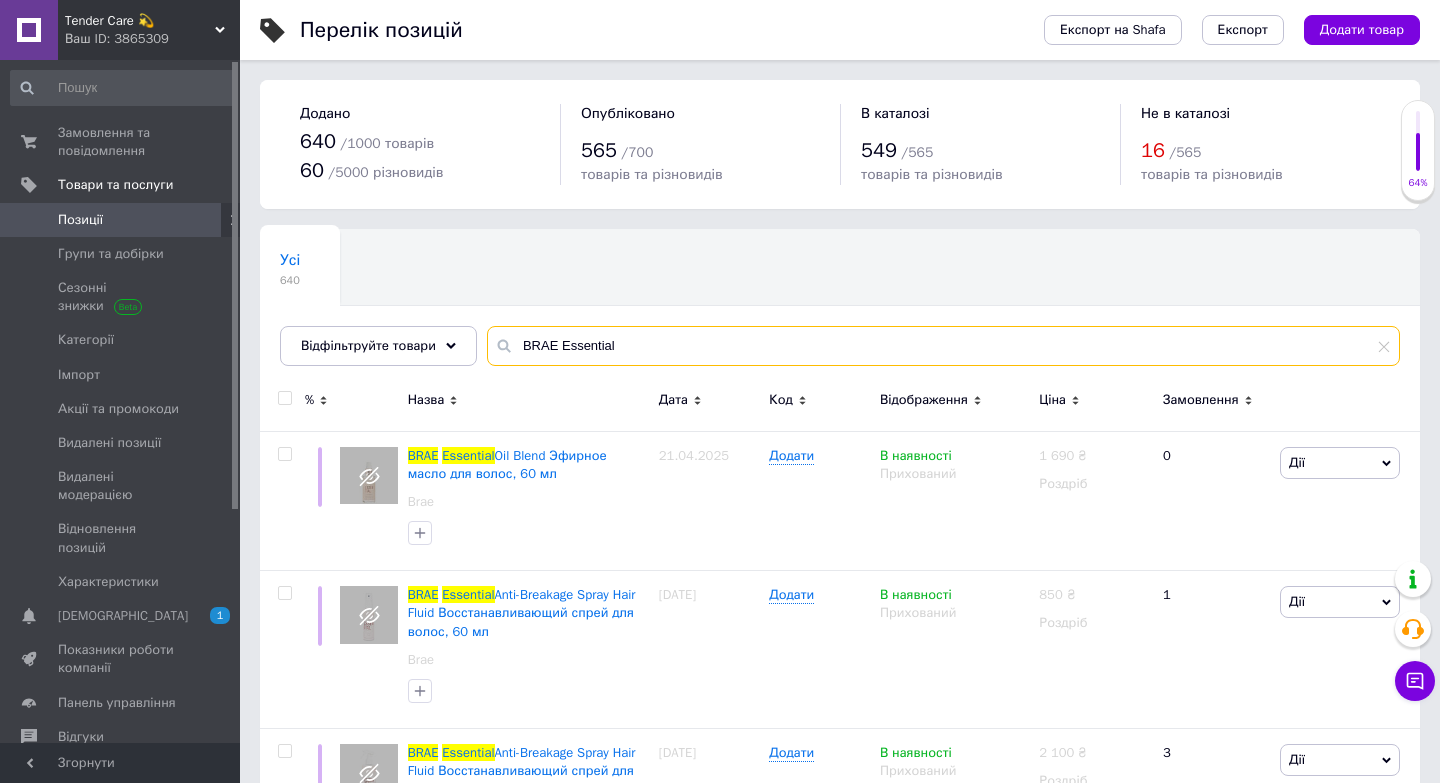 drag, startPoint x: 637, startPoint y: 345, endPoint x: 563, endPoint y: 342, distance: 74.06078 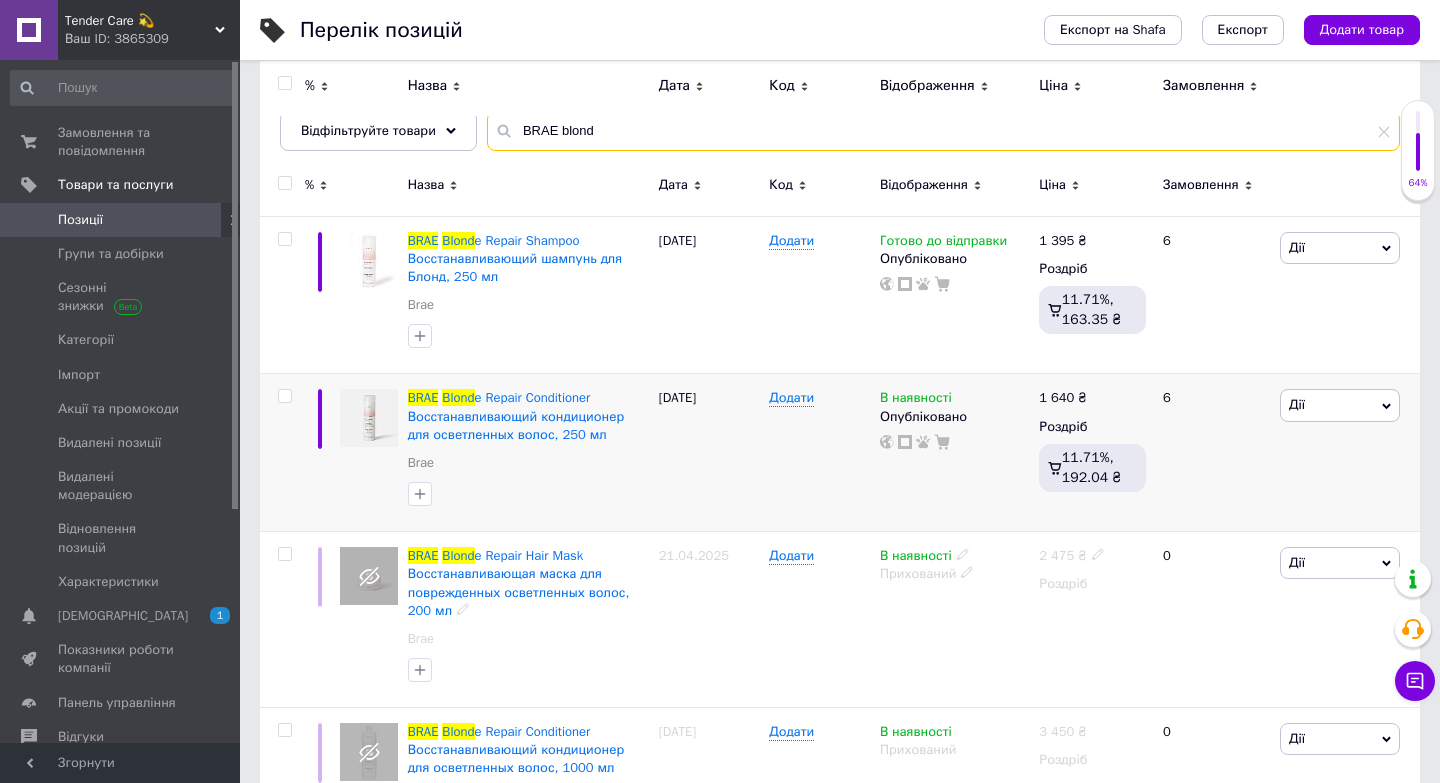 scroll, scrollTop: 216, scrollLeft: 0, axis: vertical 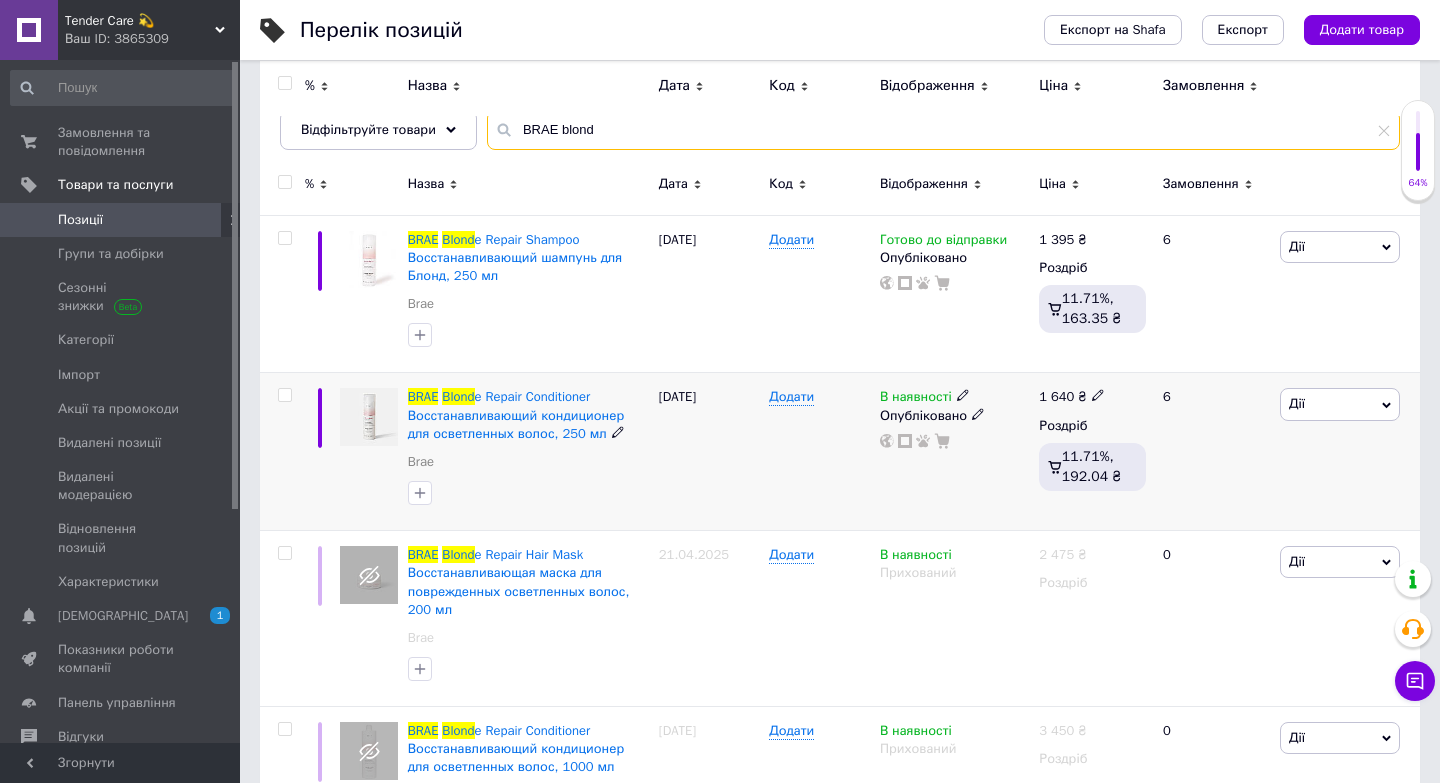 type on "BRAE blond" 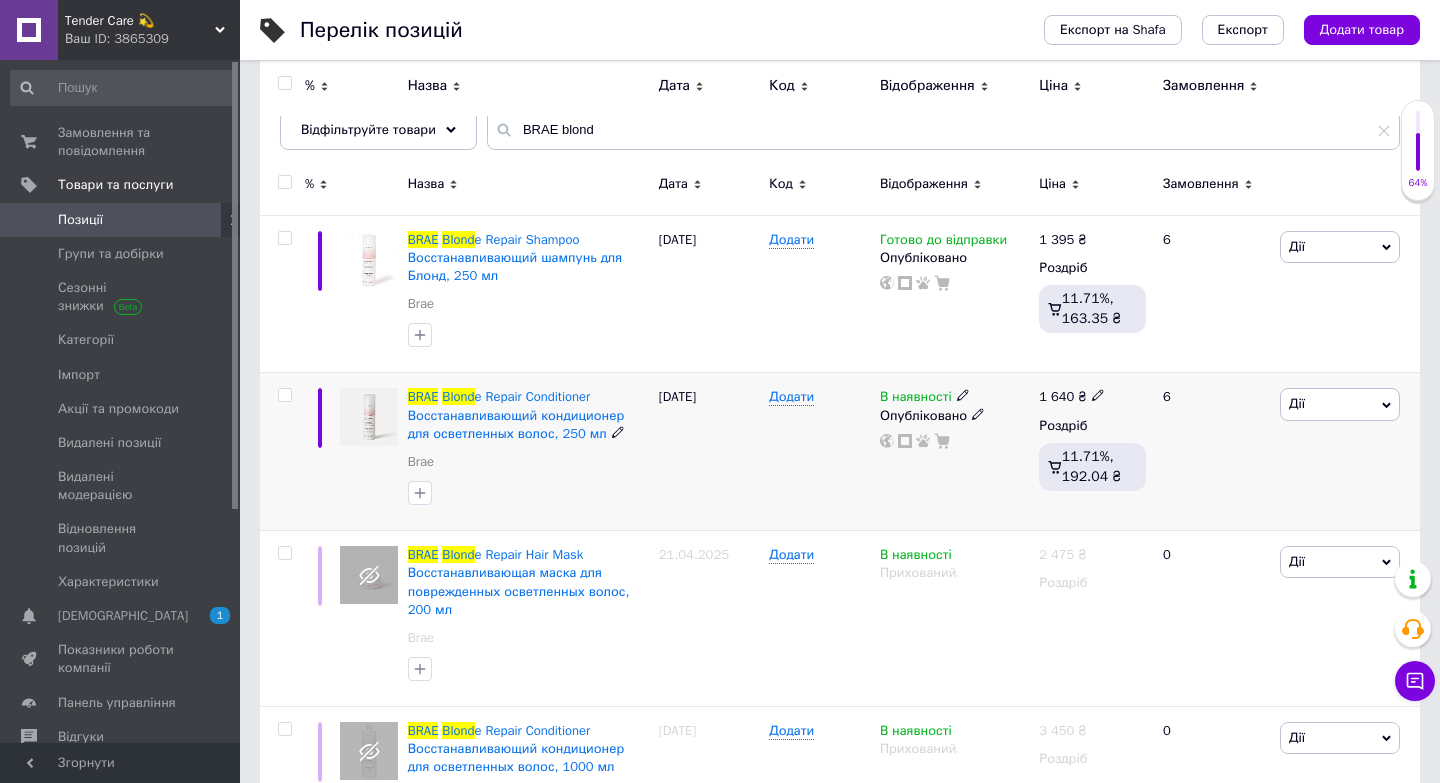 click 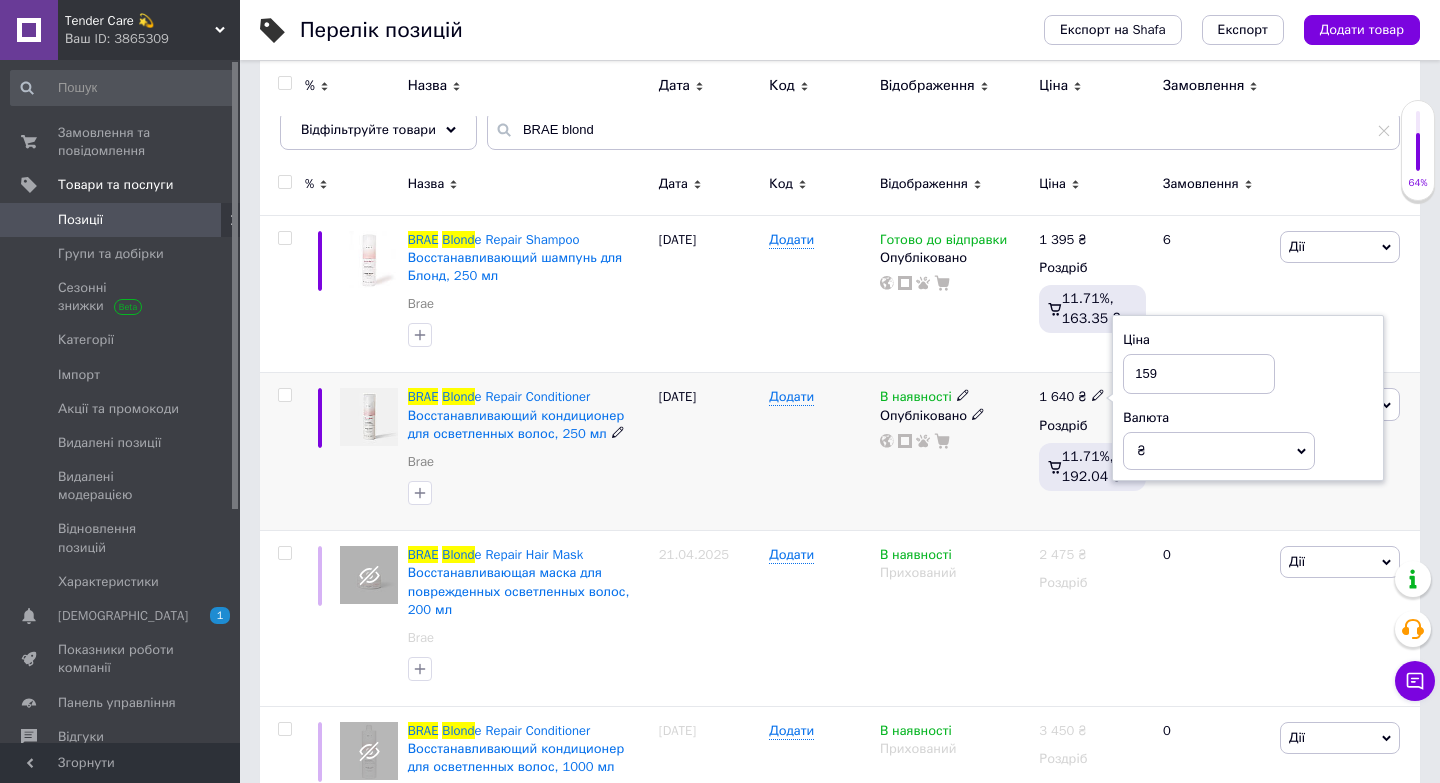 type on "1590" 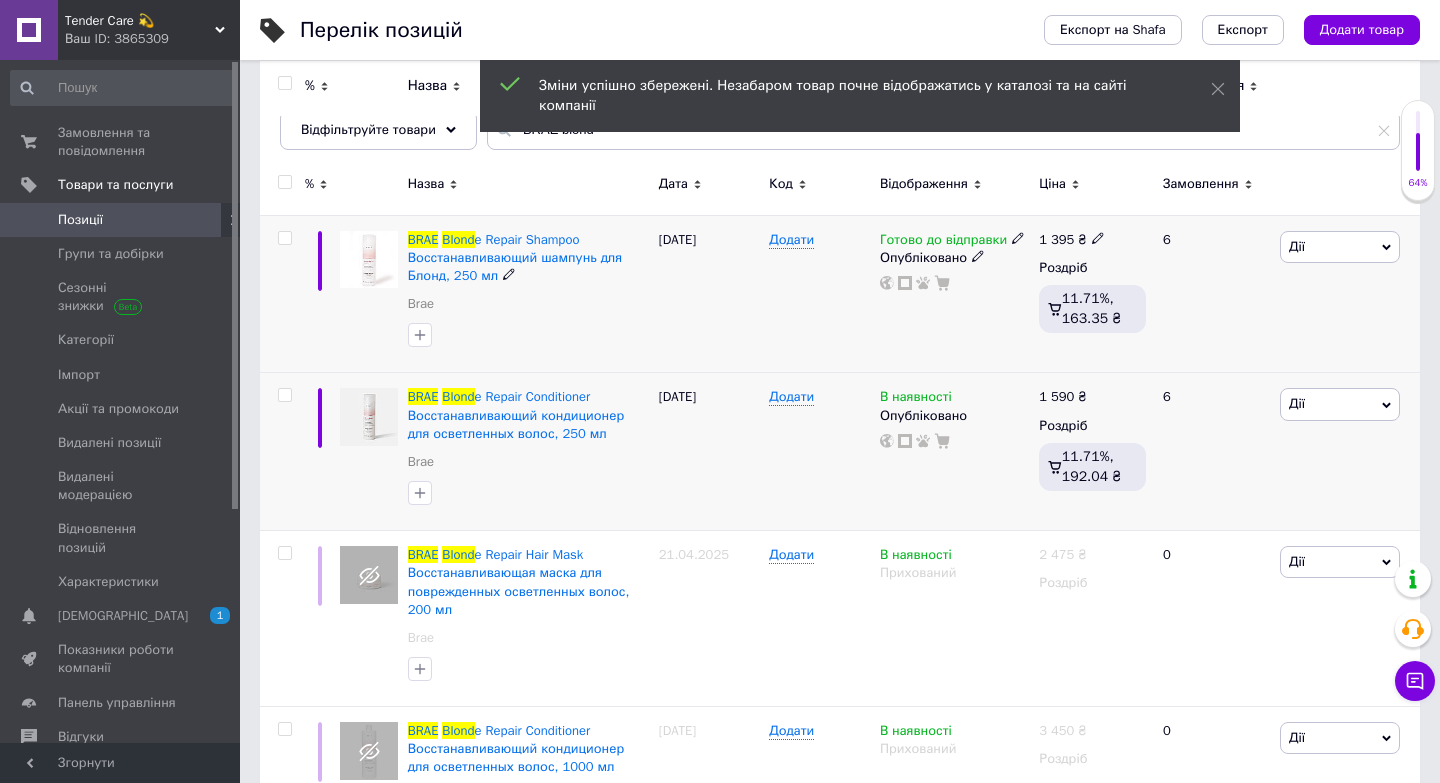 click 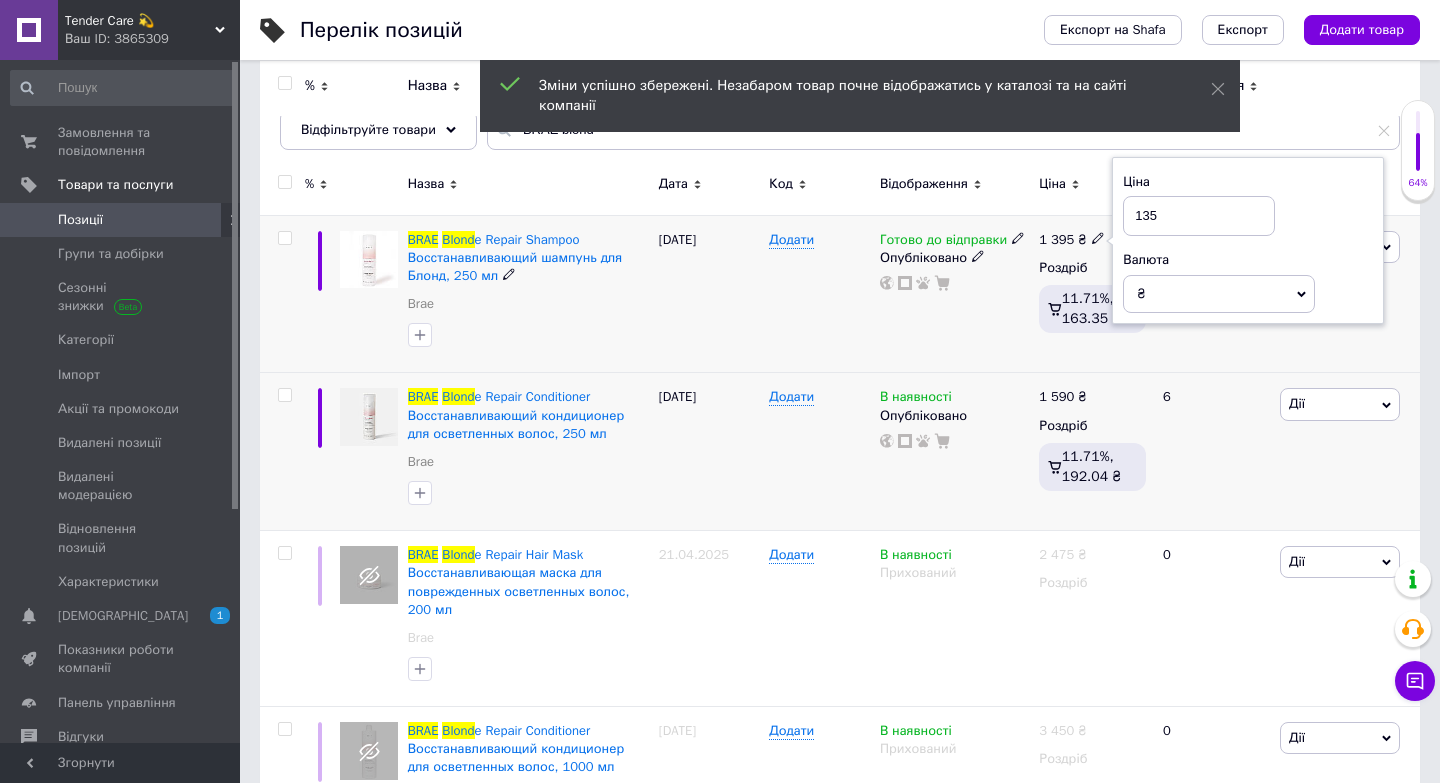 type on "1350" 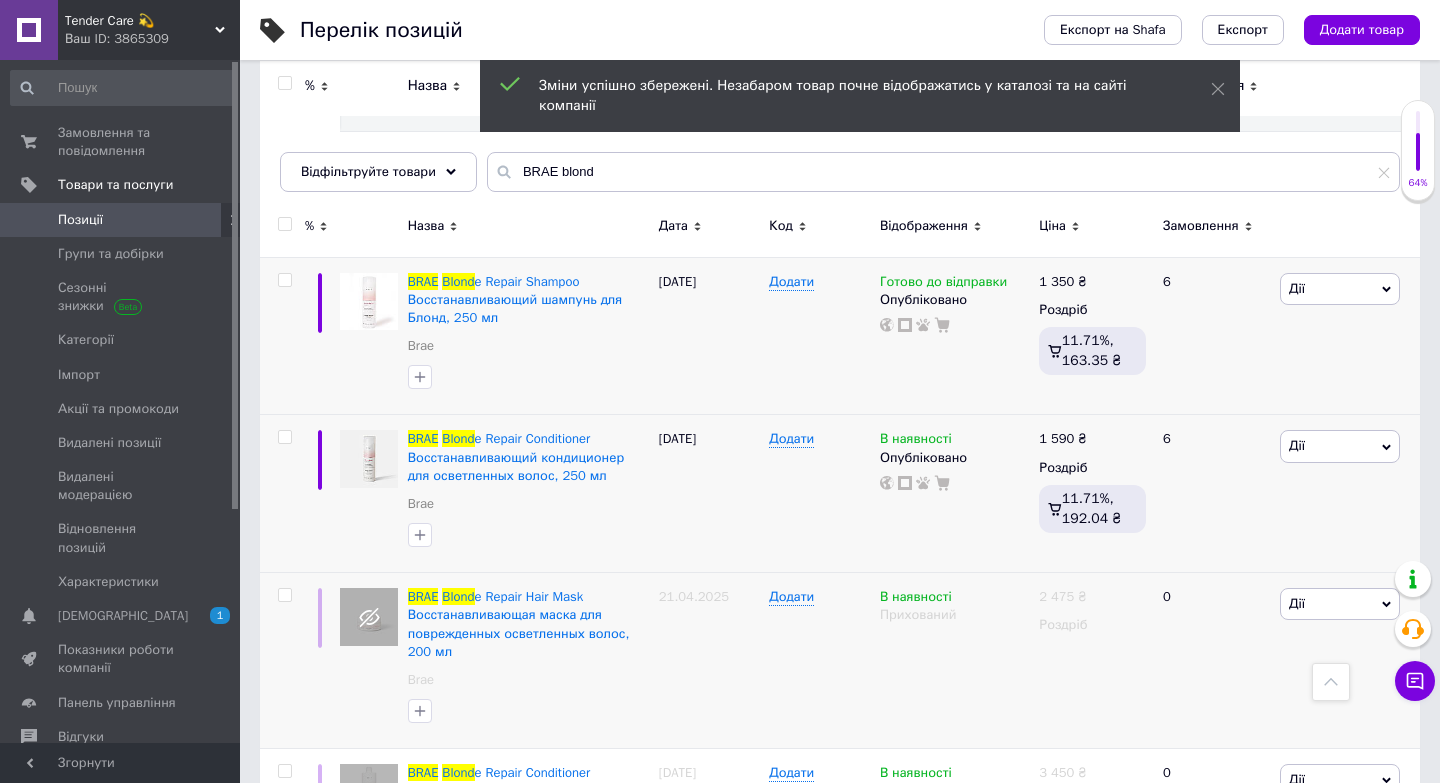 scroll, scrollTop: 0, scrollLeft: 0, axis: both 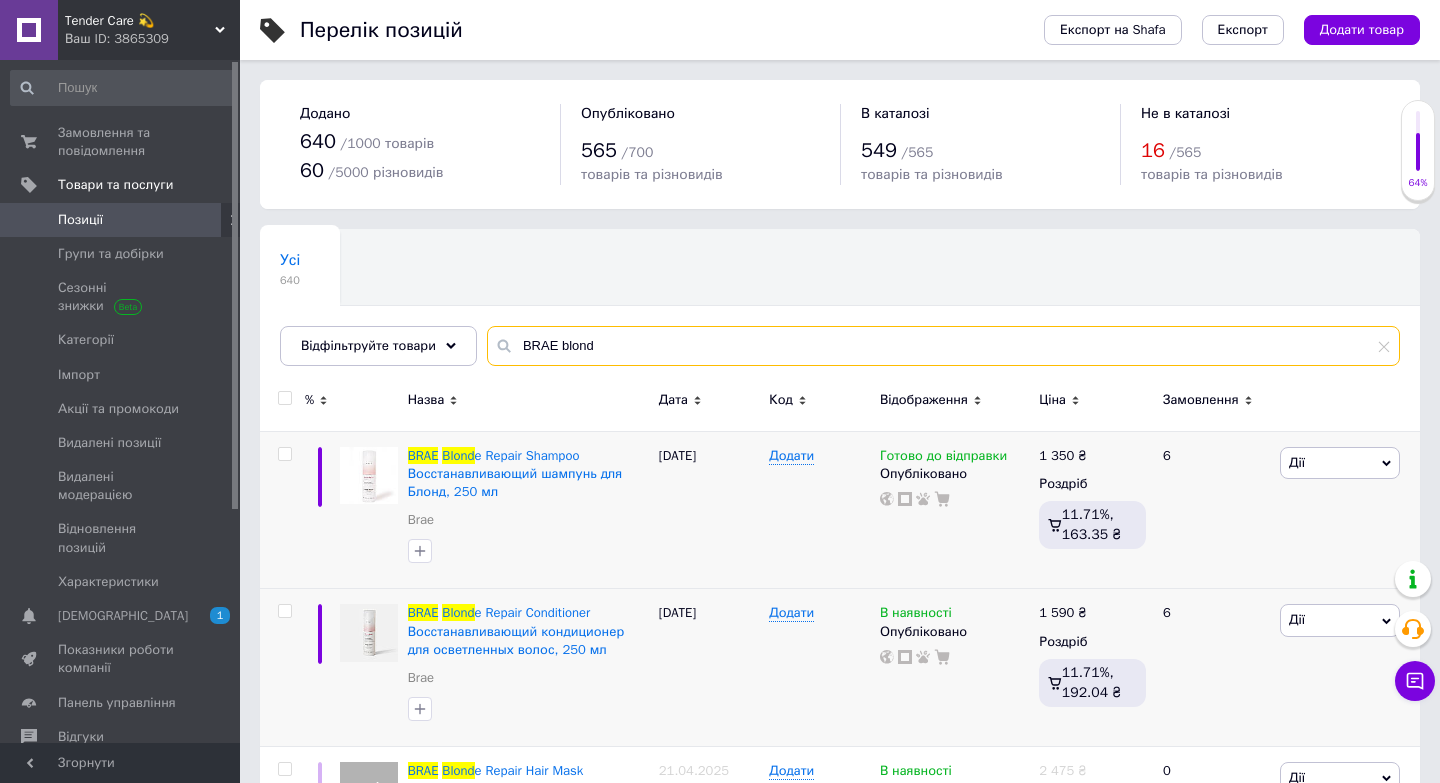 drag, startPoint x: 610, startPoint y: 351, endPoint x: 563, endPoint y: 347, distance: 47.169907 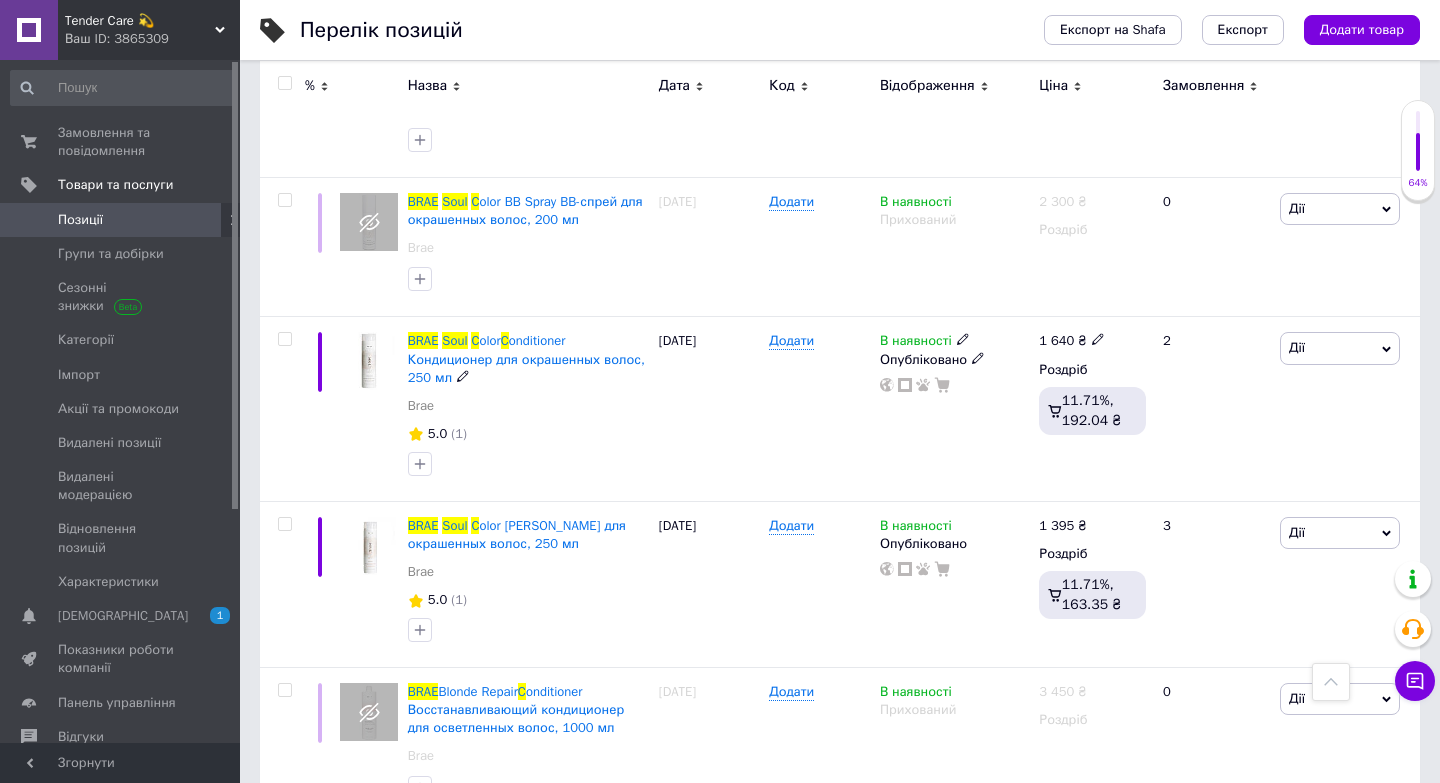 scroll, scrollTop: 990, scrollLeft: 0, axis: vertical 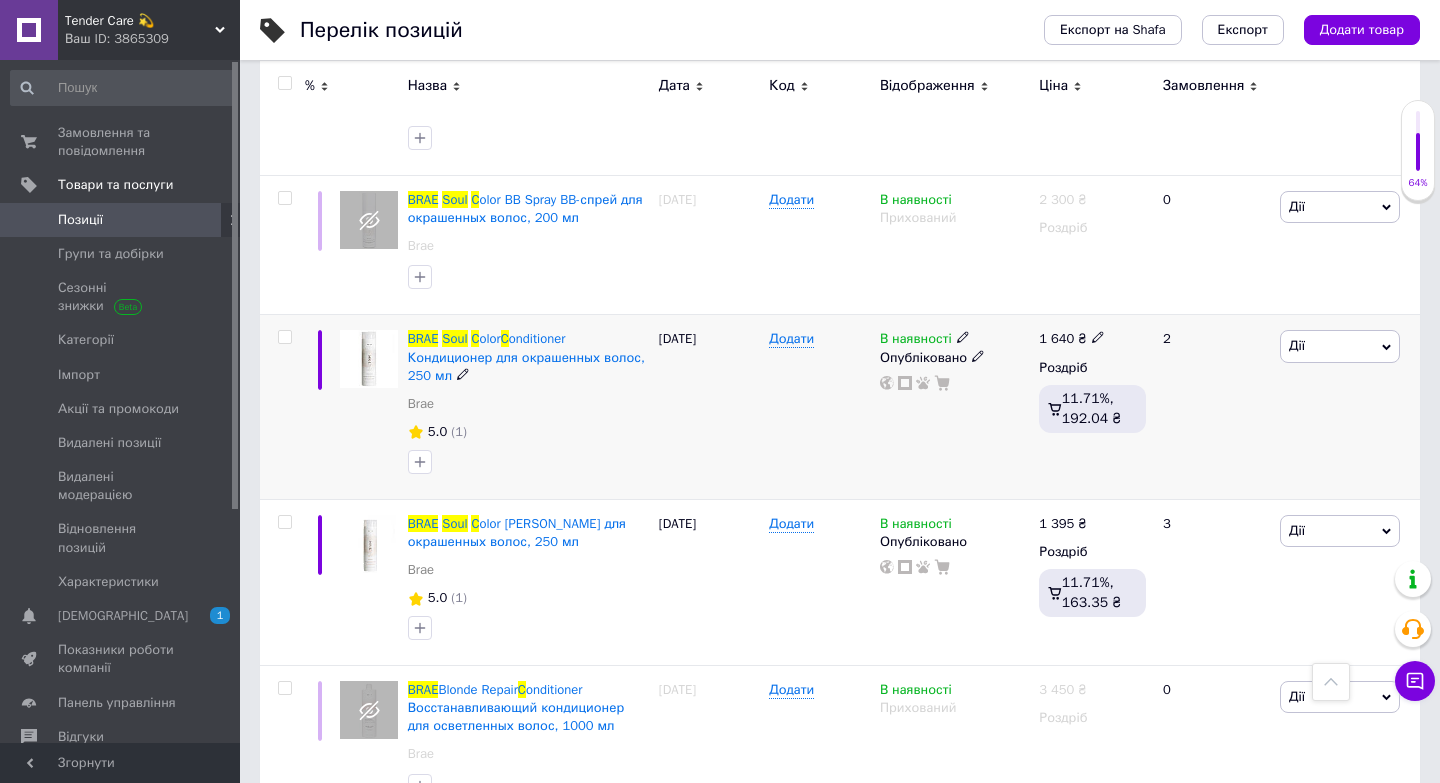 type on "BRAE soul c" 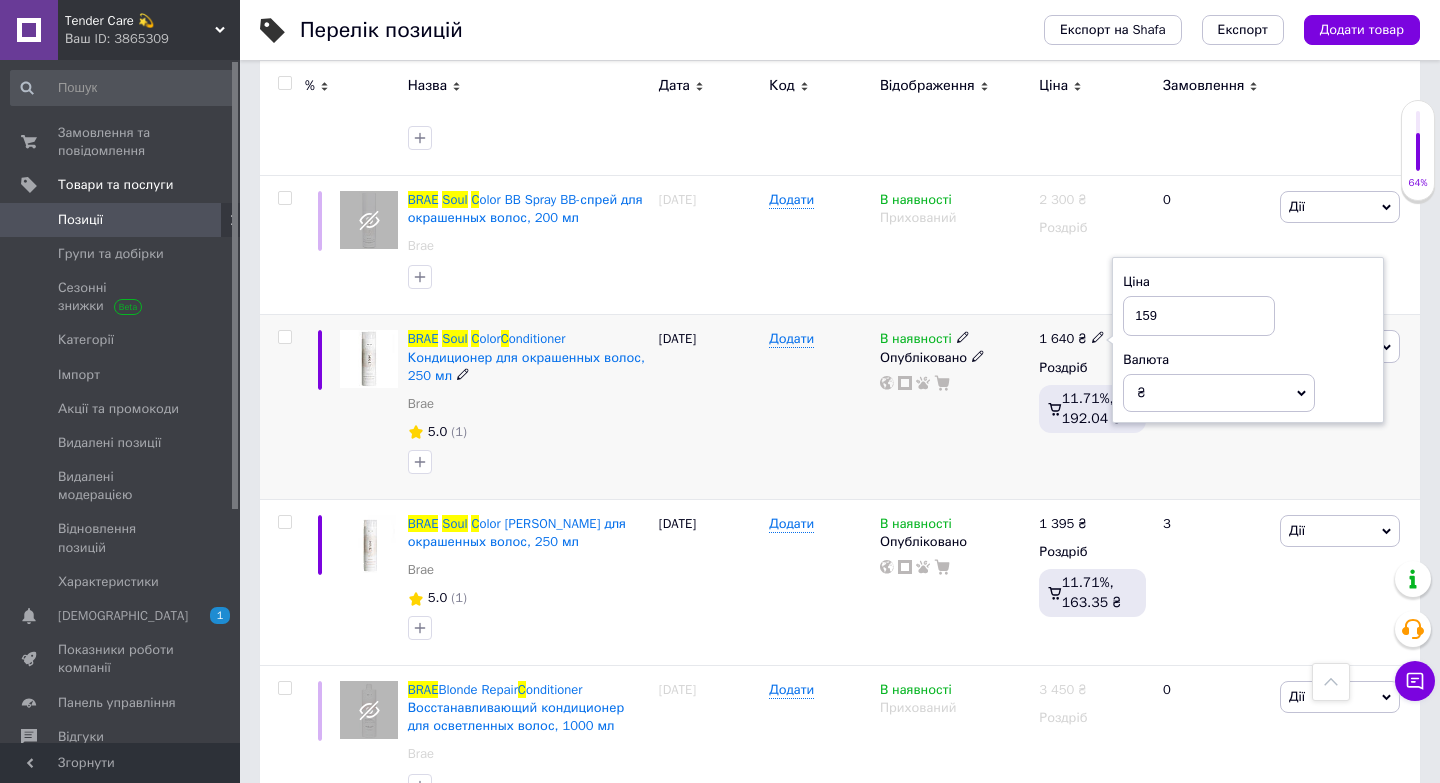 type on "1590" 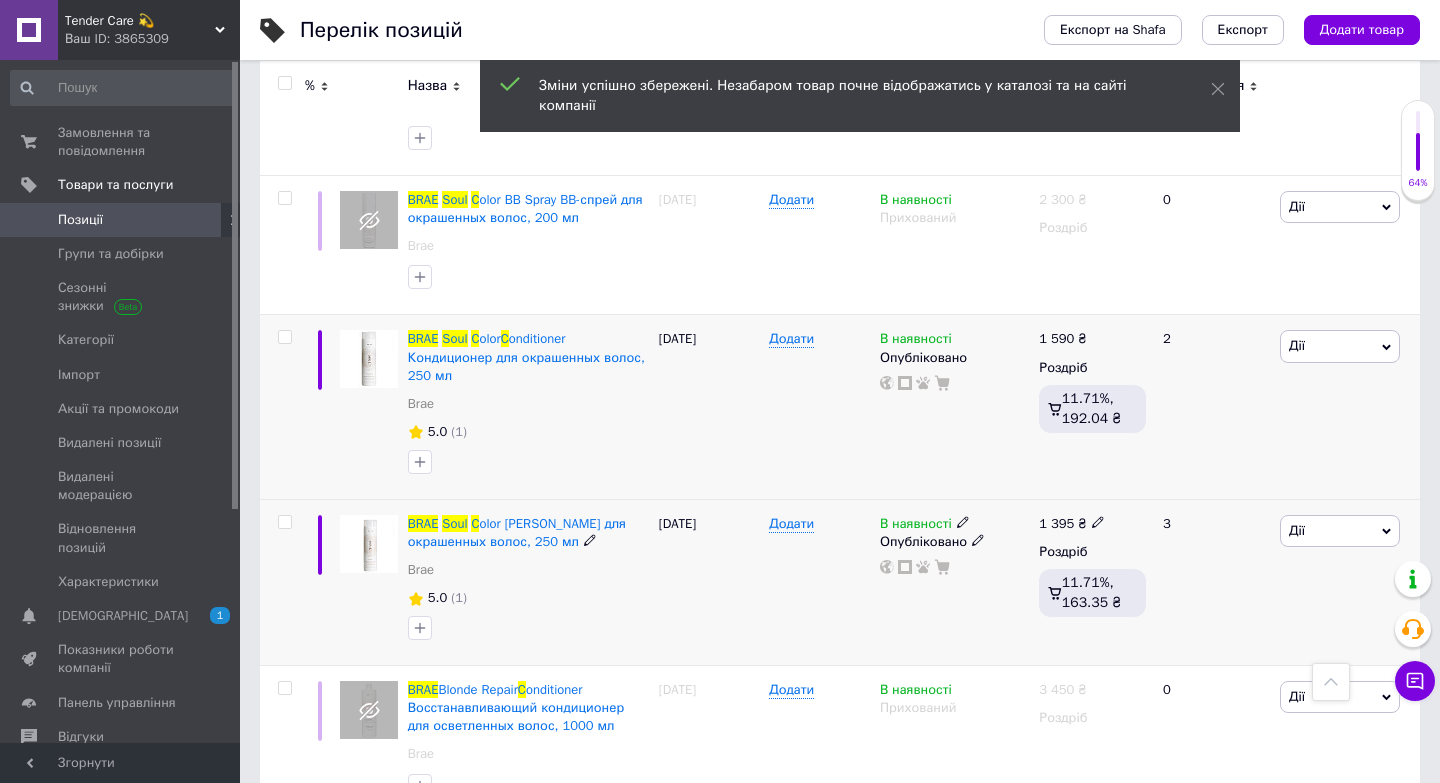 click 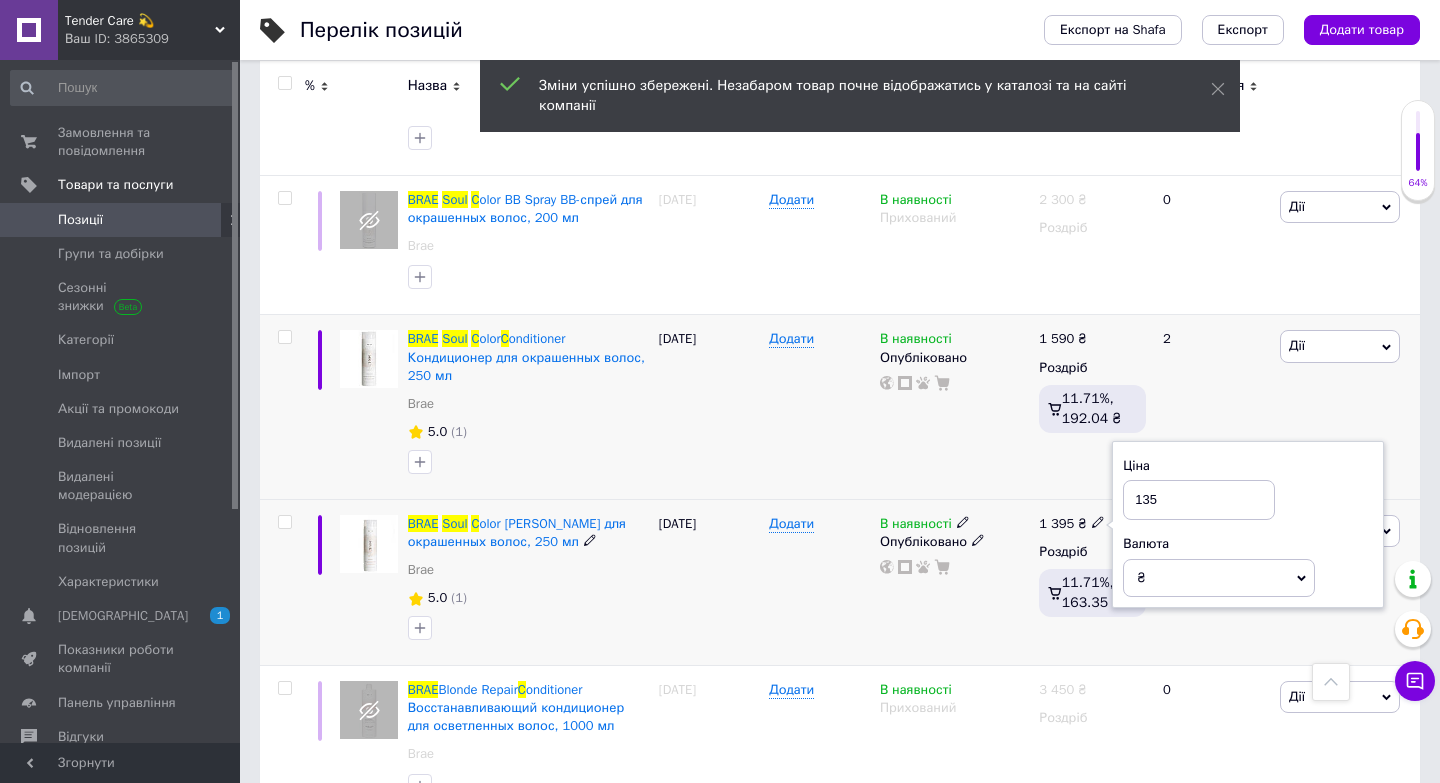 type on "1350" 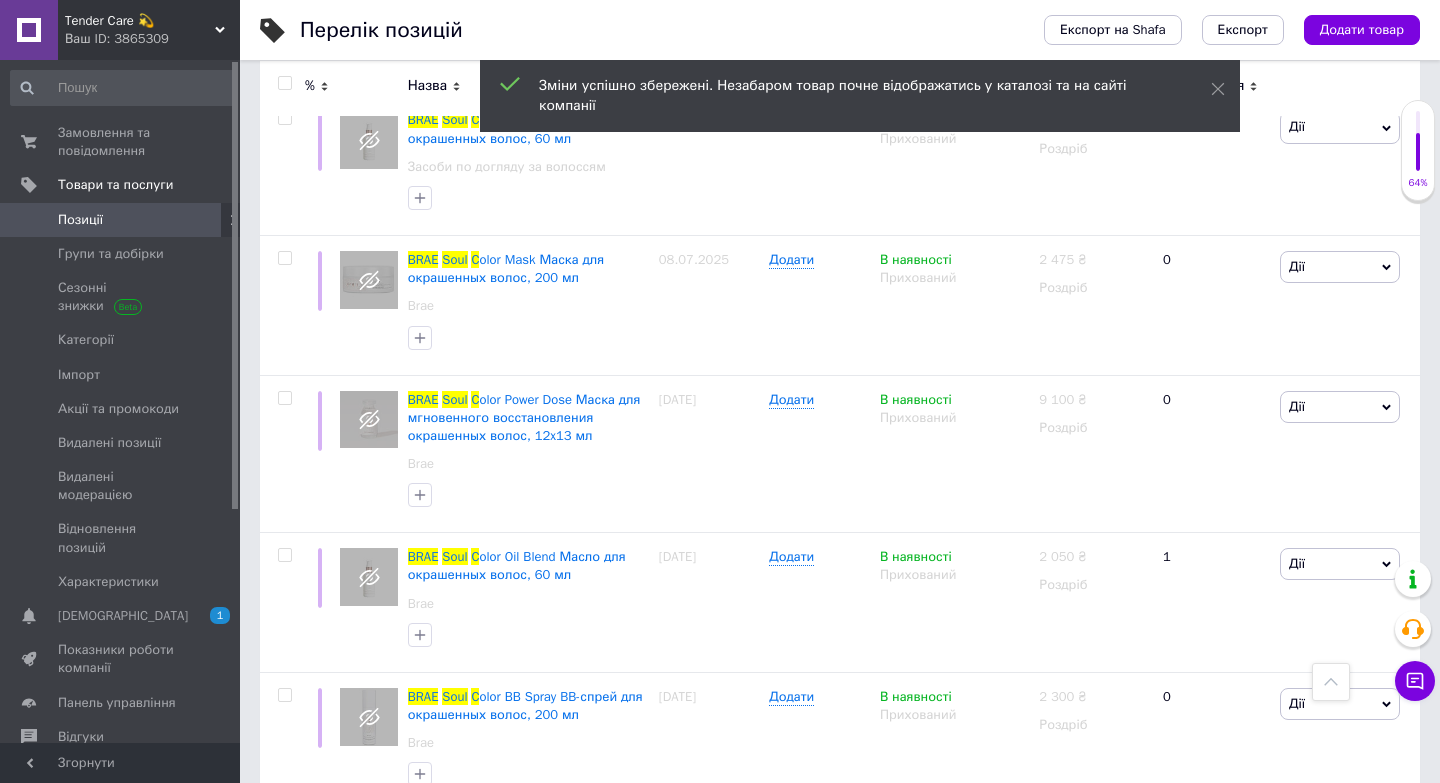 scroll, scrollTop: 0, scrollLeft: 0, axis: both 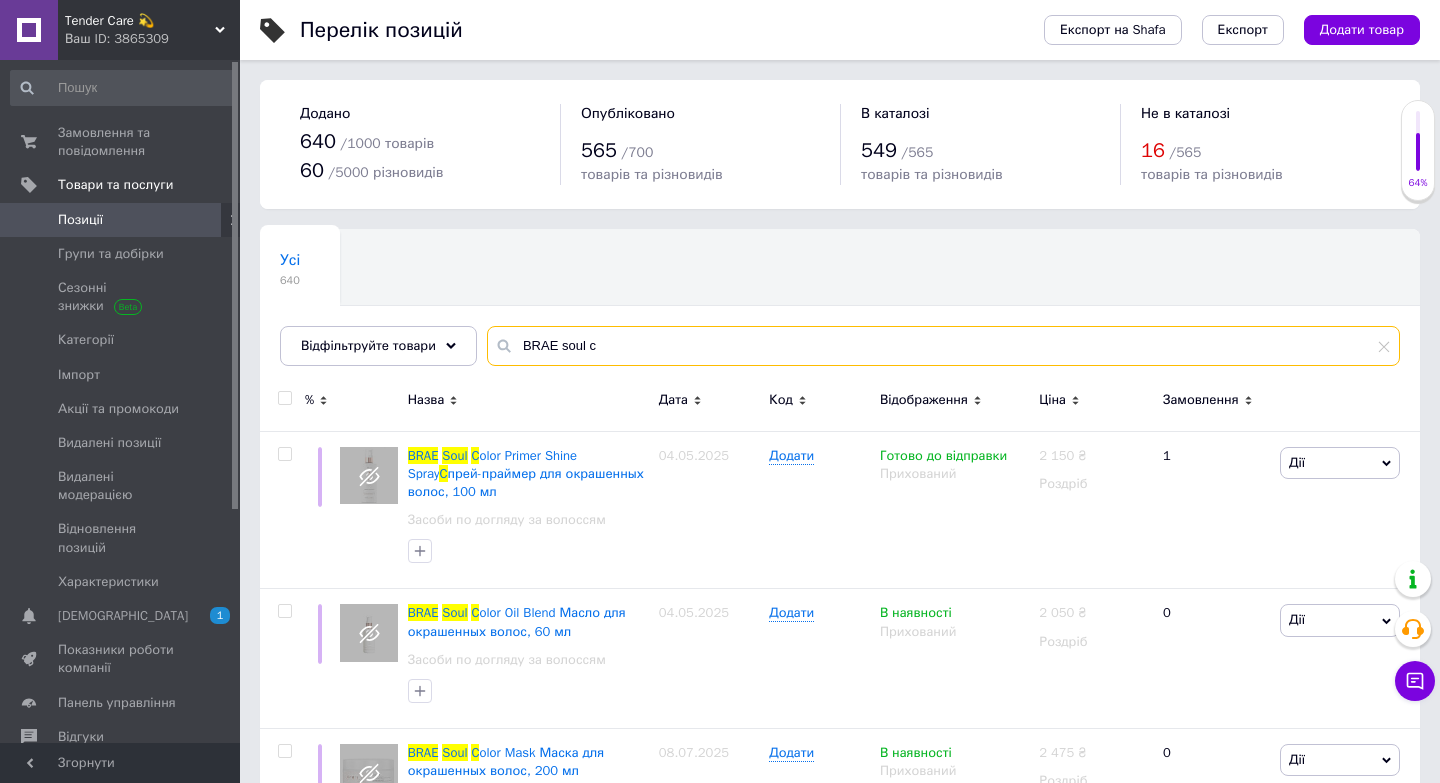 drag, startPoint x: 613, startPoint y: 340, endPoint x: 562, endPoint y: 342, distance: 51.0392 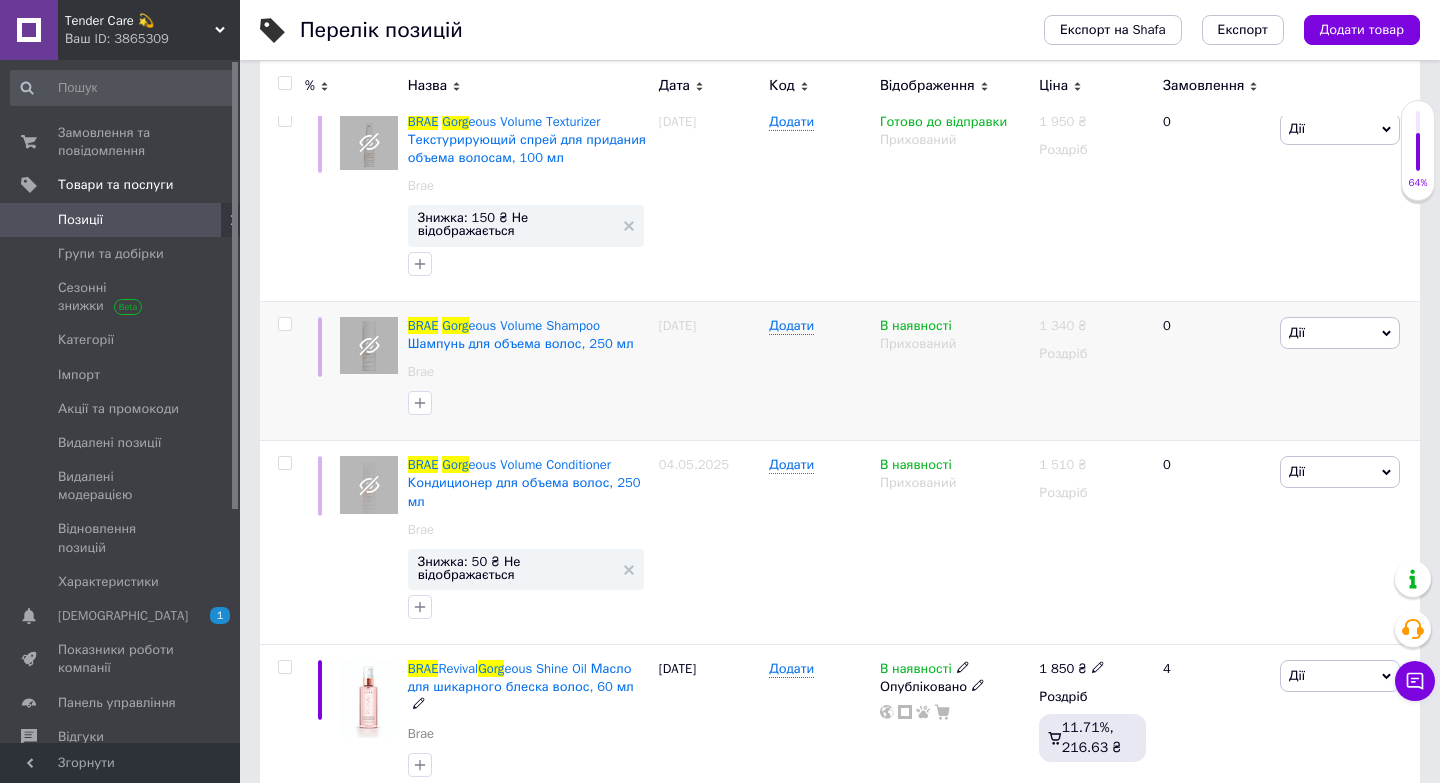 scroll, scrollTop: 371, scrollLeft: 0, axis: vertical 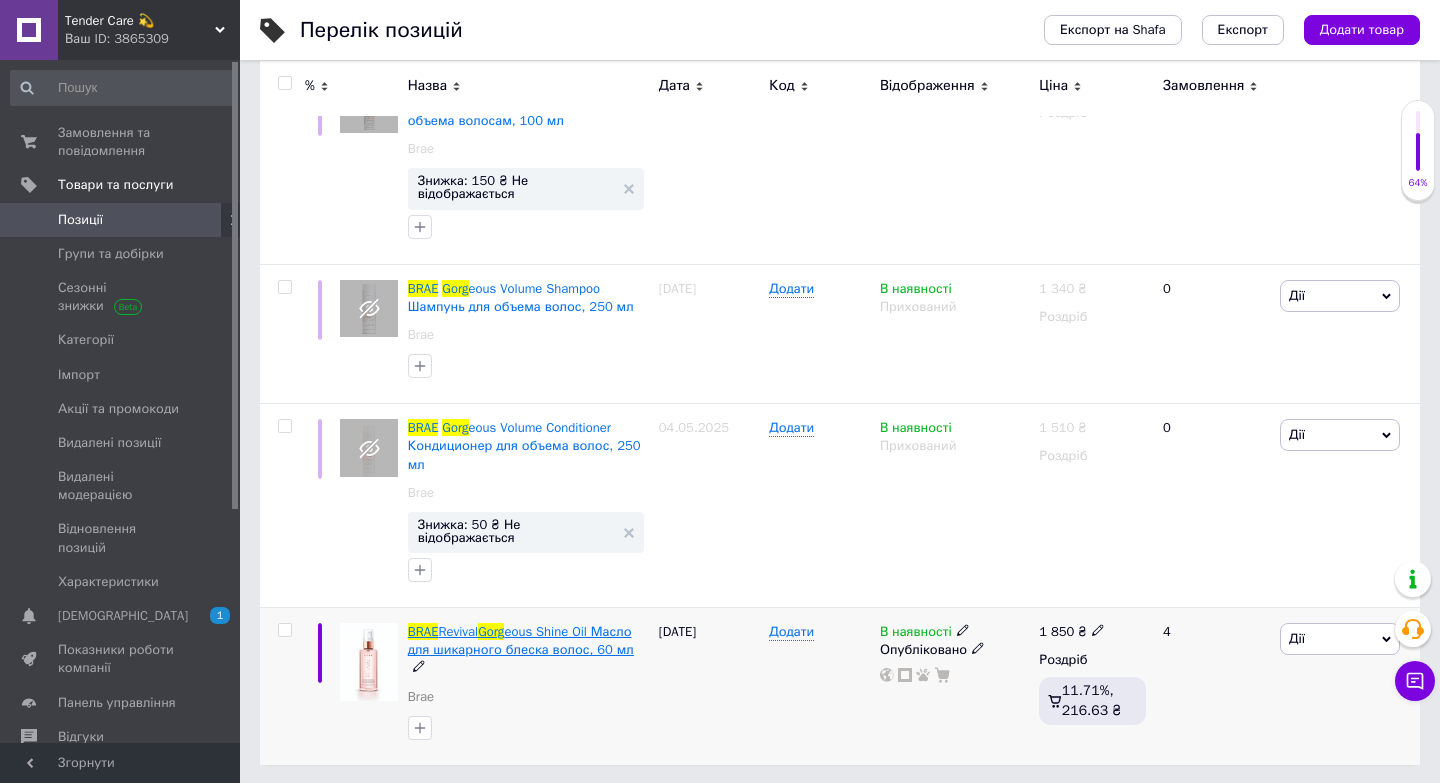 type on "BRAE gorg" 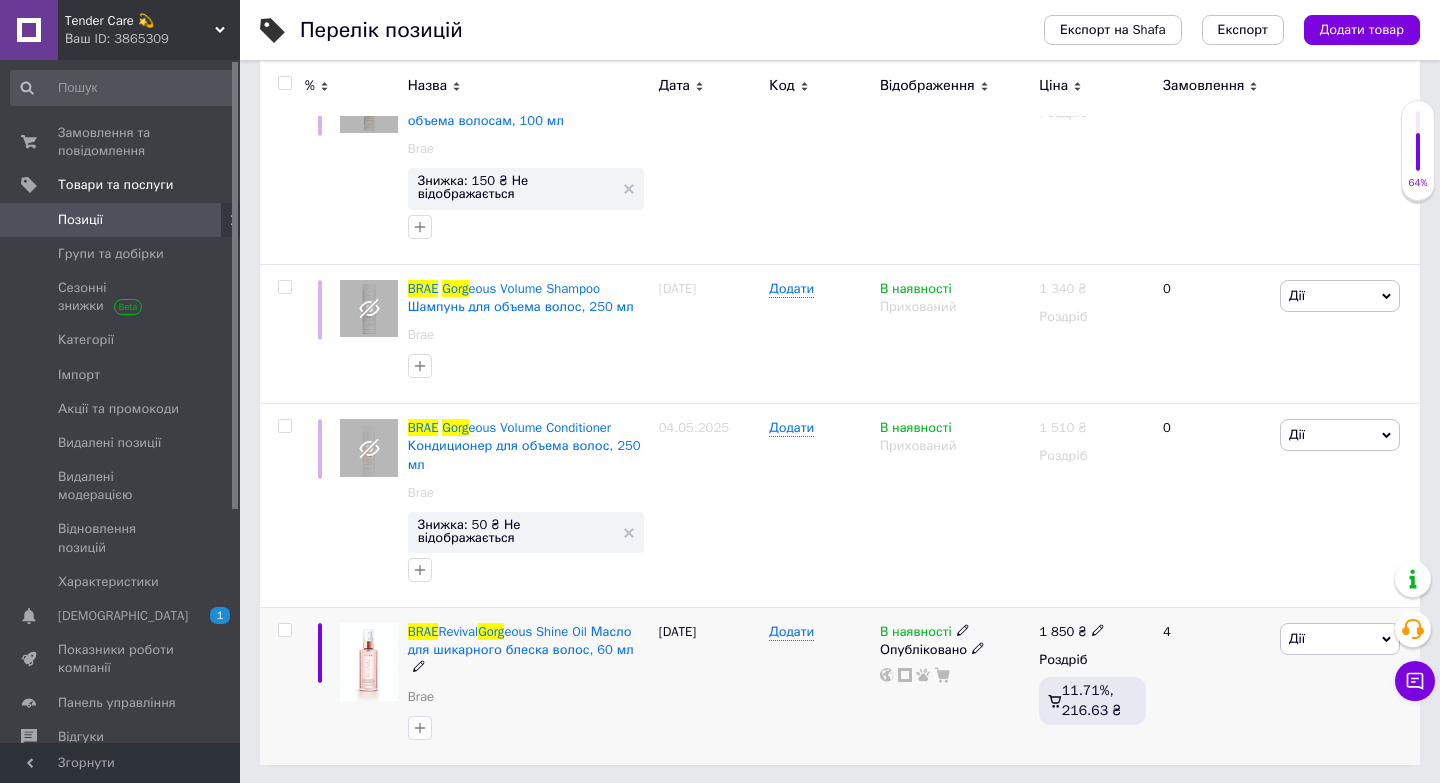 drag, startPoint x: 406, startPoint y: 621, endPoint x: 445, endPoint y: 656, distance: 52.40229 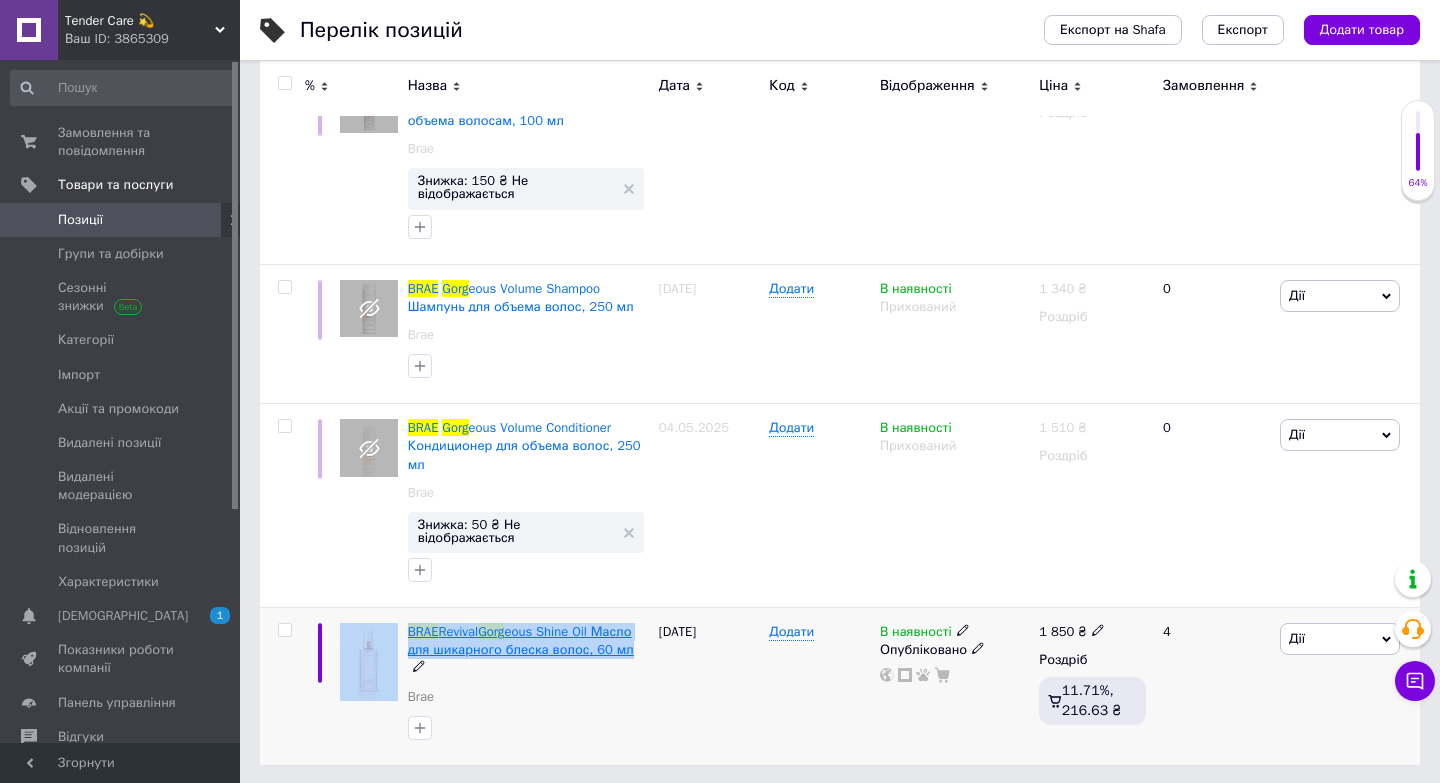 drag, startPoint x: 401, startPoint y: 624, endPoint x: 444, endPoint y: 657, distance: 54.20332 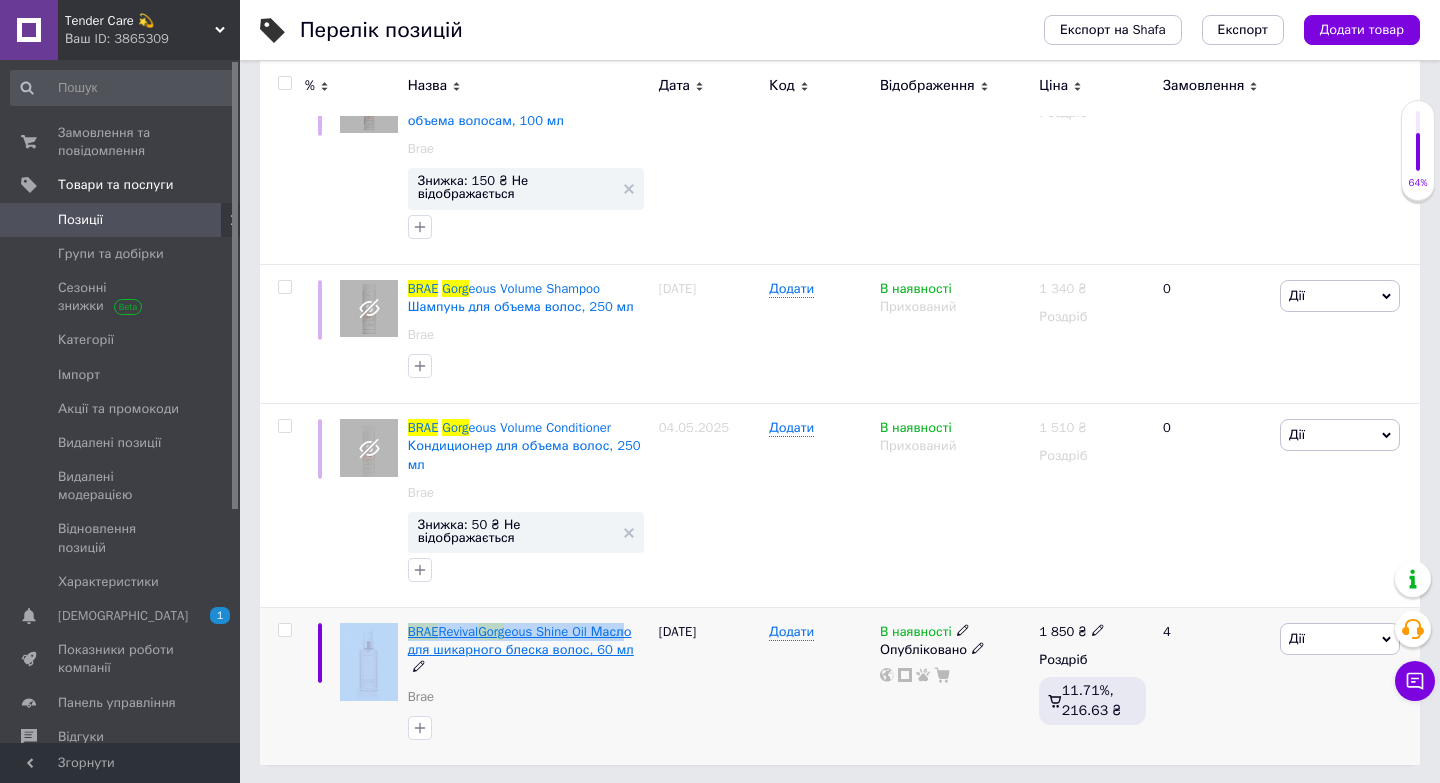 copy on "BRAE  Revival  Gorg eous Shine Oil  Масл" 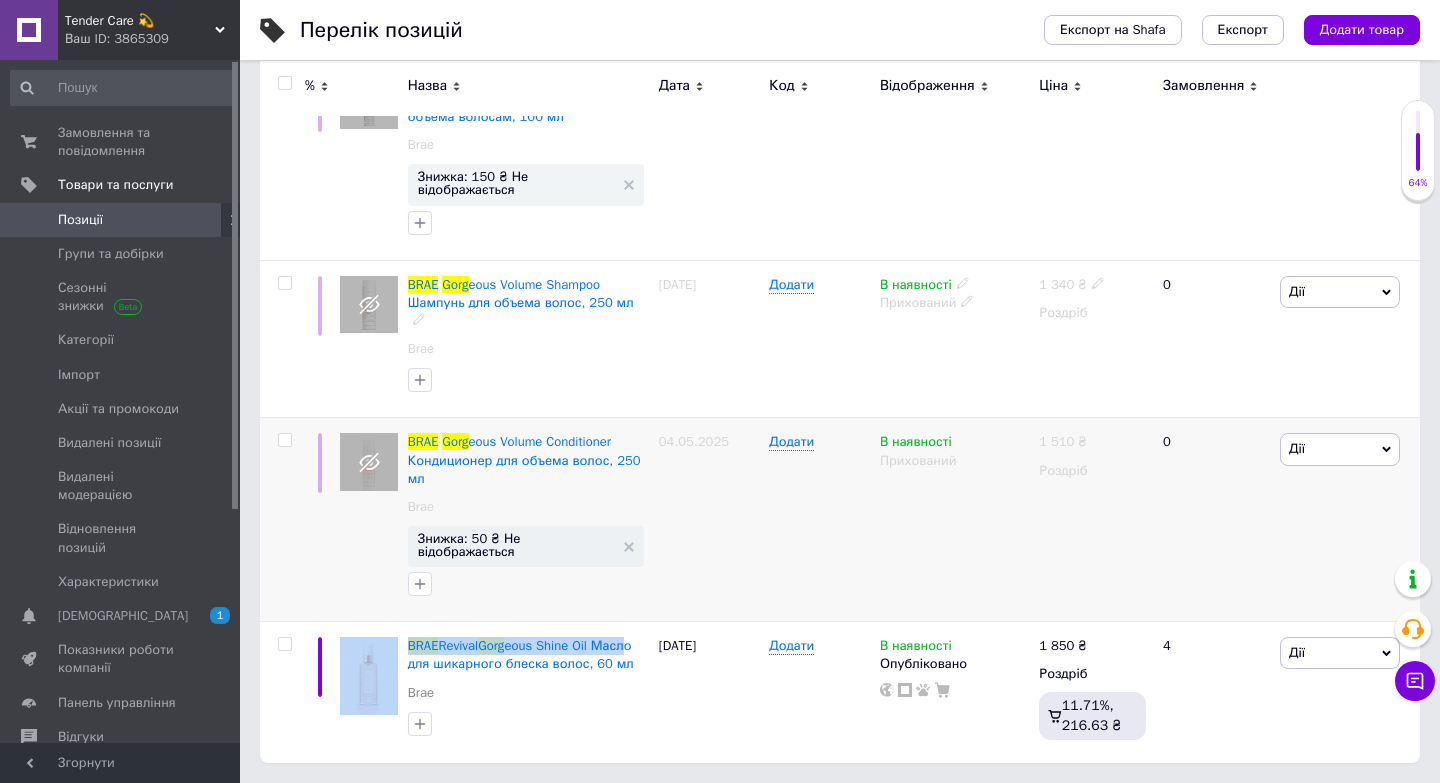 scroll, scrollTop: 371, scrollLeft: 0, axis: vertical 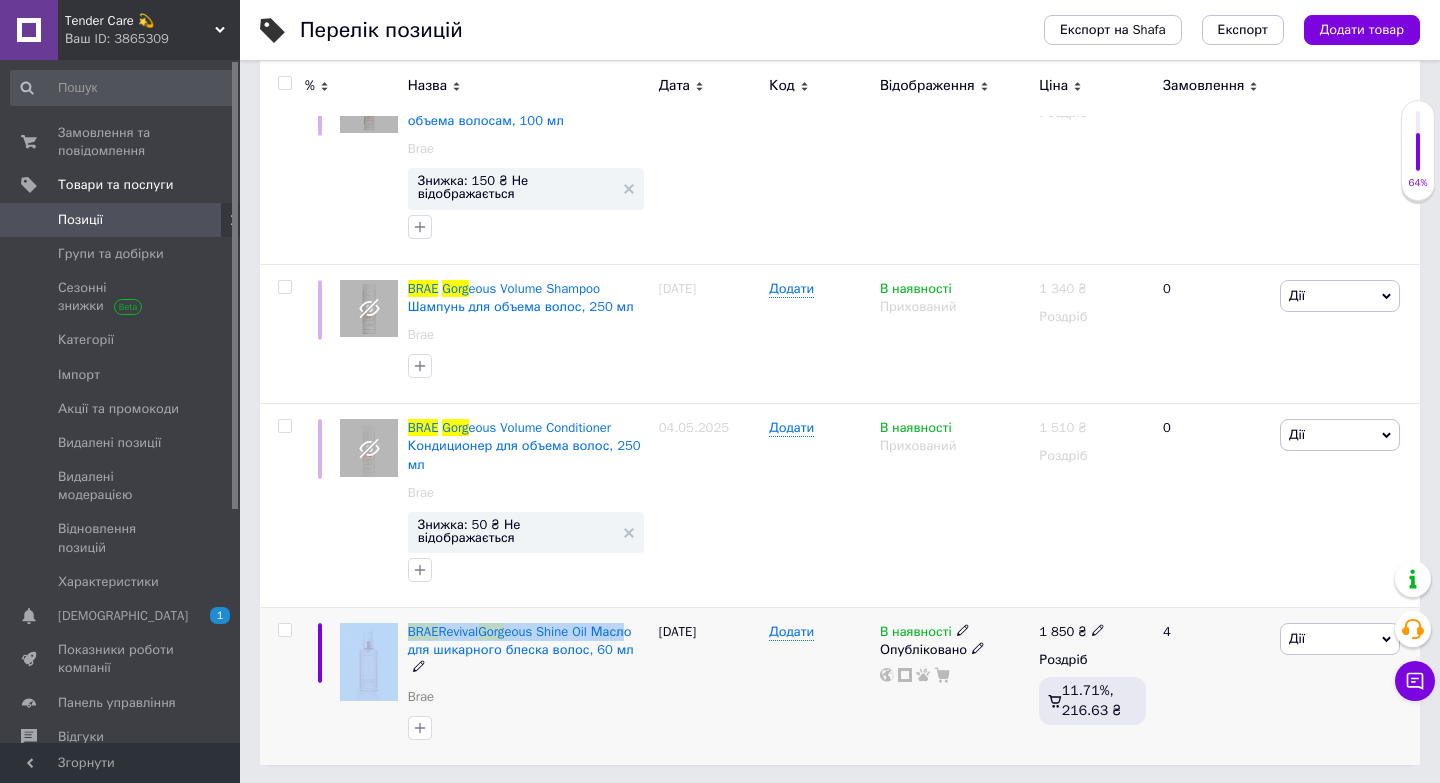 click 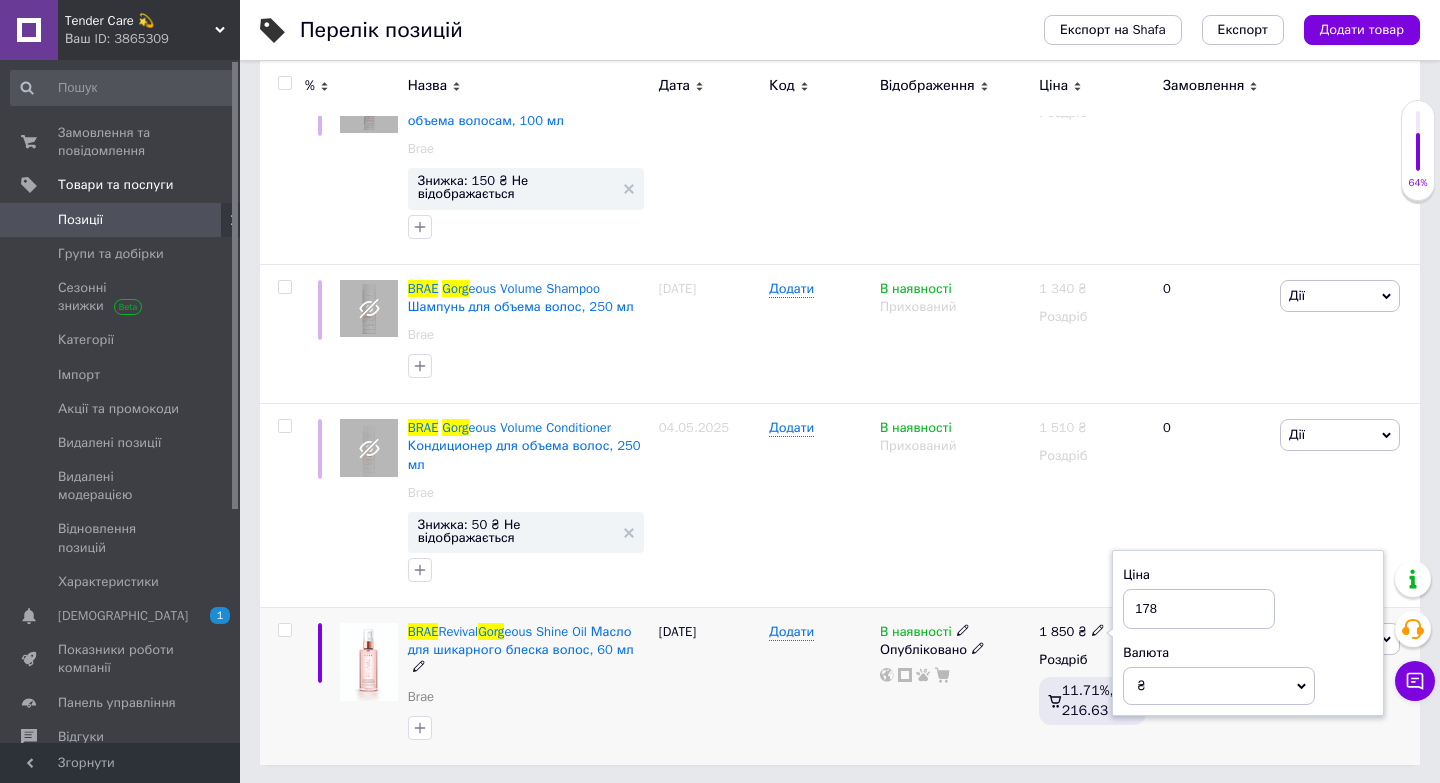 type on "1780" 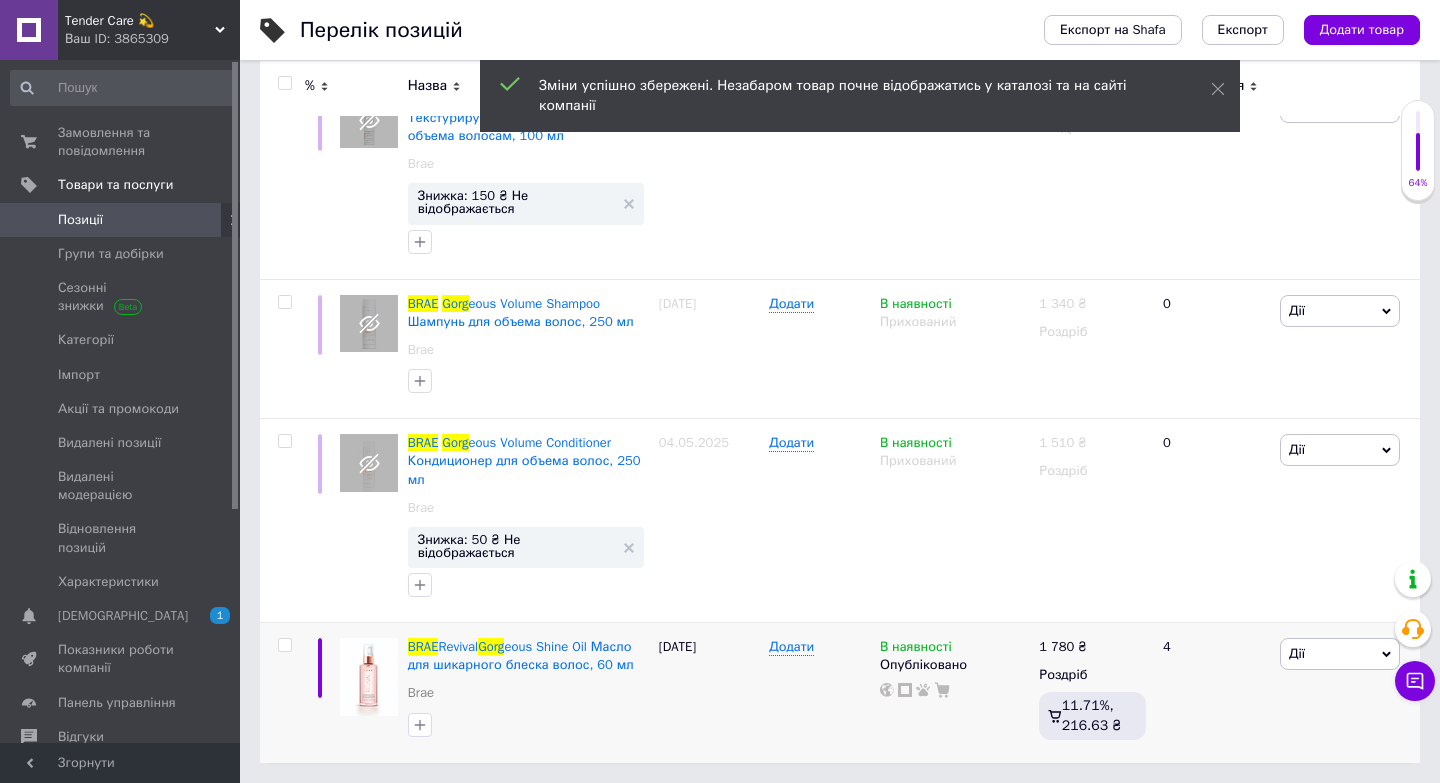 click on "Позиції" at bounding box center [121, 220] 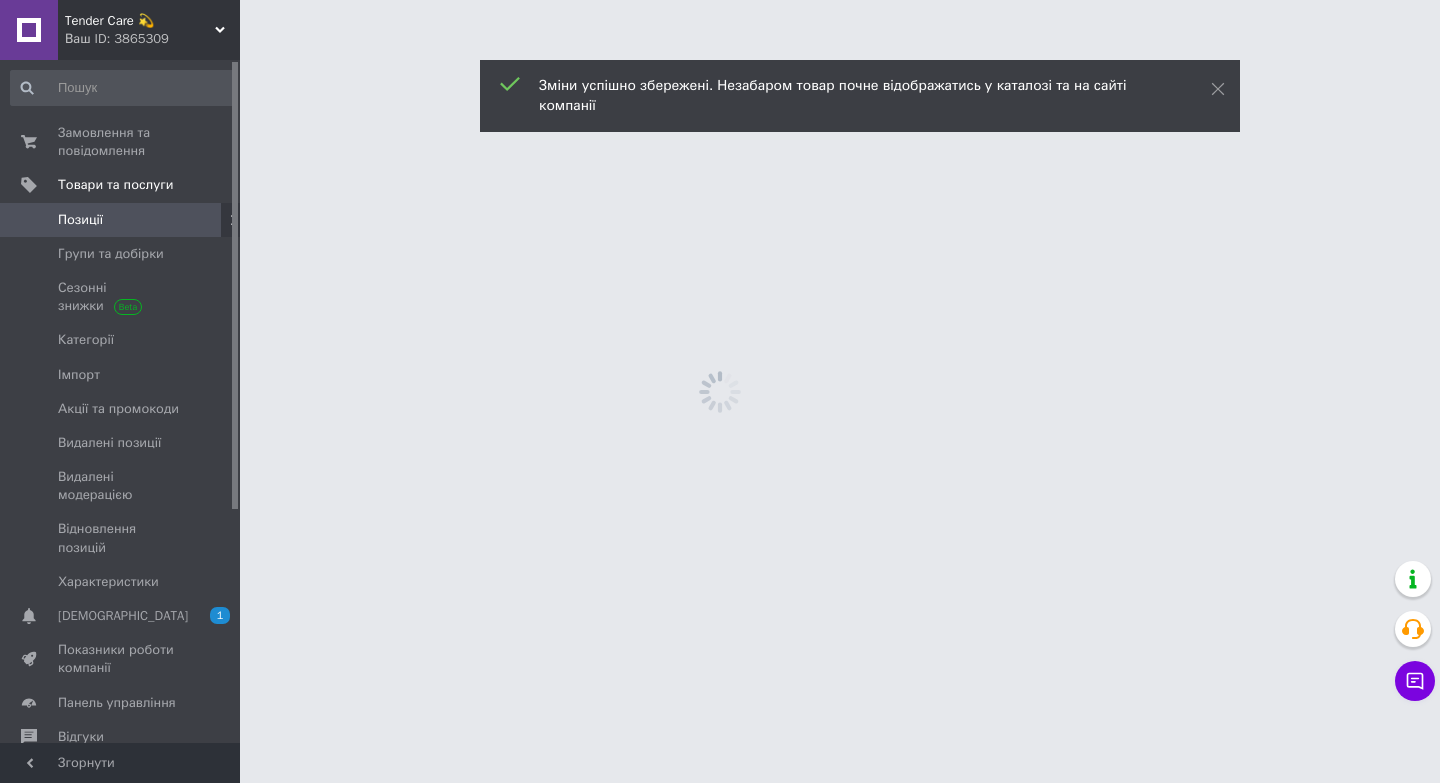 scroll, scrollTop: 0, scrollLeft: 0, axis: both 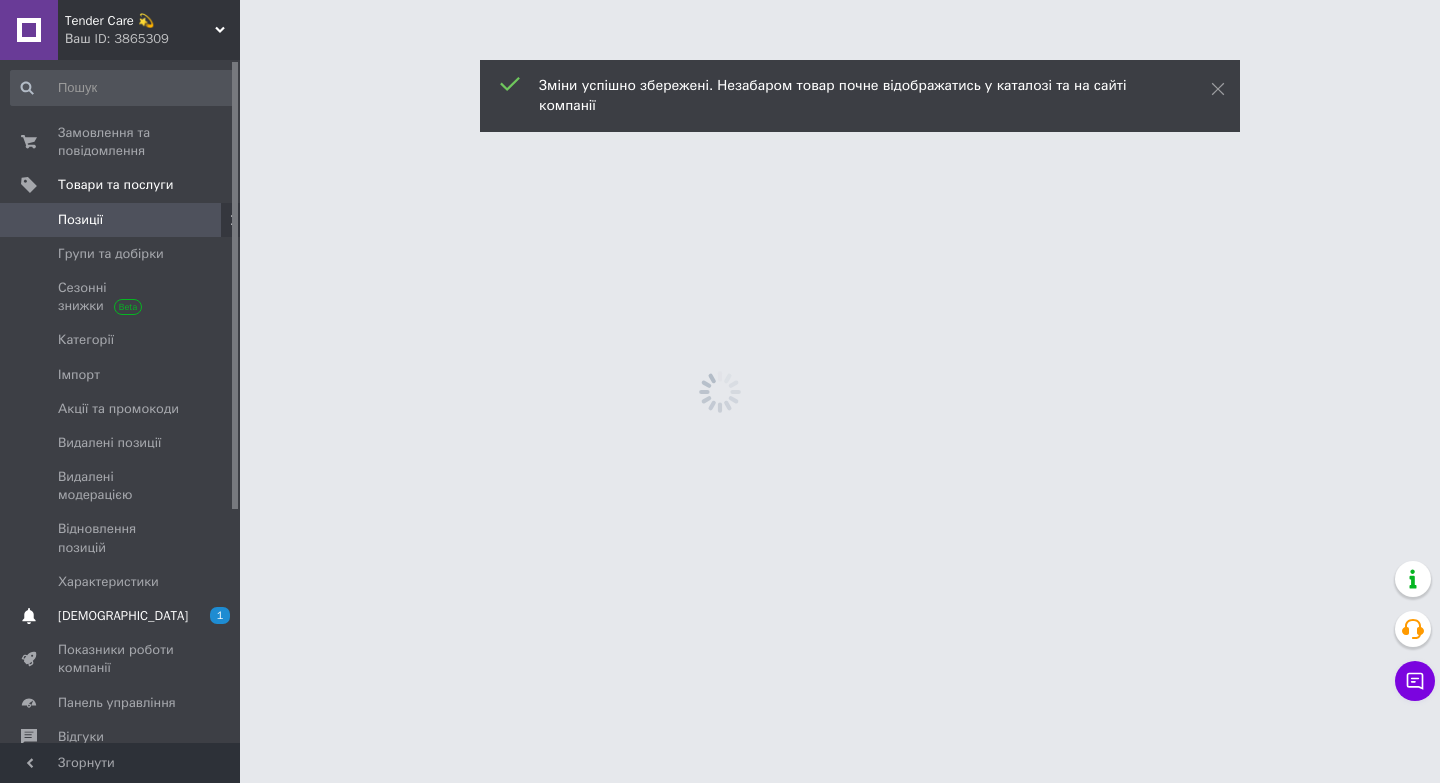 click on "[DEMOGRAPHIC_DATA]" at bounding box center (121, 616) 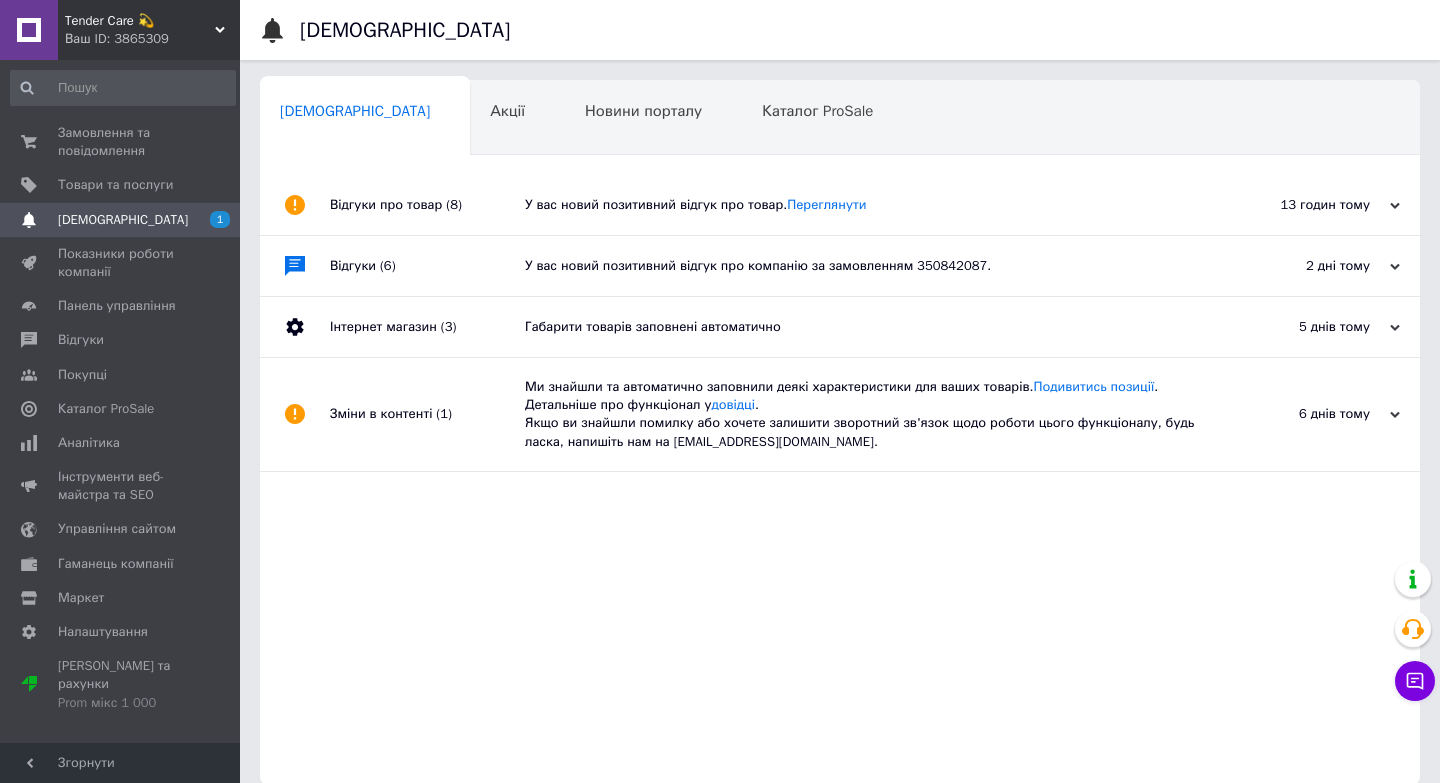 click on "Замовлення та повідомлення" at bounding box center [121, 142] 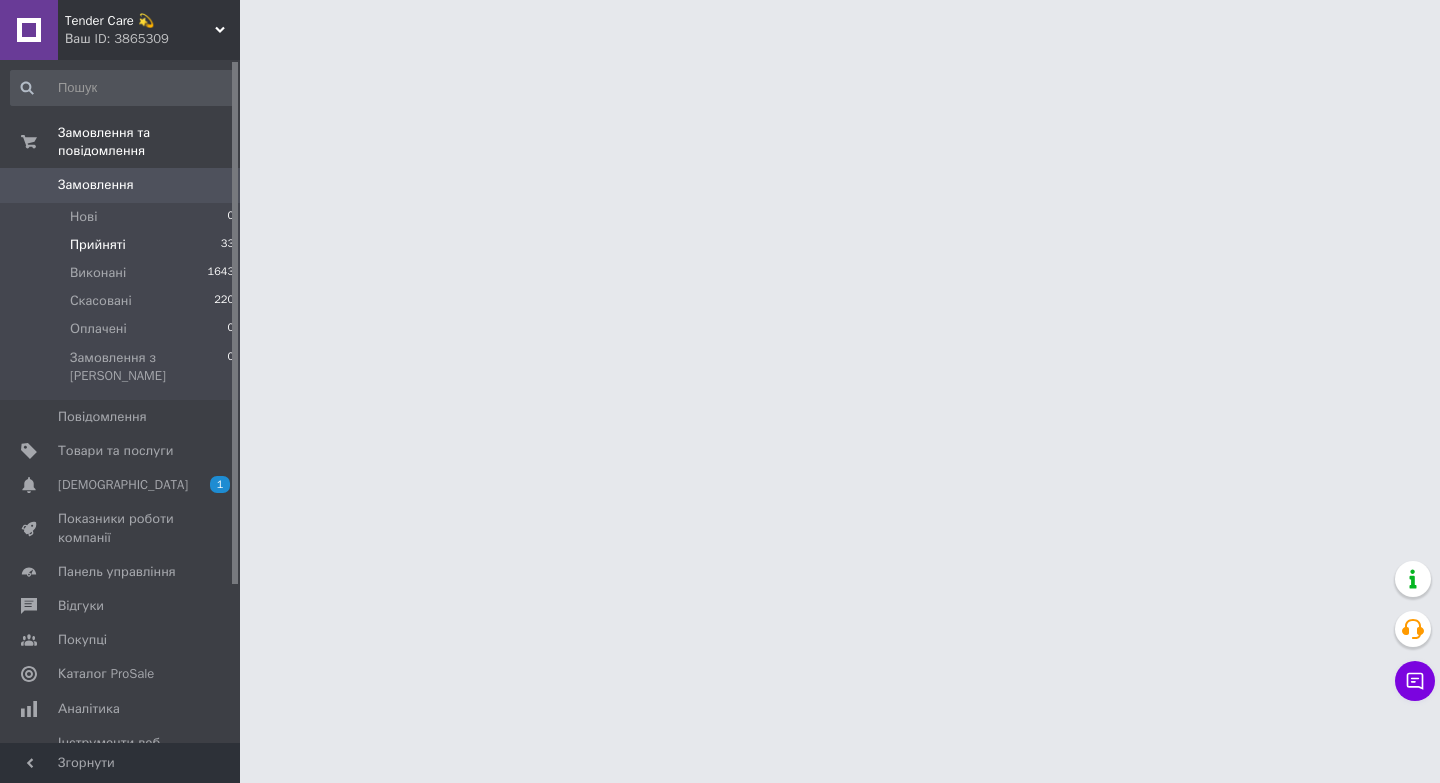 click on "Прийняті 33" at bounding box center [123, 245] 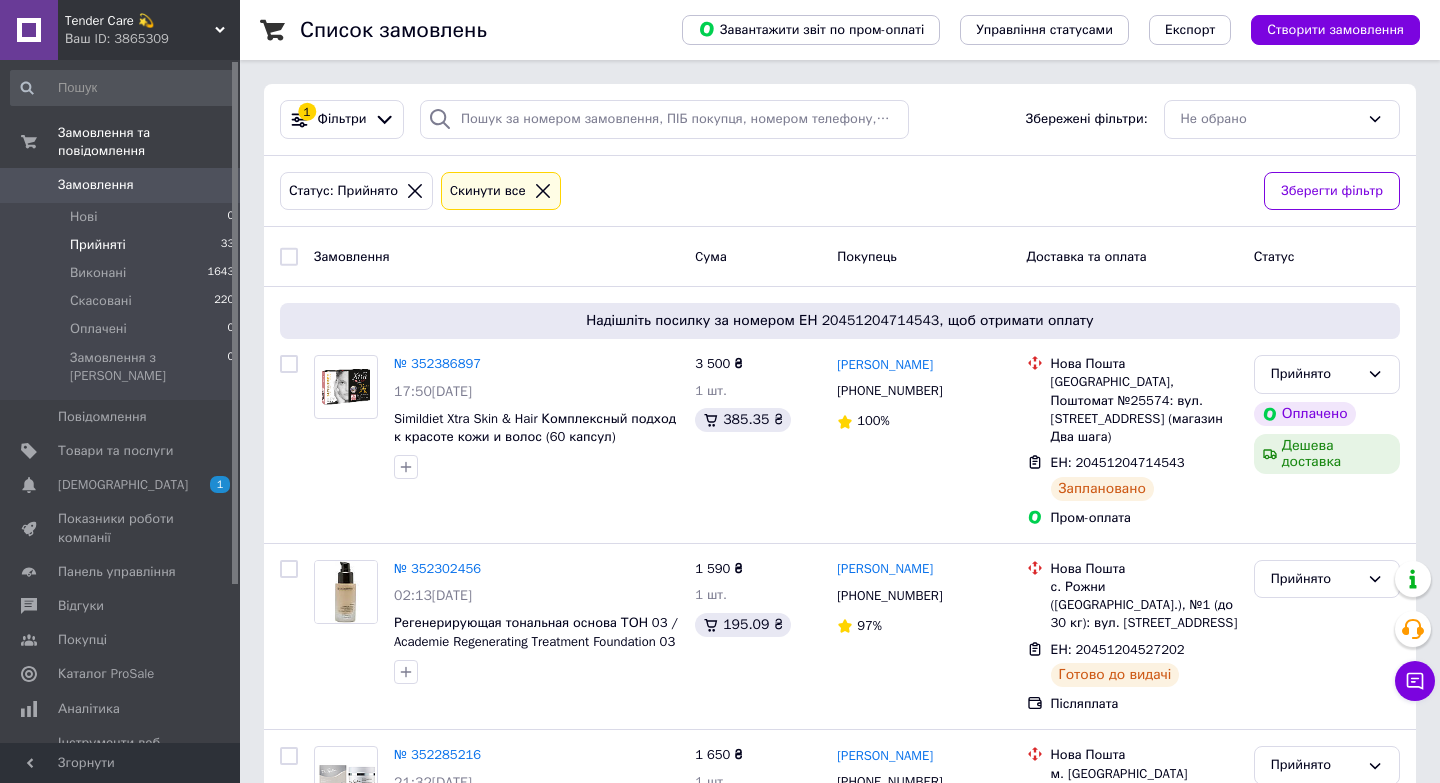 click on "Прийняті 33" at bounding box center [123, 245] 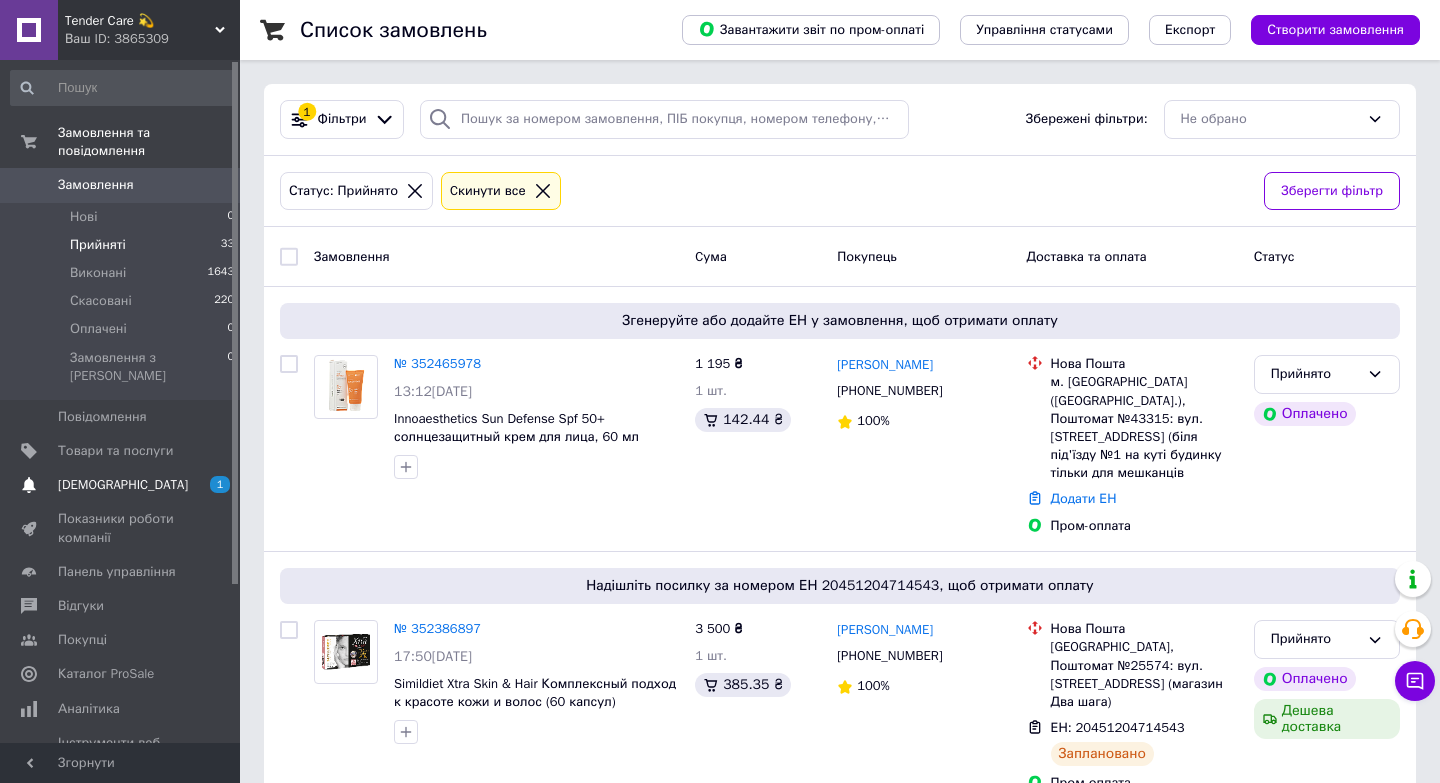 click on "[DEMOGRAPHIC_DATA]" at bounding box center (121, 485) 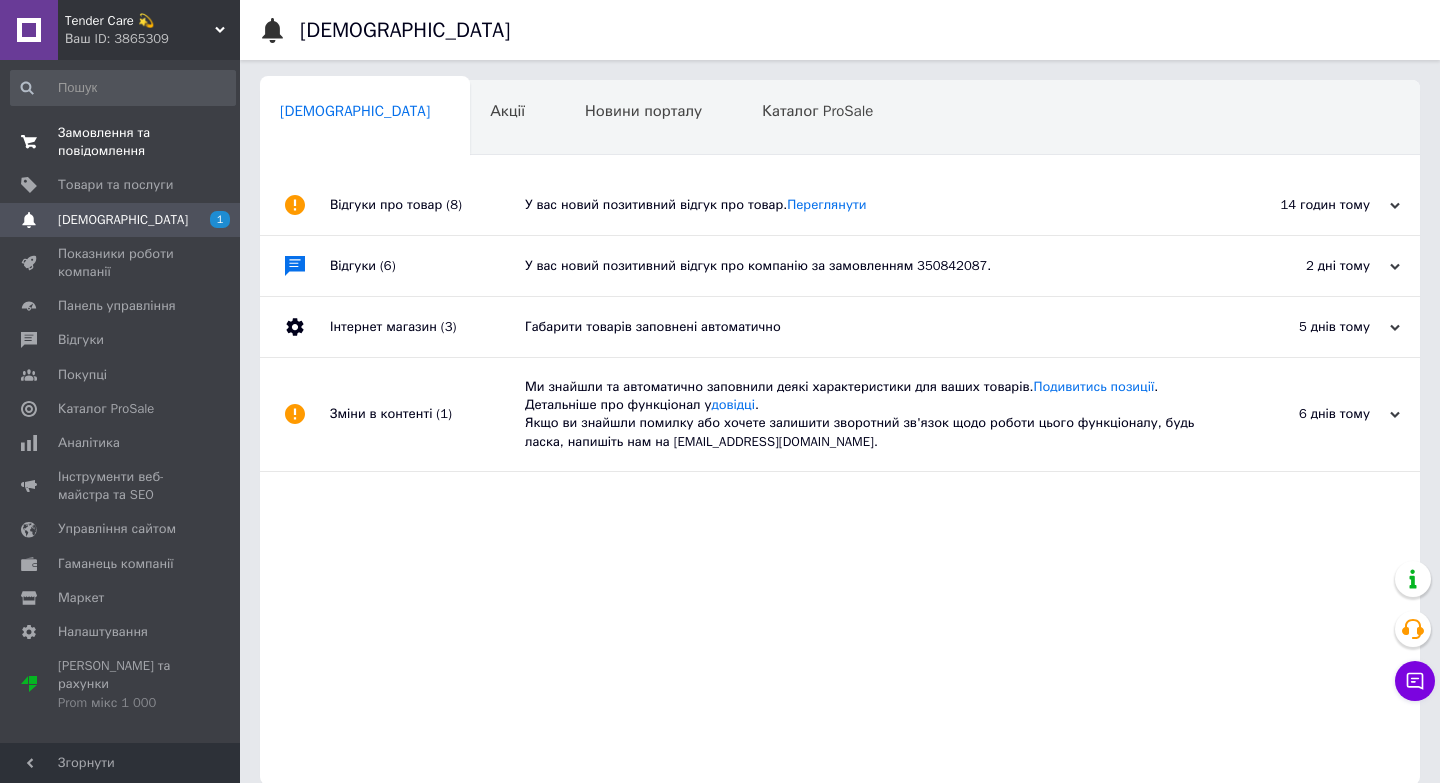 click on "Замовлення та повідомлення" at bounding box center [121, 142] 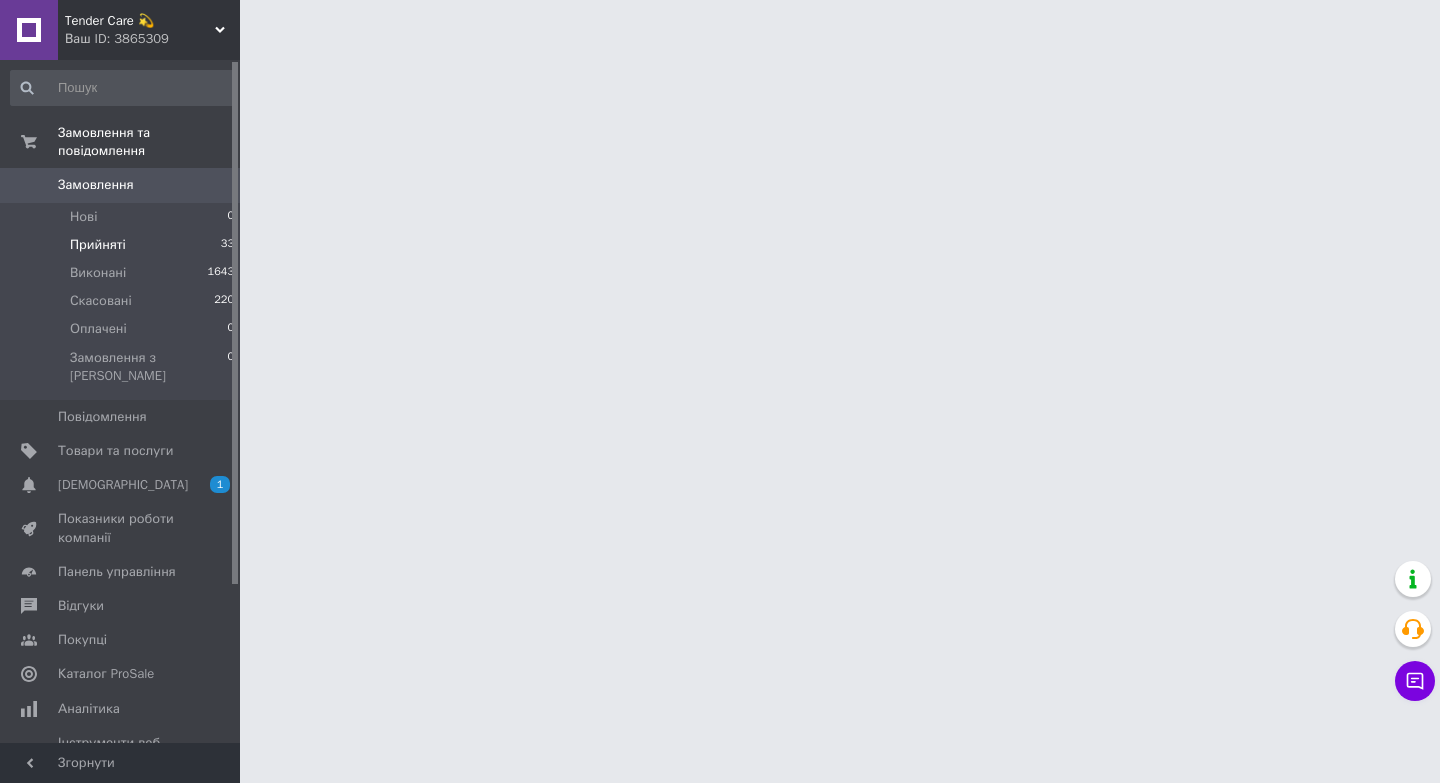 click on "Прийняті 33" at bounding box center [123, 245] 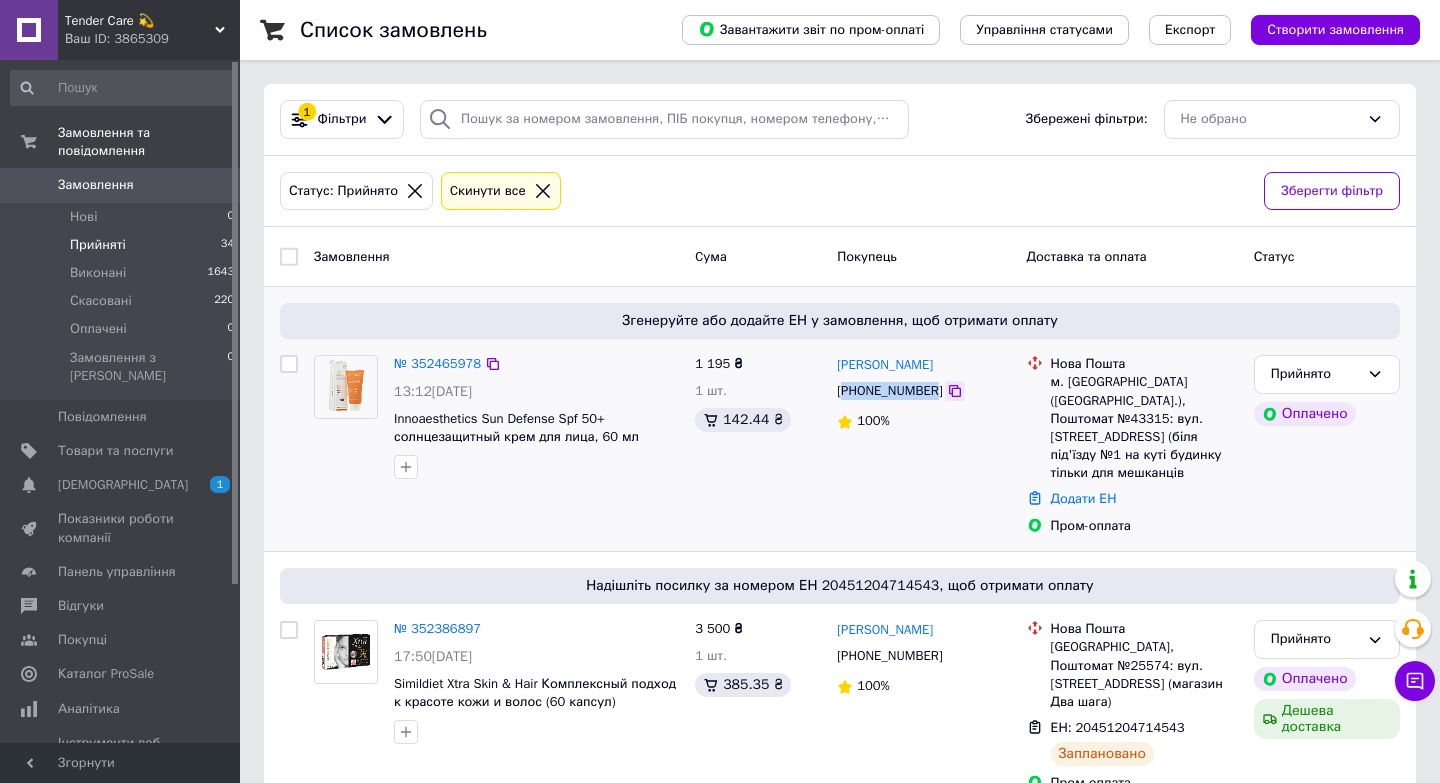 drag, startPoint x: 848, startPoint y: 391, endPoint x: 943, endPoint y: 394, distance: 95.047356 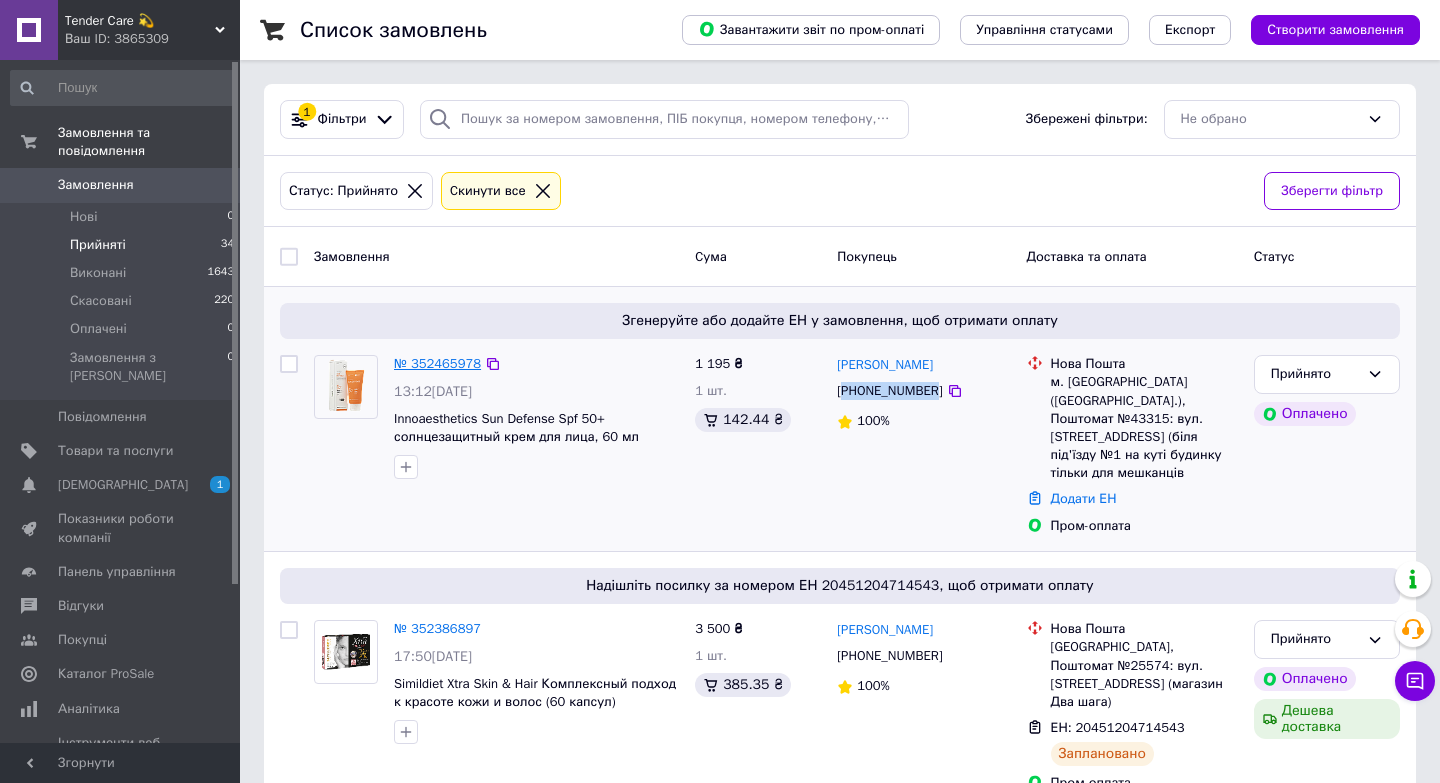 click on "№ 352465978" at bounding box center [437, 363] 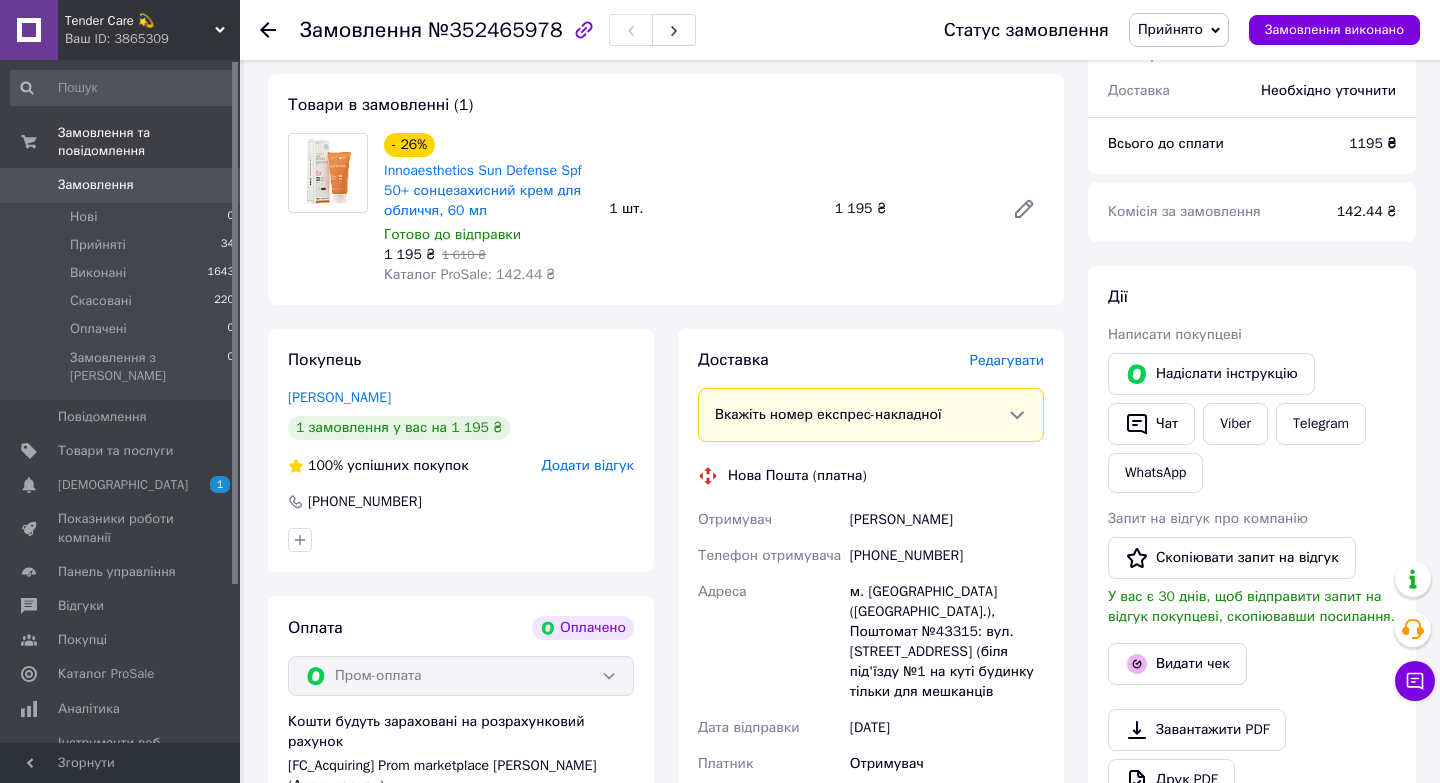scroll, scrollTop: 166, scrollLeft: 0, axis: vertical 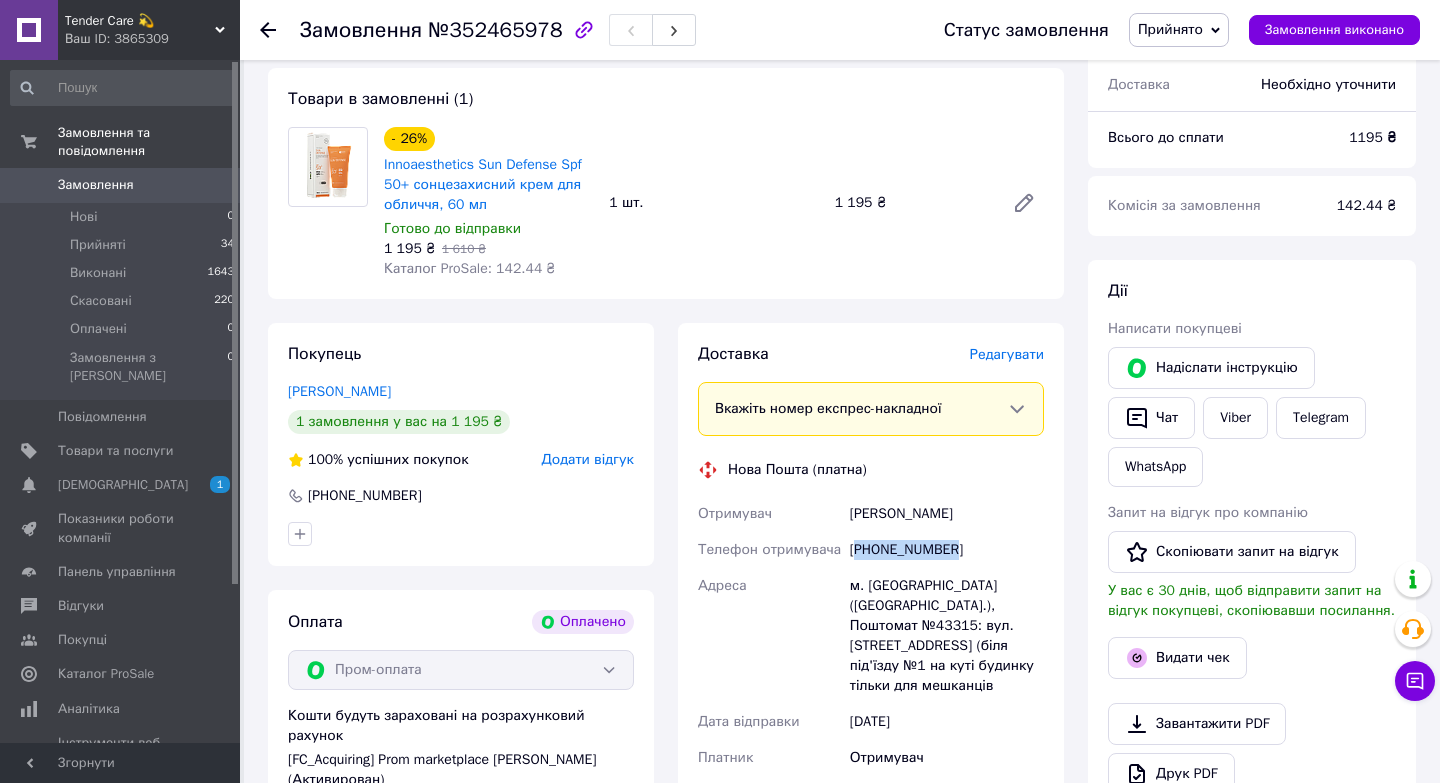 drag, startPoint x: 858, startPoint y: 546, endPoint x: 981, endPoint y: 547, distance: 123.00407 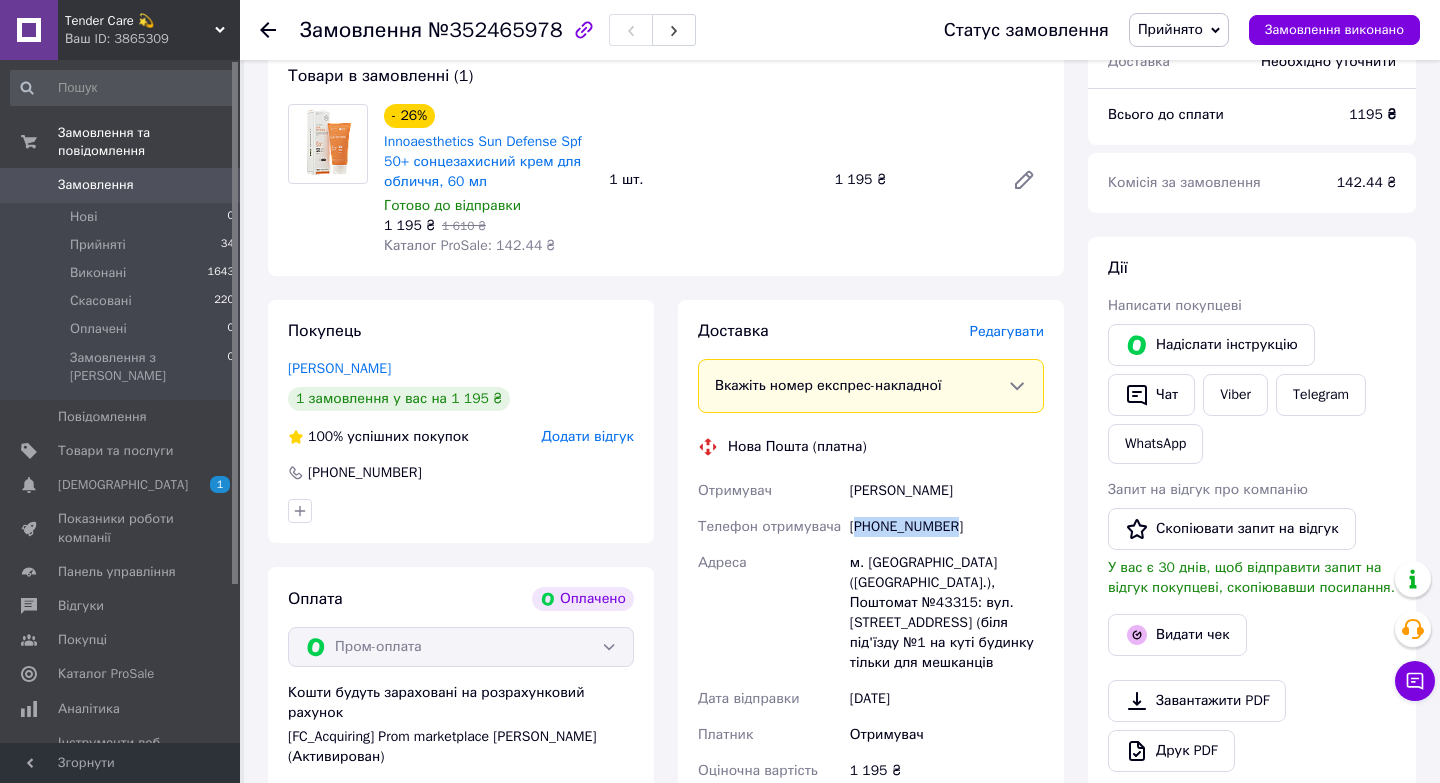 scroll, scrollTop: 193, scrollLeft: 0, axis: vertical 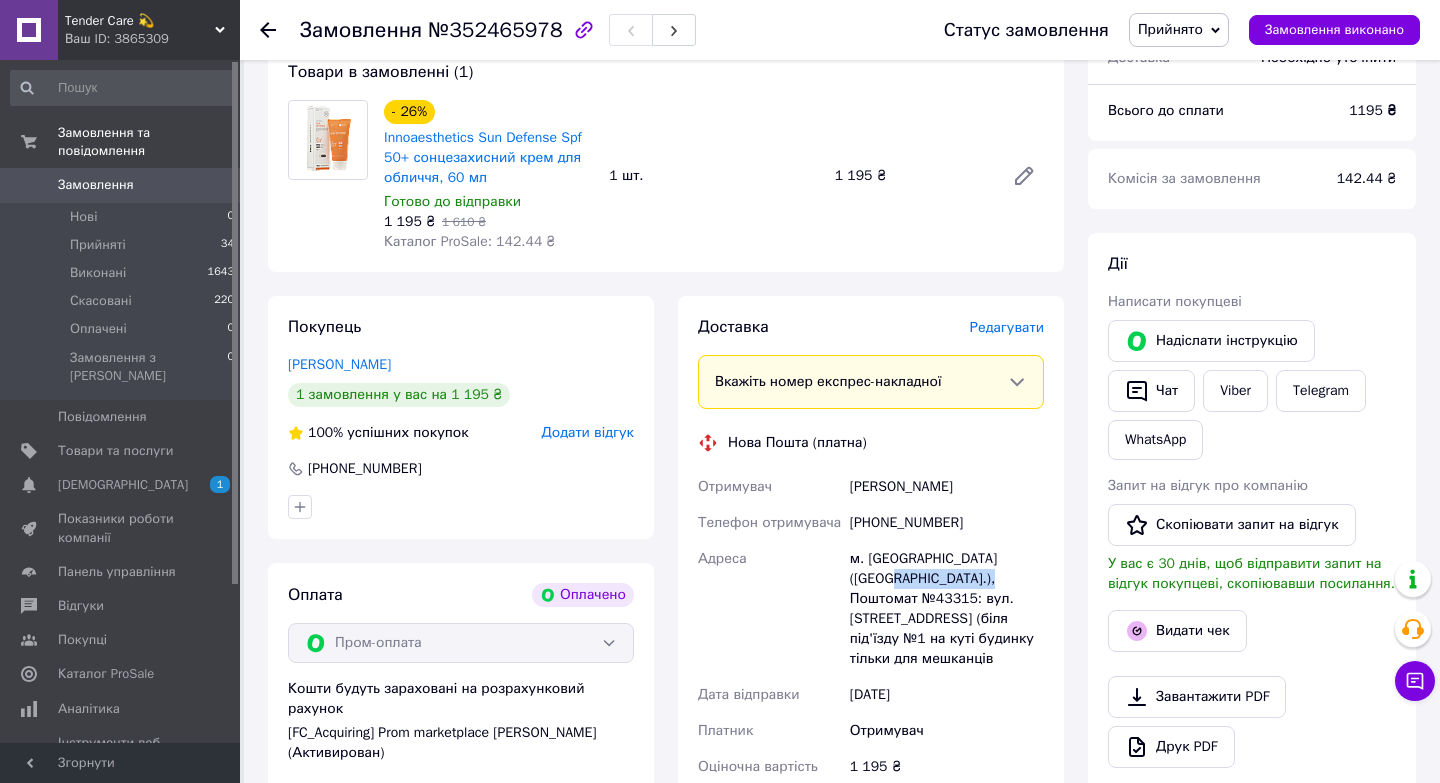 drag, startPoint x: 850, startPoint y: 577, endPoint x: 979, endPoint y: 580, distance: 129.03488 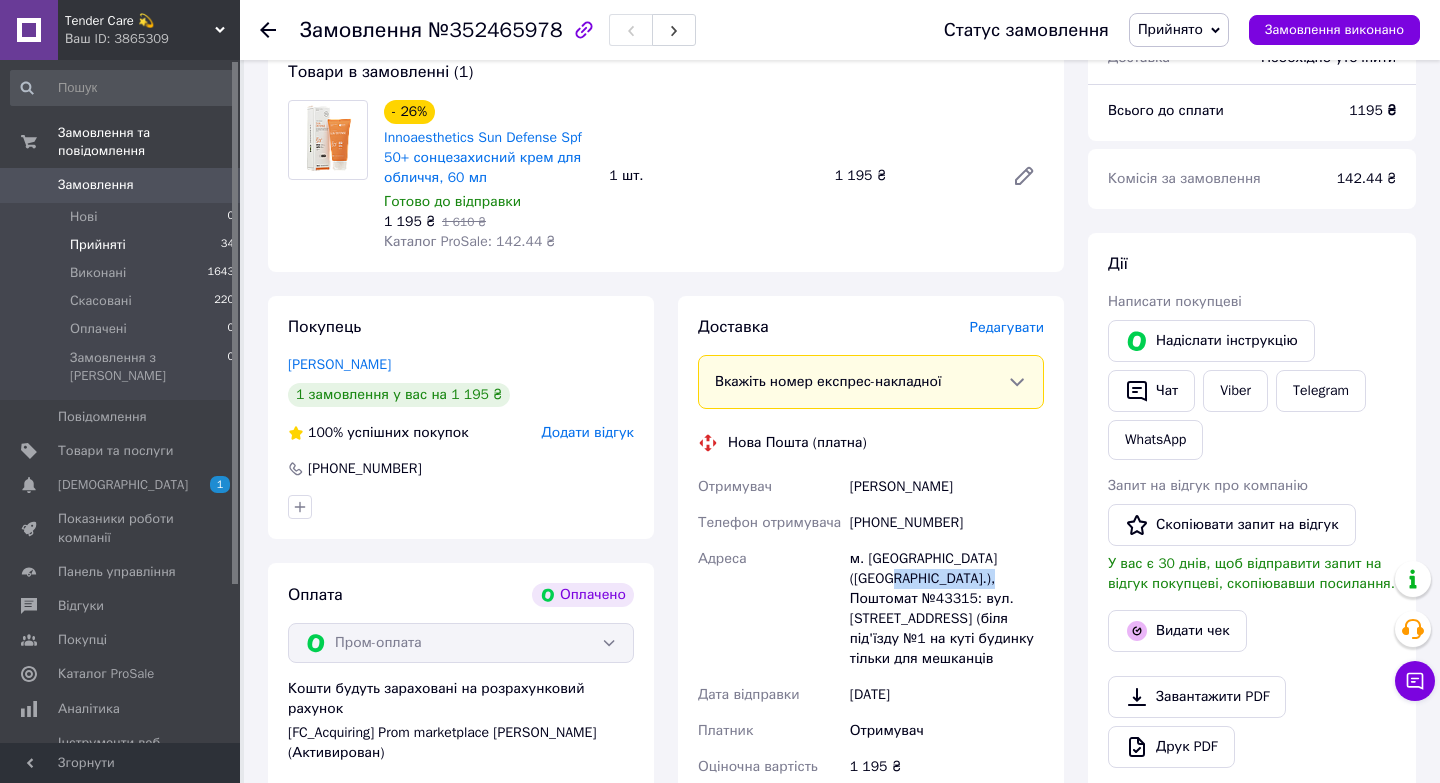 click on "Прийняті" at bounding box center (98, 245) 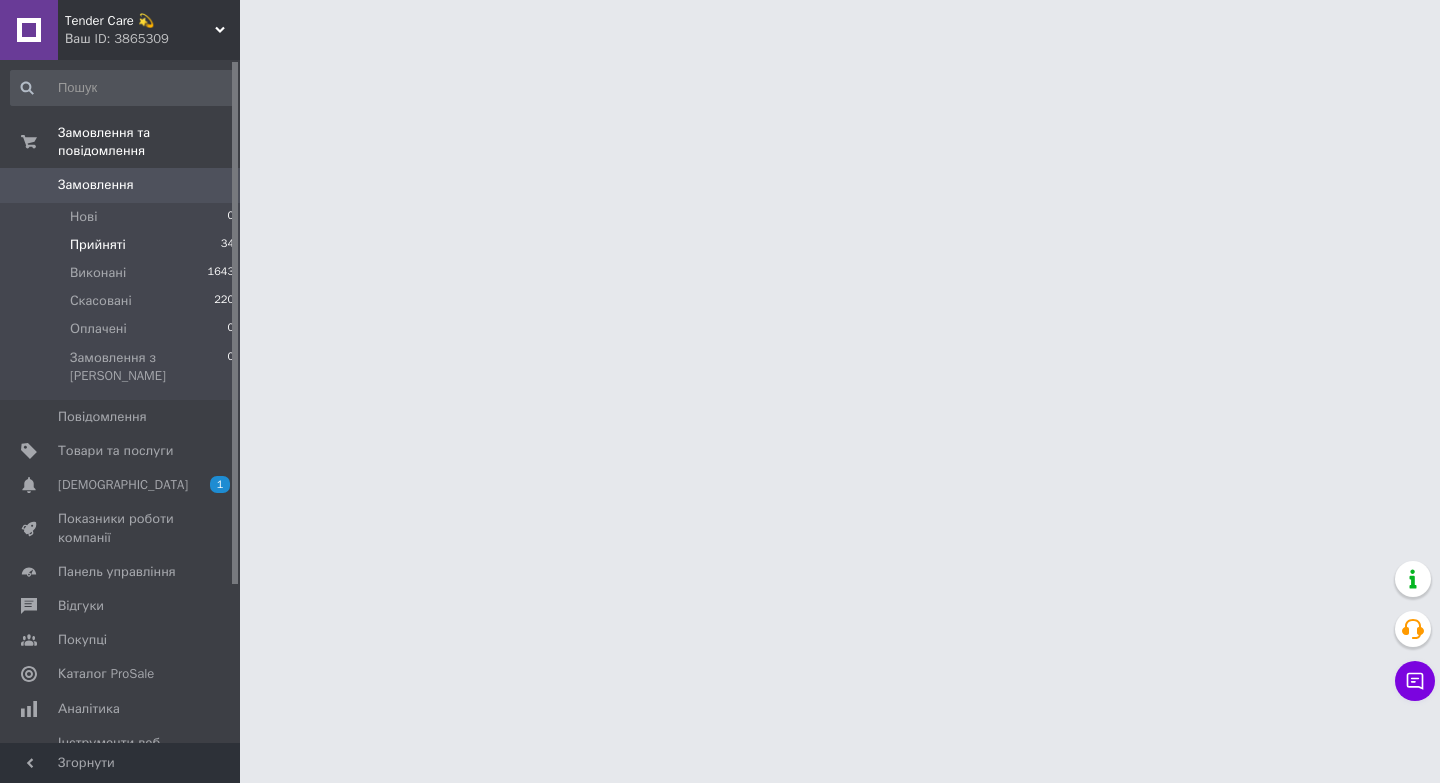 scroll, scrollTop: 0, scrollLeft: 0, axis: both 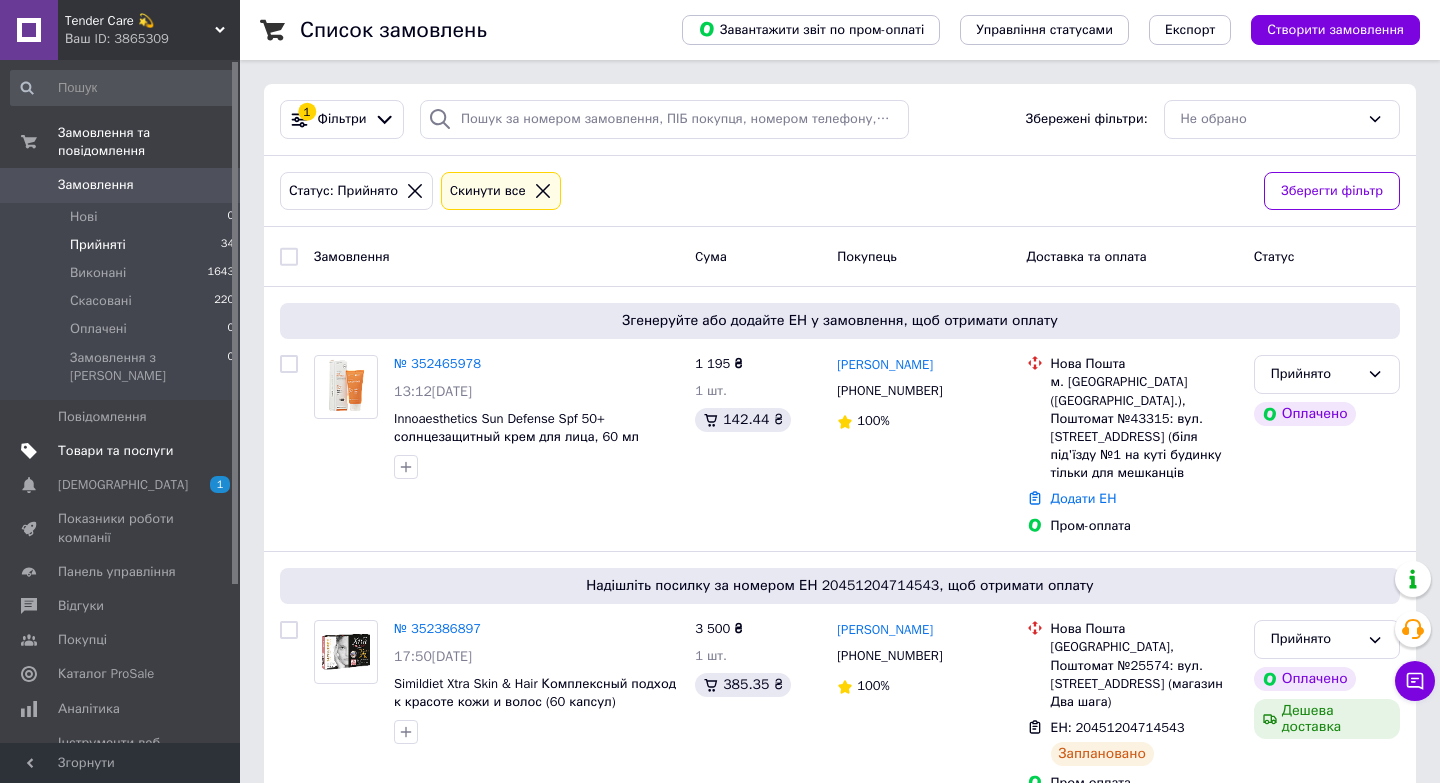 click on "Товари та послуги" at bounding box center [115, 451] 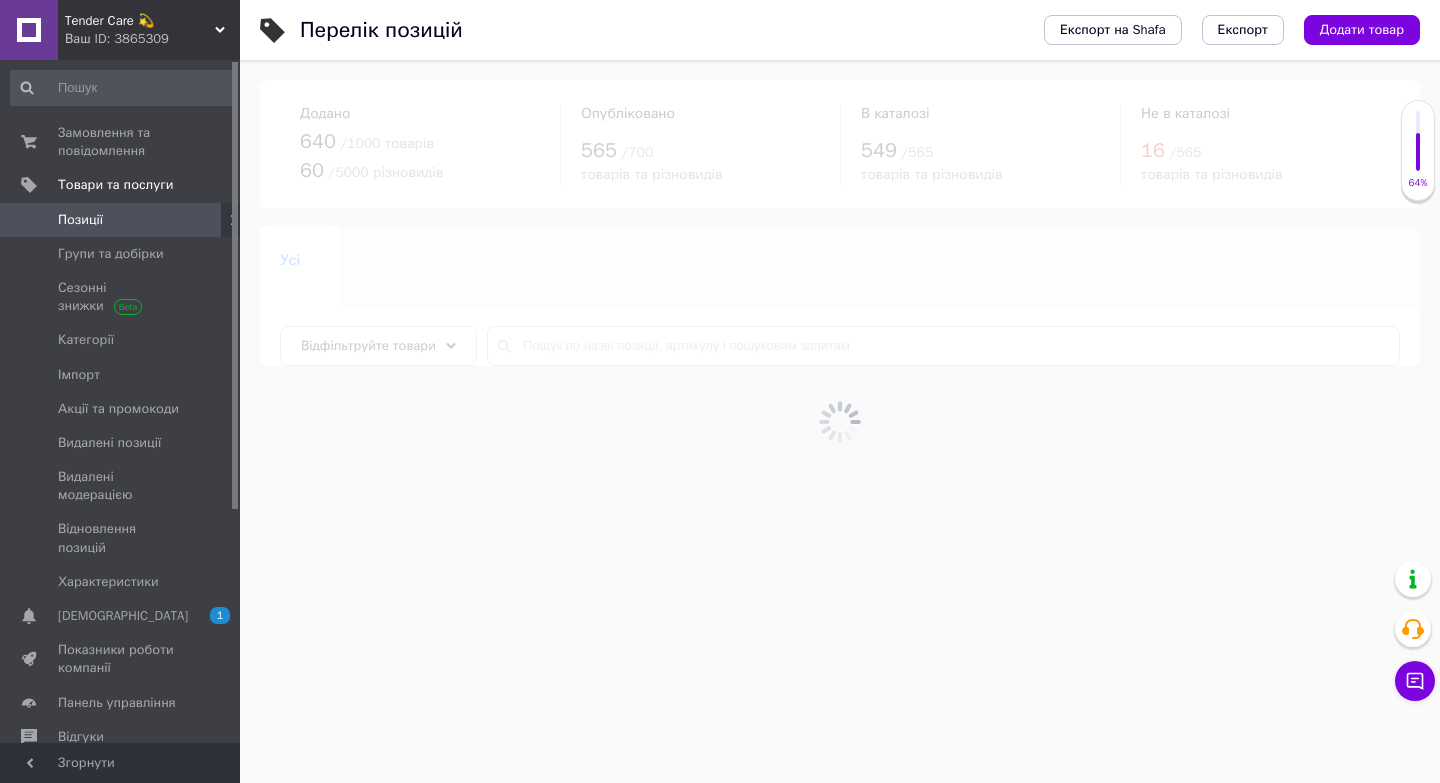 click at bounding box center (840, 421) 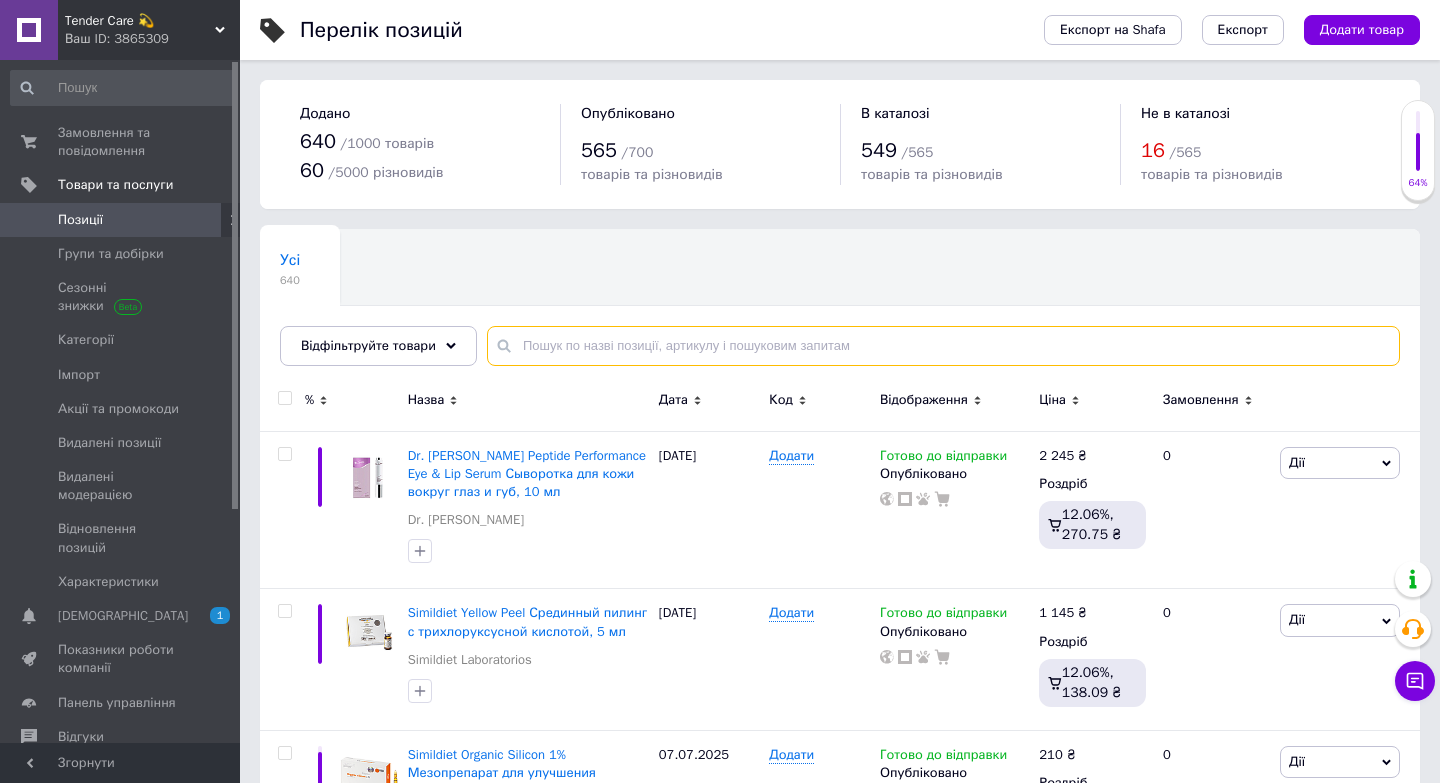 click at bounding box center (943, 346) 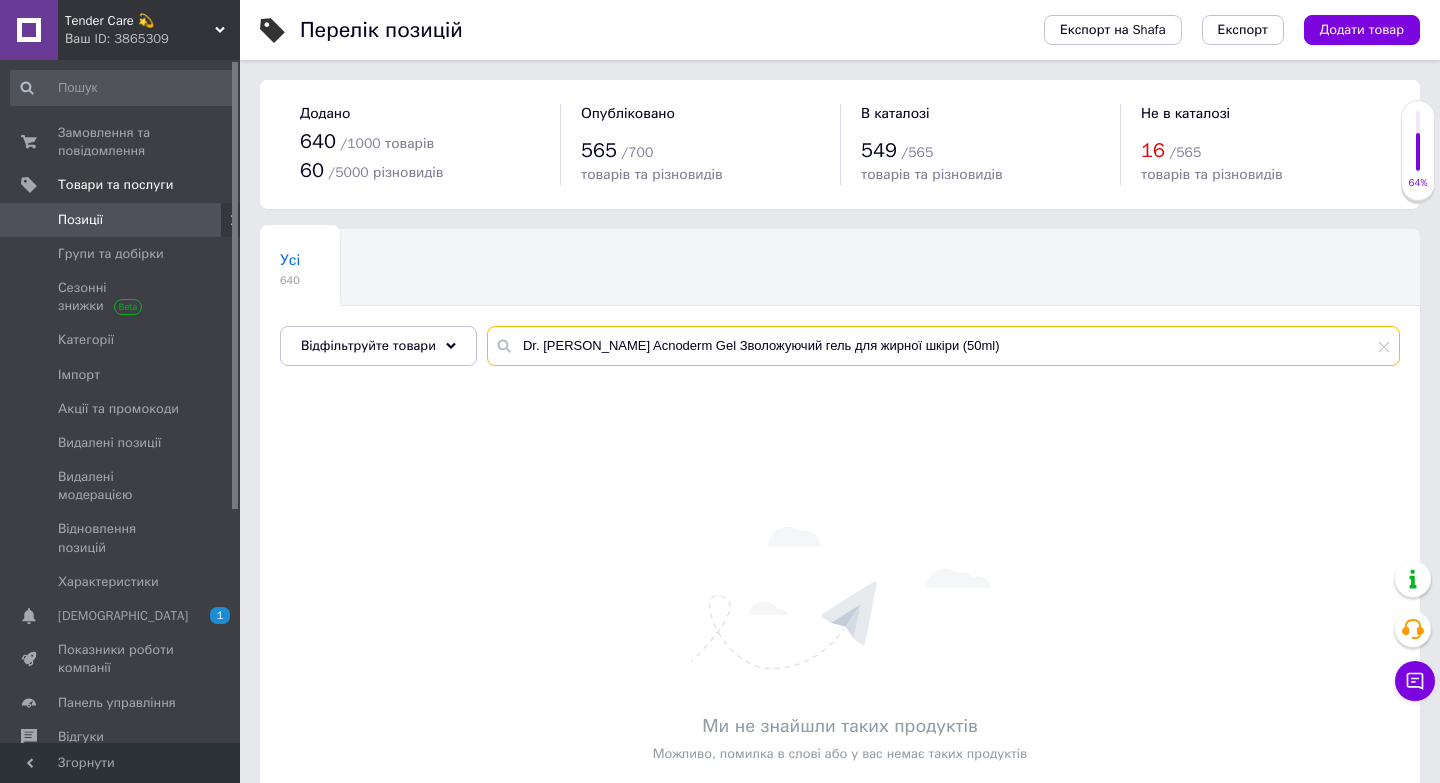 drag, startPoint x: 958, startPoint y: 350, endPoint x: 665, endPoint y: 341, distance: 293.13818 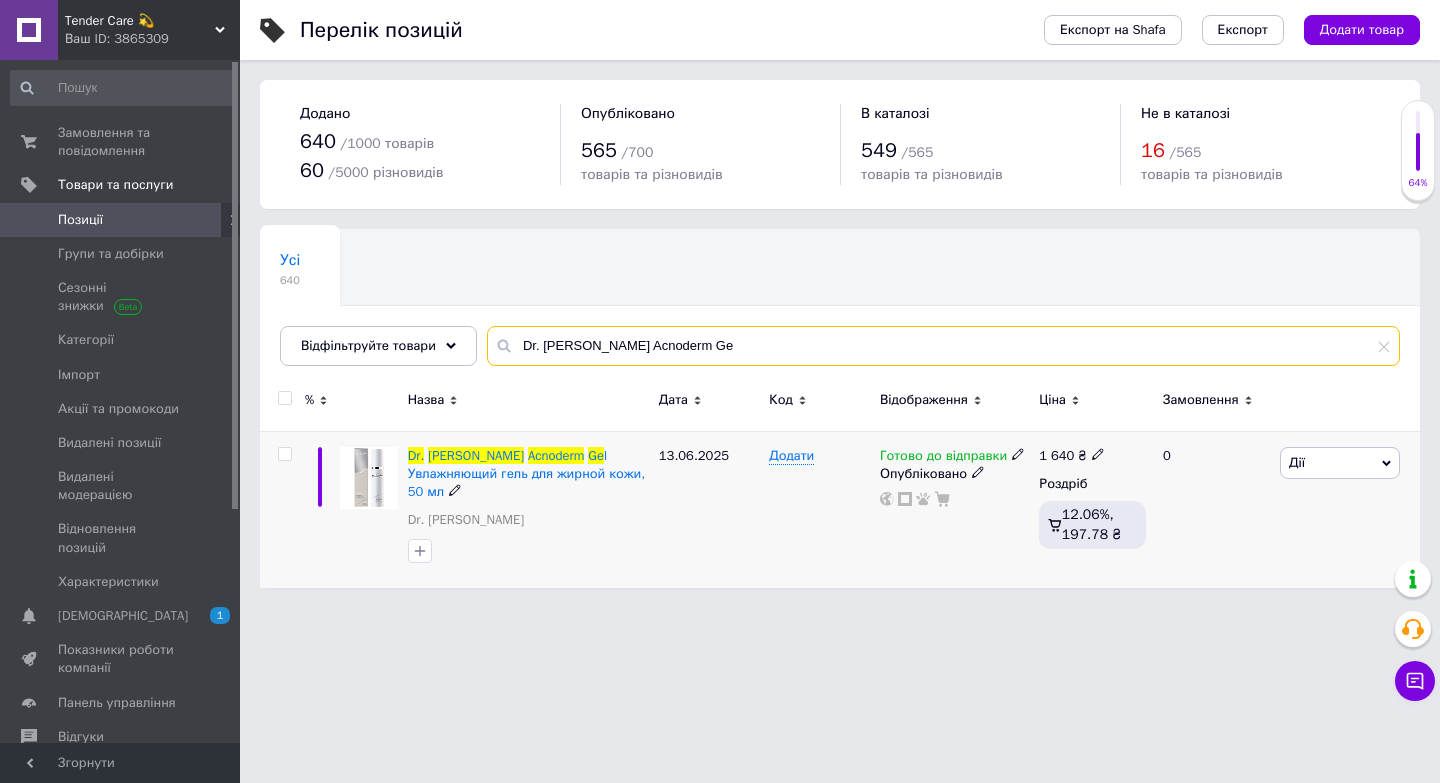 type on "Dr. [PERSON_NAME] Acnoderm Ge" 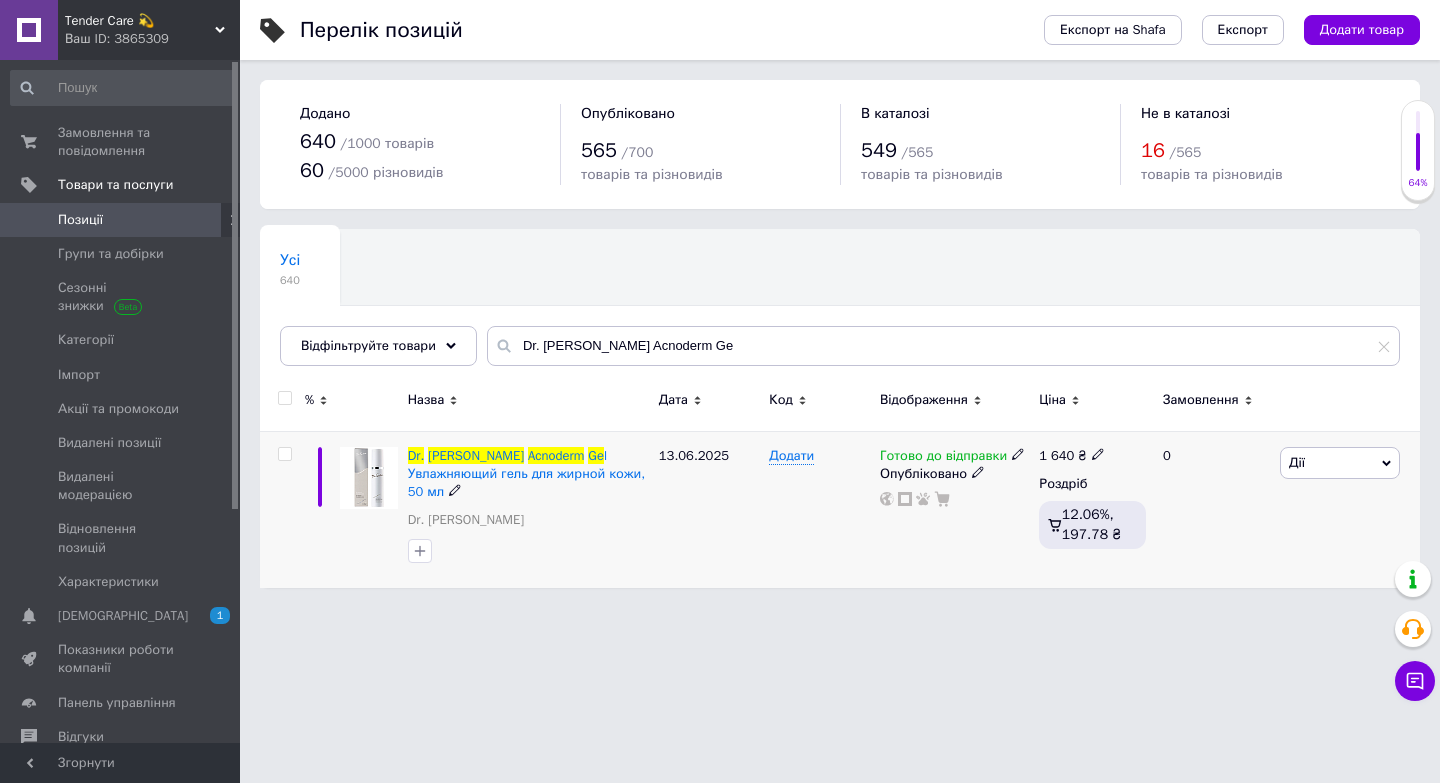 click 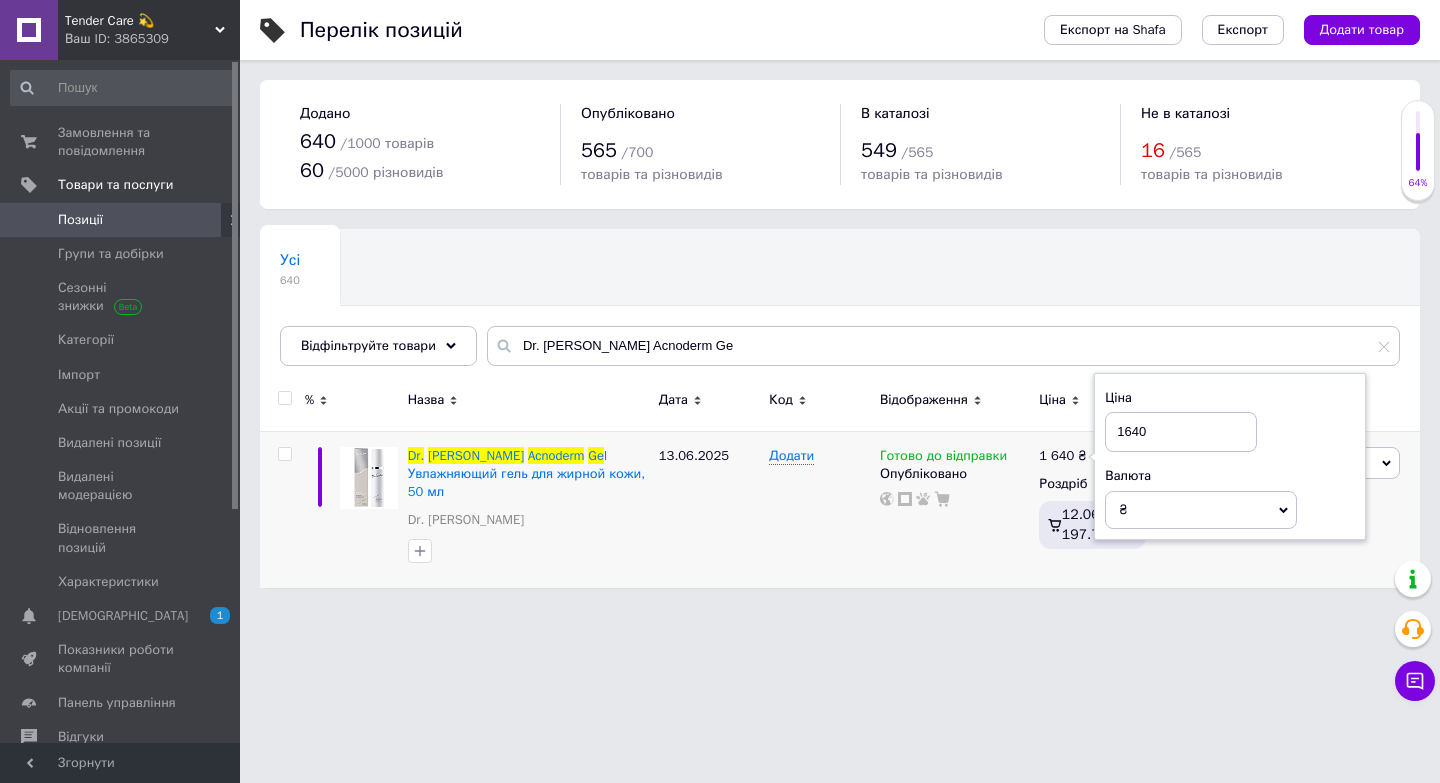 click on "Tender Care 💫 Ваш ID: 3865309 Сайт Tender Care 💫 Кабінет покупця Перевірити стан системи Сторінка на порталі Довідка Вийти Замовлення та повідомлення 0 0 Товари та послуги Позиції Групи та добірки Сезонні знижки Категорії Імпорт Акції та промокоди Видалені позиції Видалені модерацією Відновлення позицій Характеристики Сповіщення 1 Показники роботи компанії Панель управління Відгуки Покупці Каталог ProSale Аналітика Інструменти веб-майстра та SEO Управління сайтом Гаманець компанії [PERSON_NAME] Prom мікс 1 000 640" at bounding box center [720, 304] 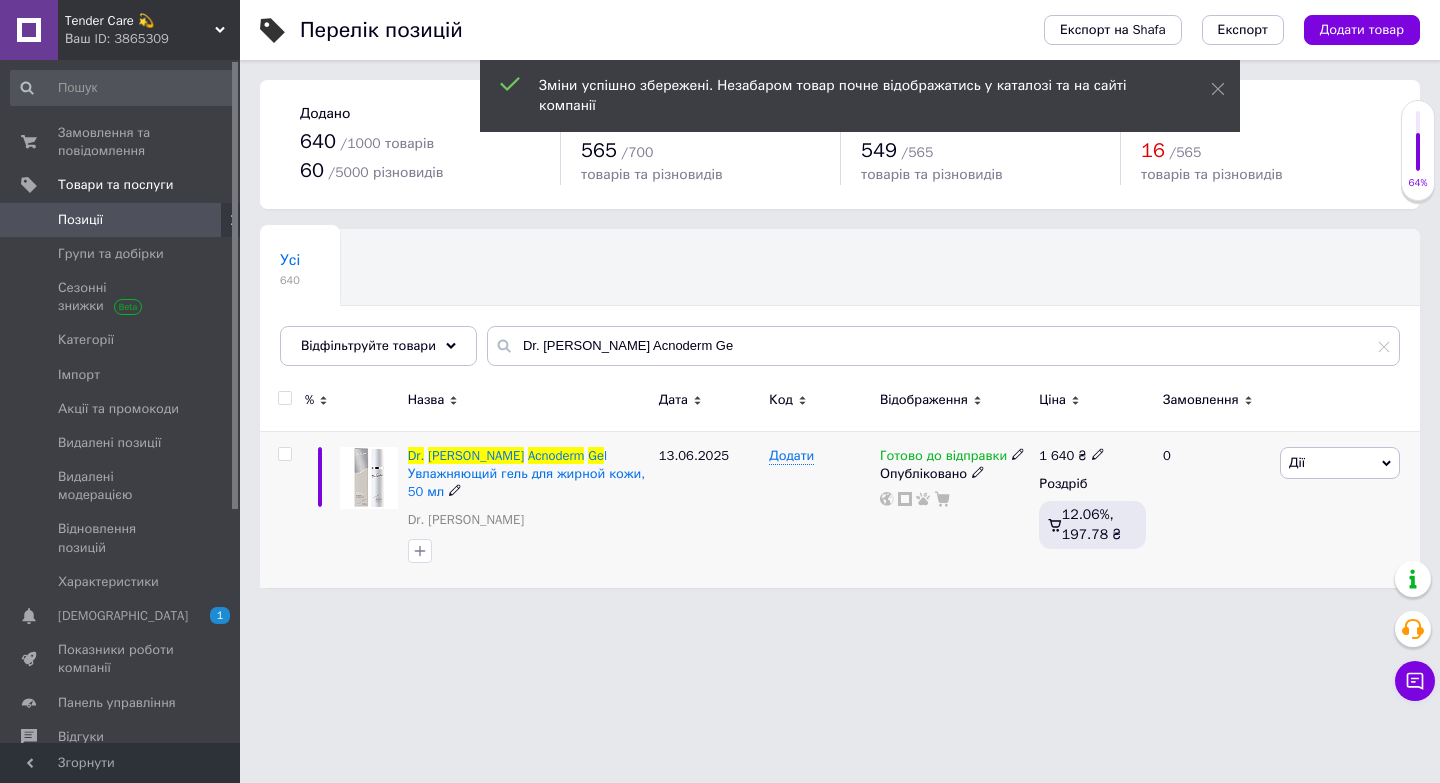 click on "Дії" at bounding box center [1340, 463] 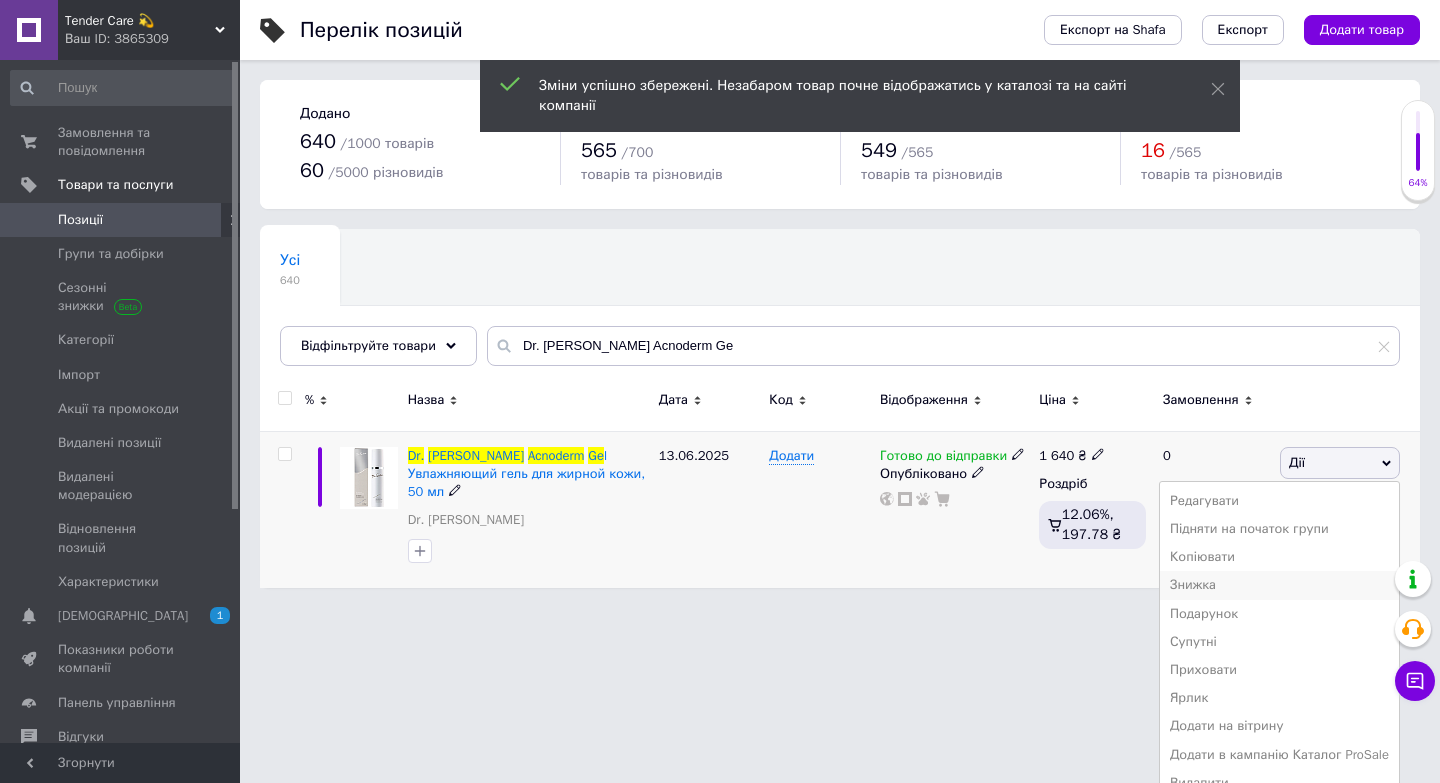click on "Знижка" at bounding box center [1279, 585] 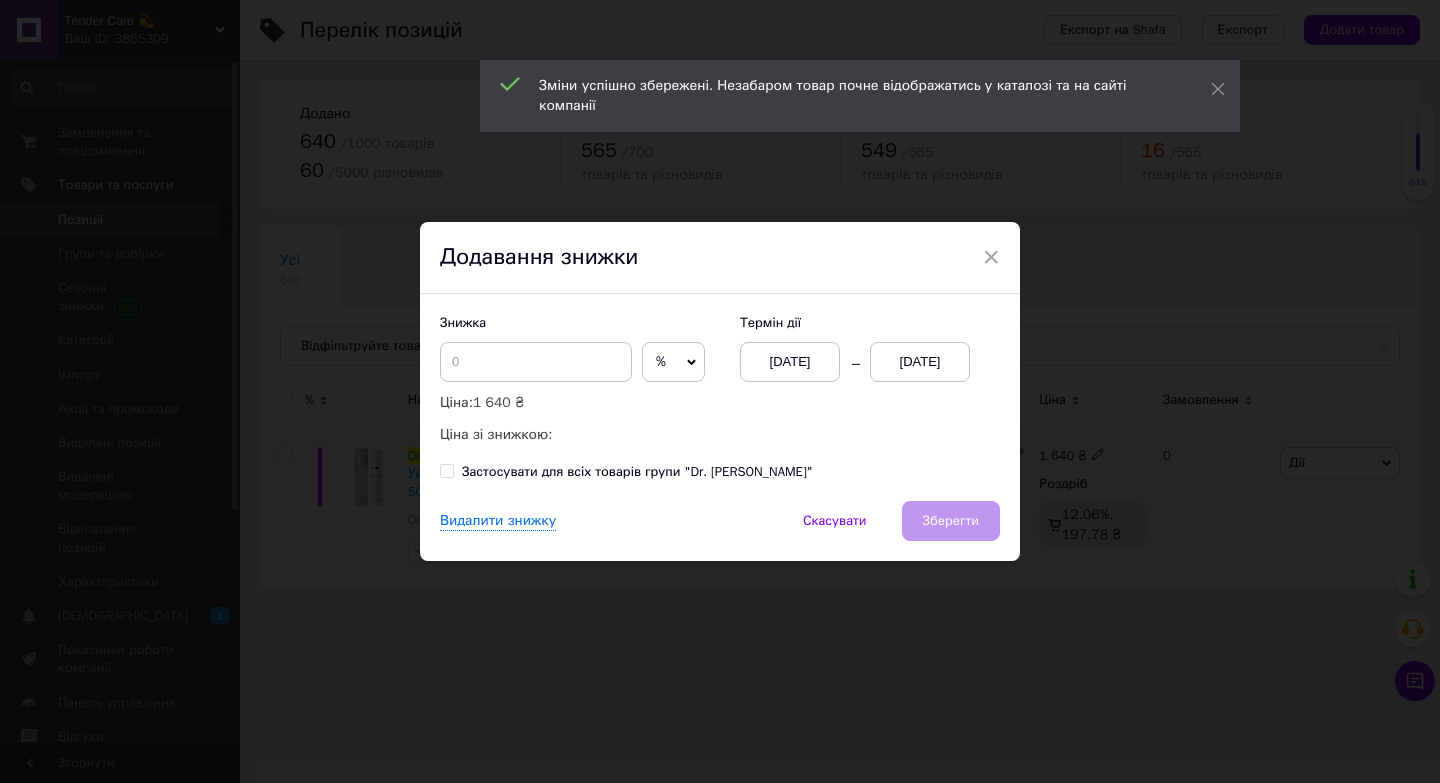 click on "%" at bounding box center (661, 361) 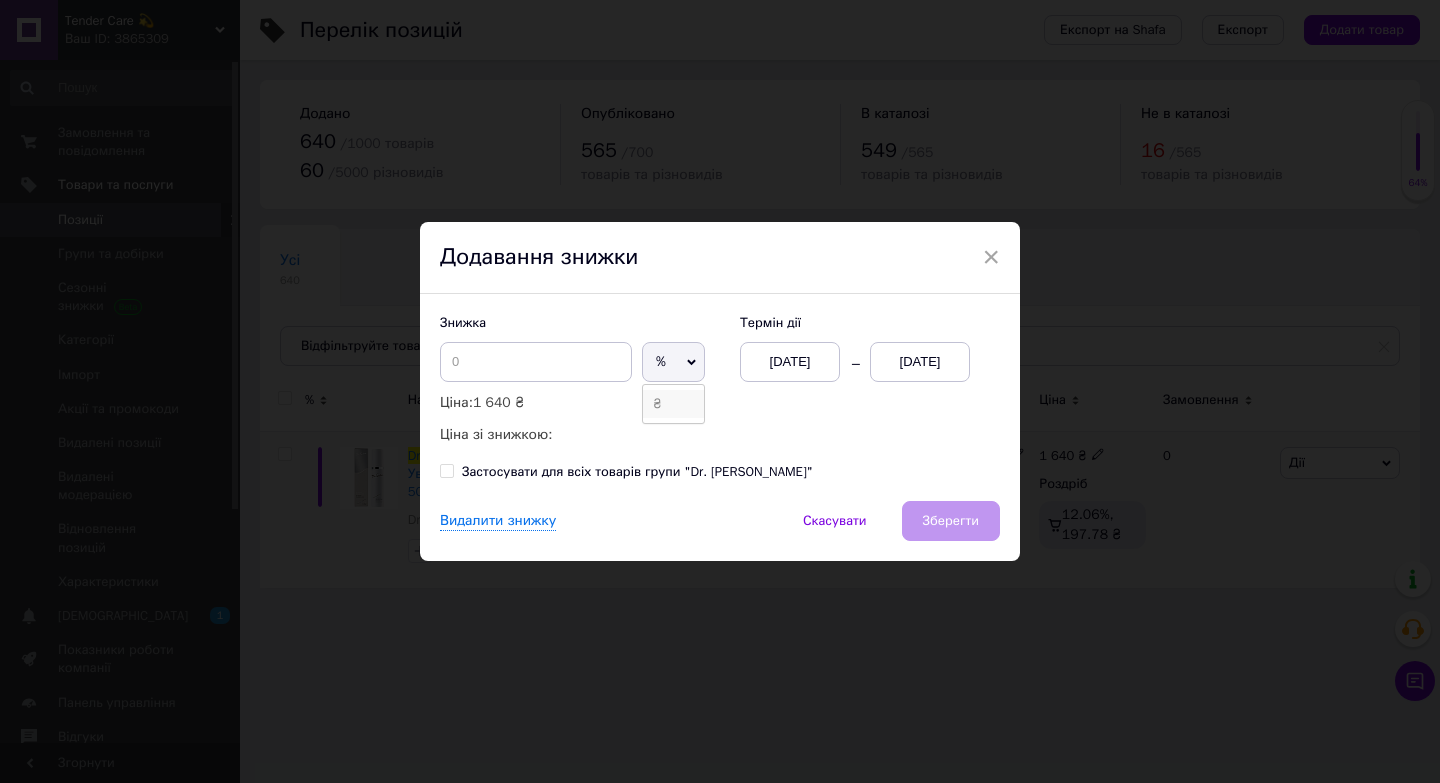 click on "₴" at bounding box center (673, 404) 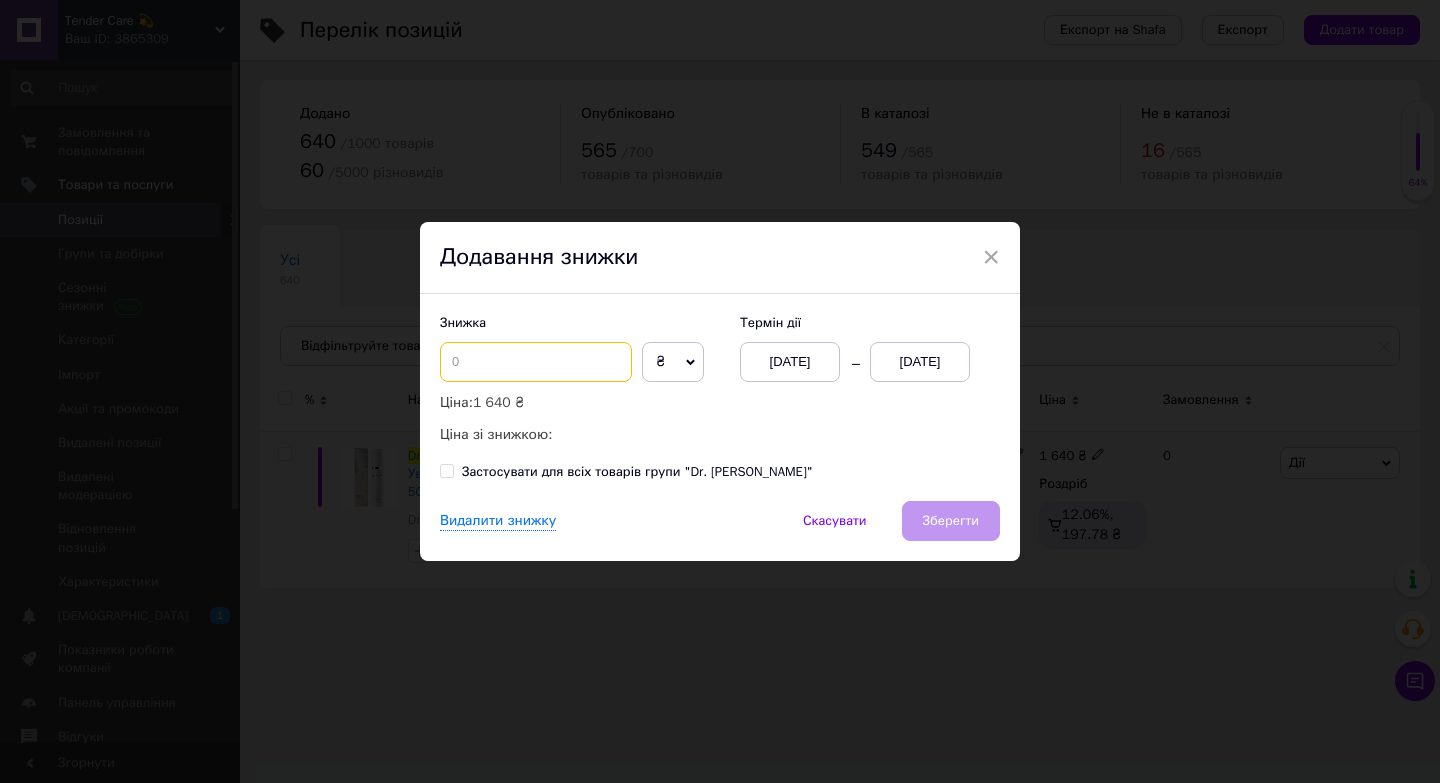 click at bounding box center (536, 362) 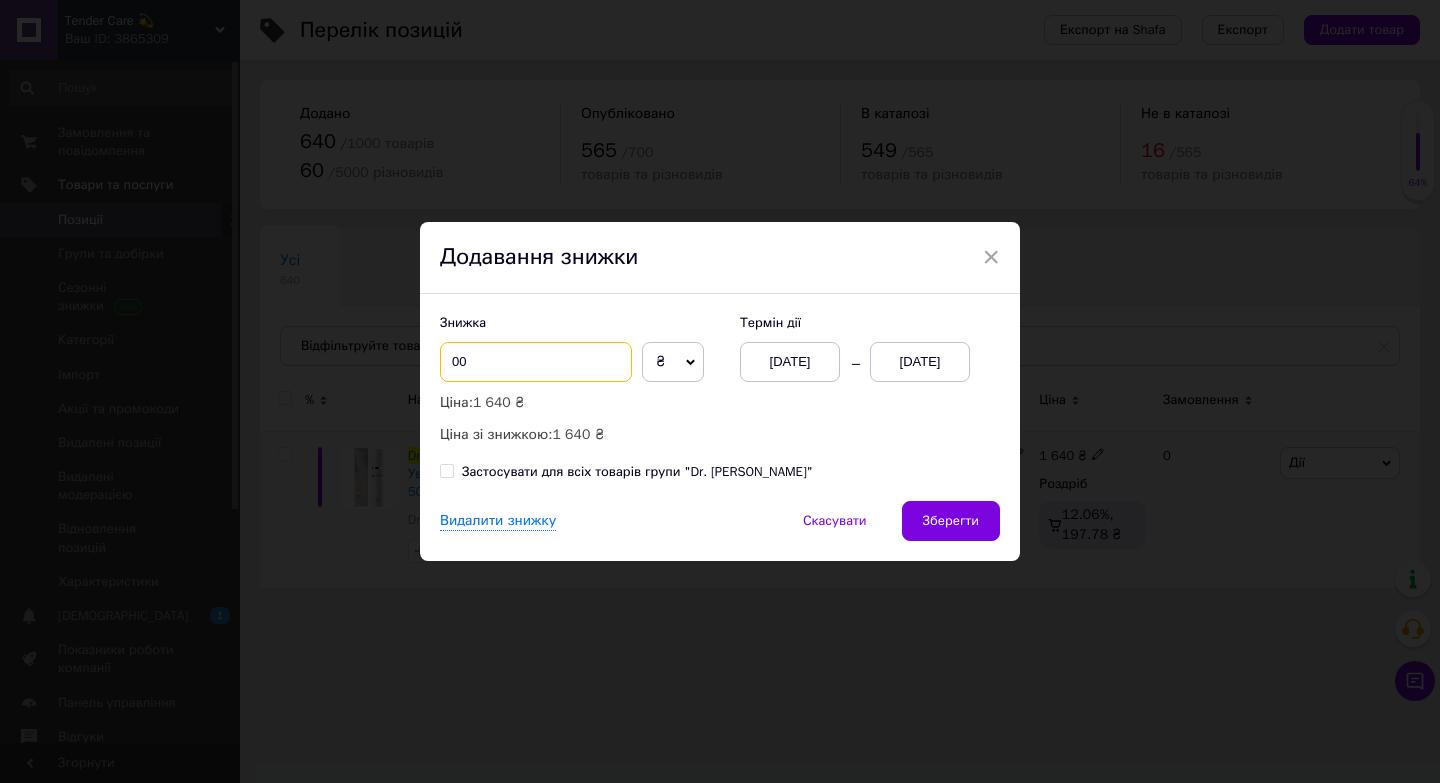 type on "0" 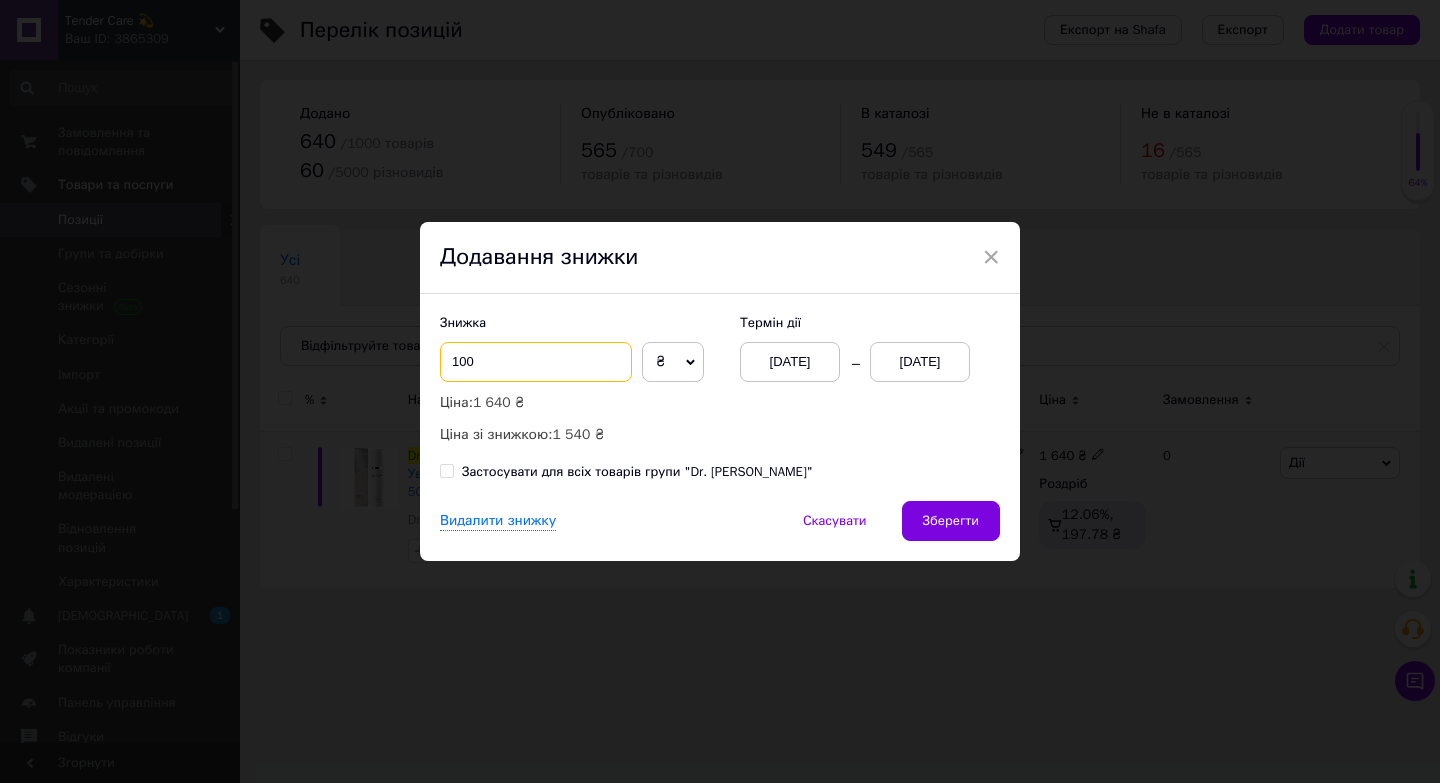 type on "100" 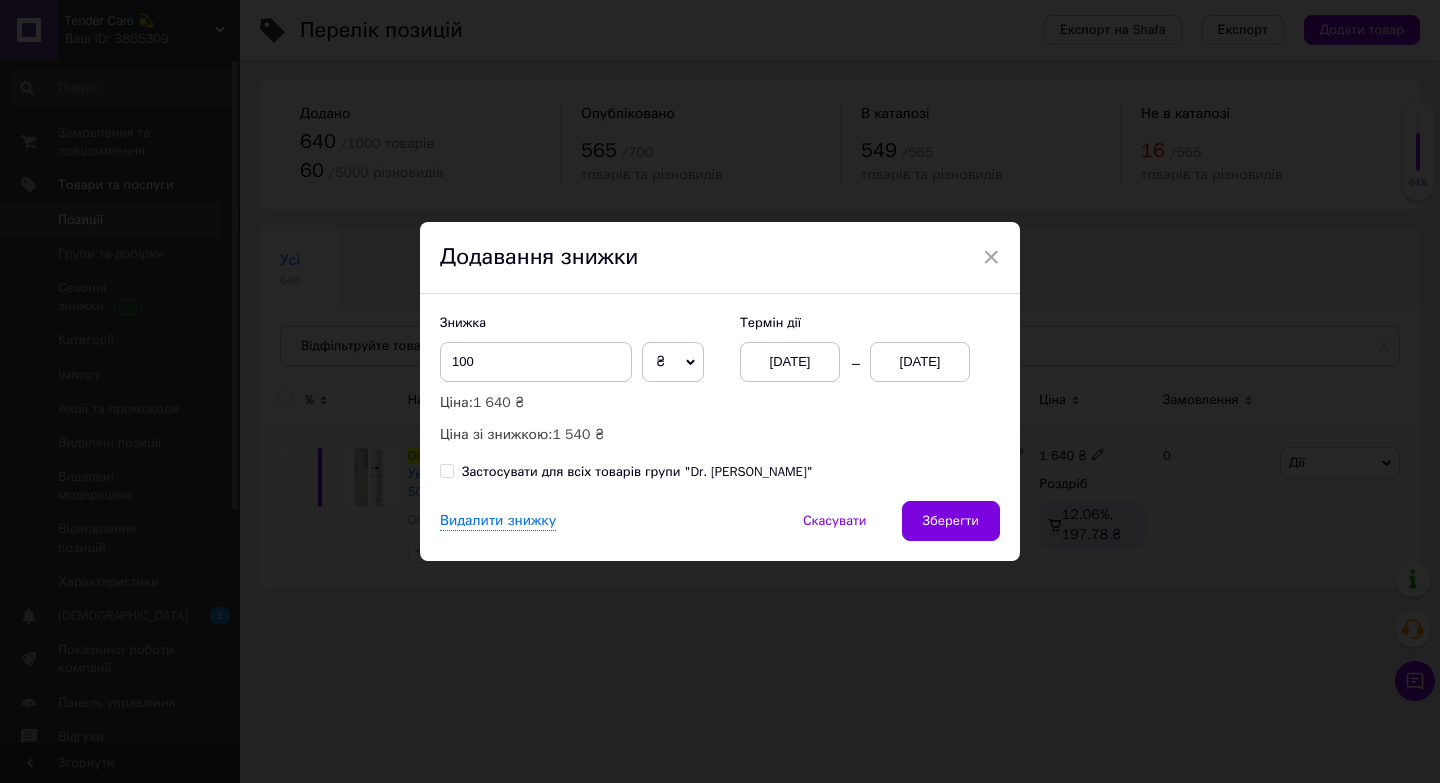 click on "[DATE]" at bounding box center [920, 362] 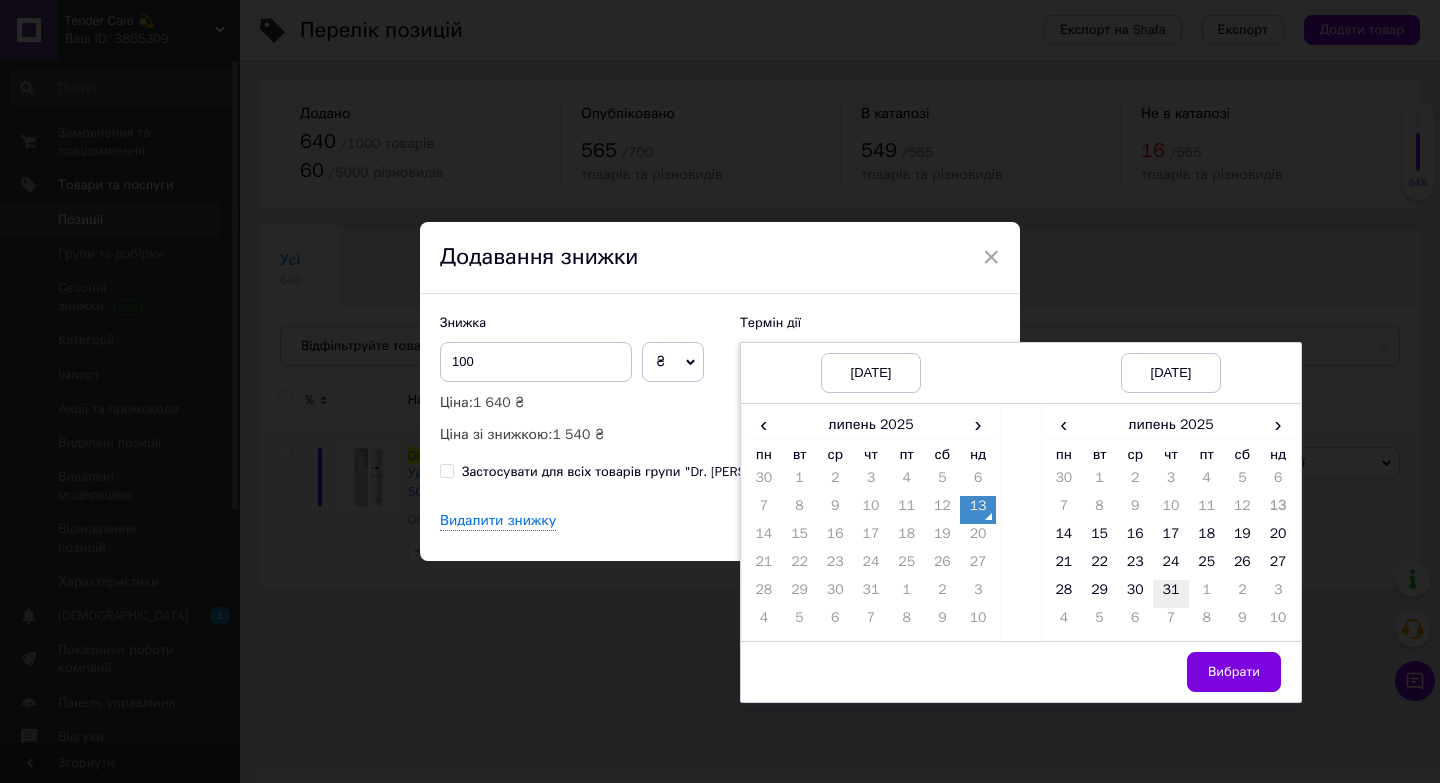 click on "31" at bounding box center (1171, 594) 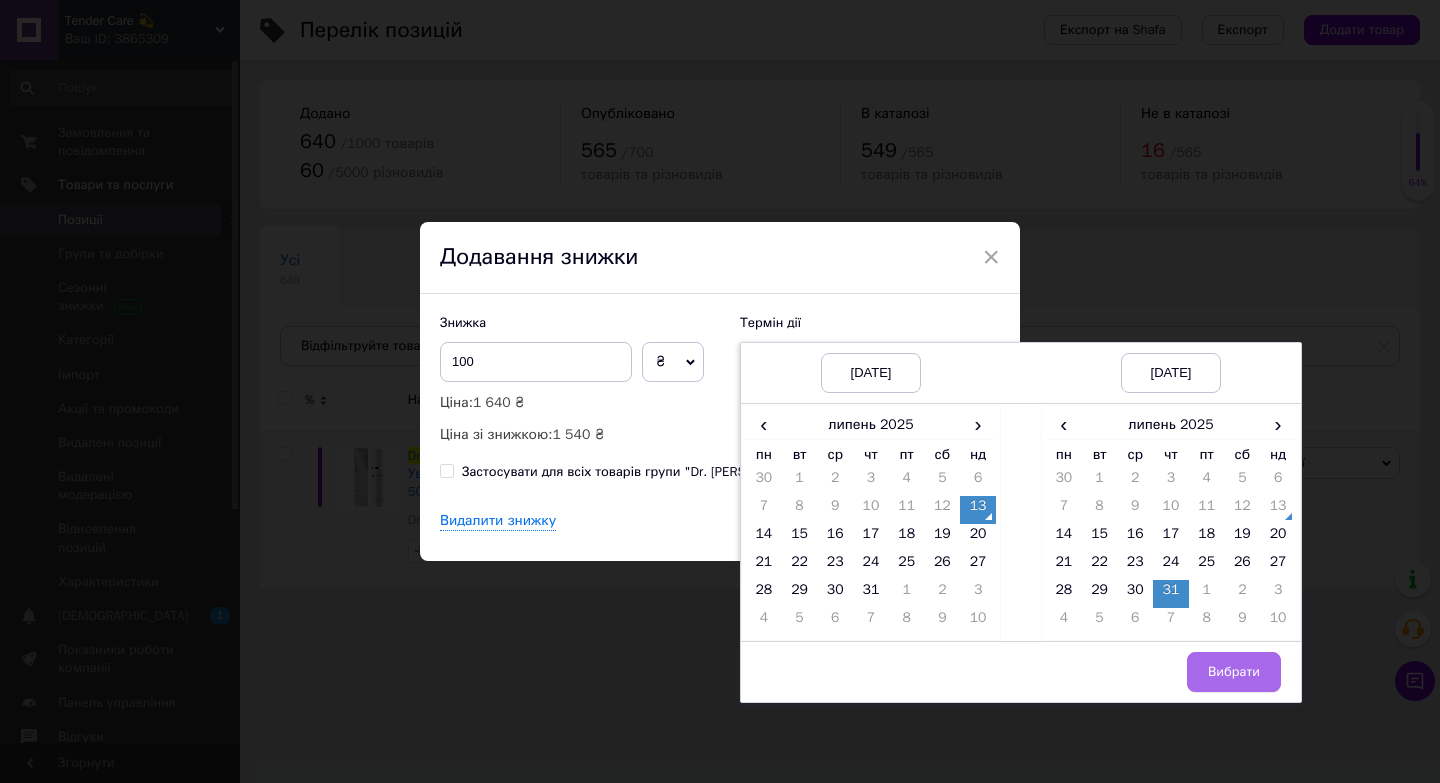 click on "Вибрати" at bounding box center [1234, 672] 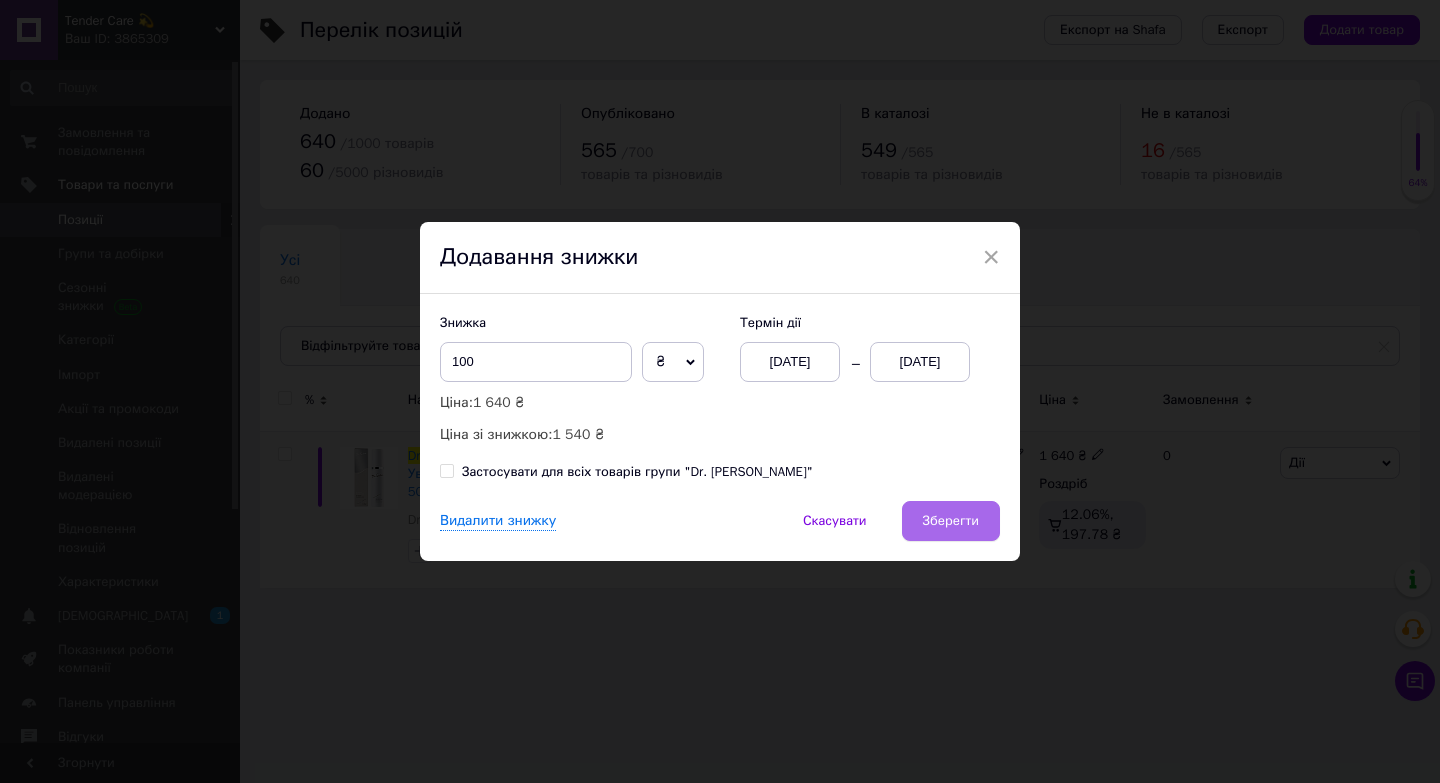 click on "Зберегти" at bounding box center [951, 521] 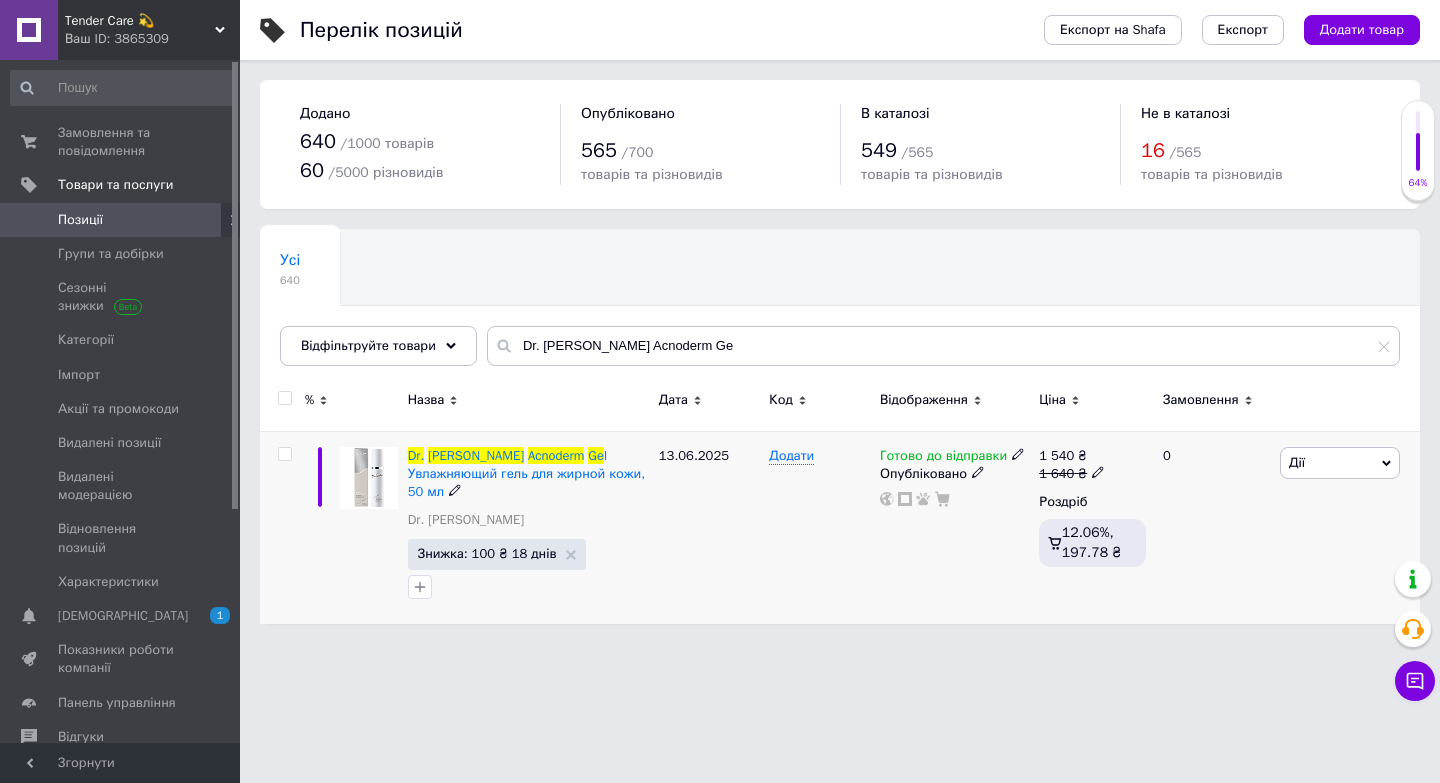 click on "Знижка: 100 ₴ 18 днів" at bounding box center [497, 554] 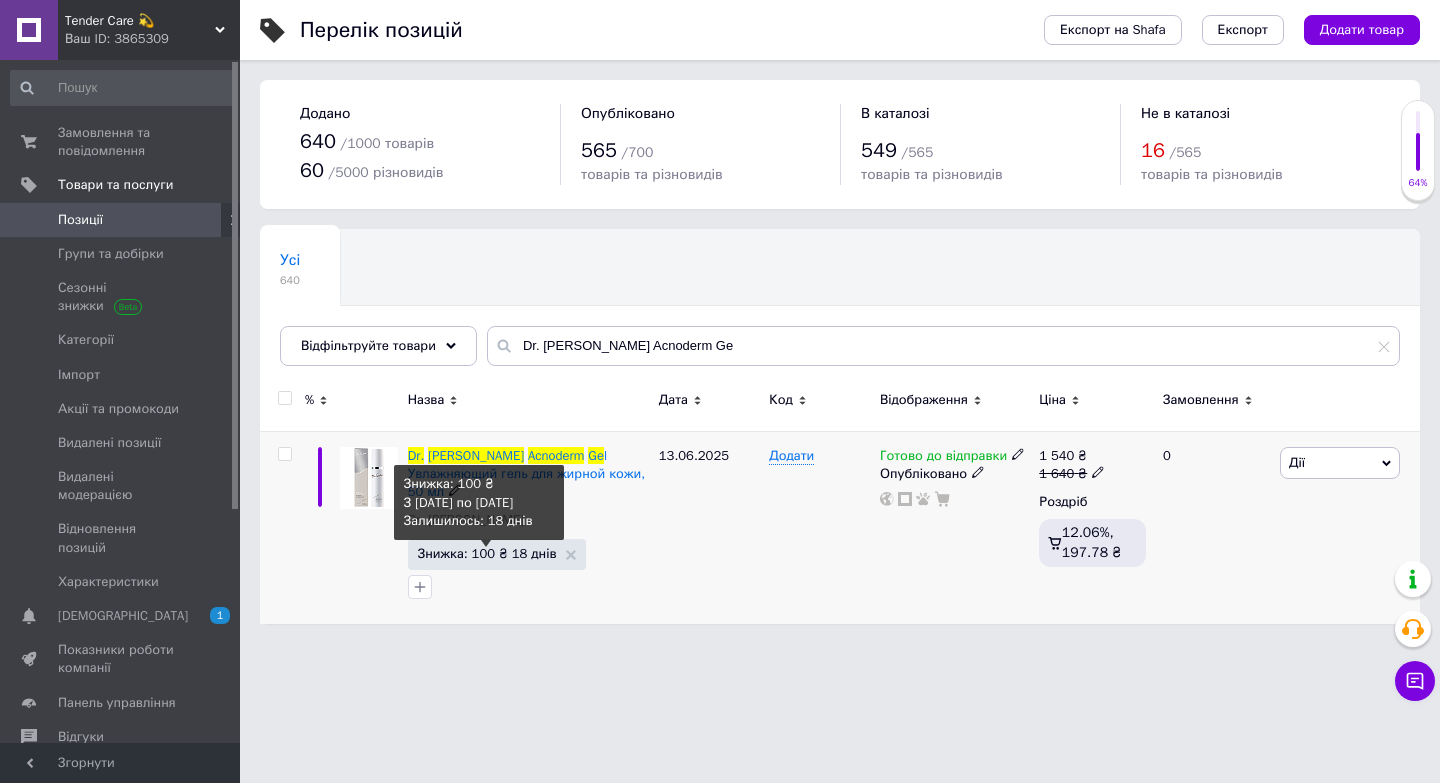 click on "Знижка: 100 ₴ 18 днів" at bounding box center [487, 553] 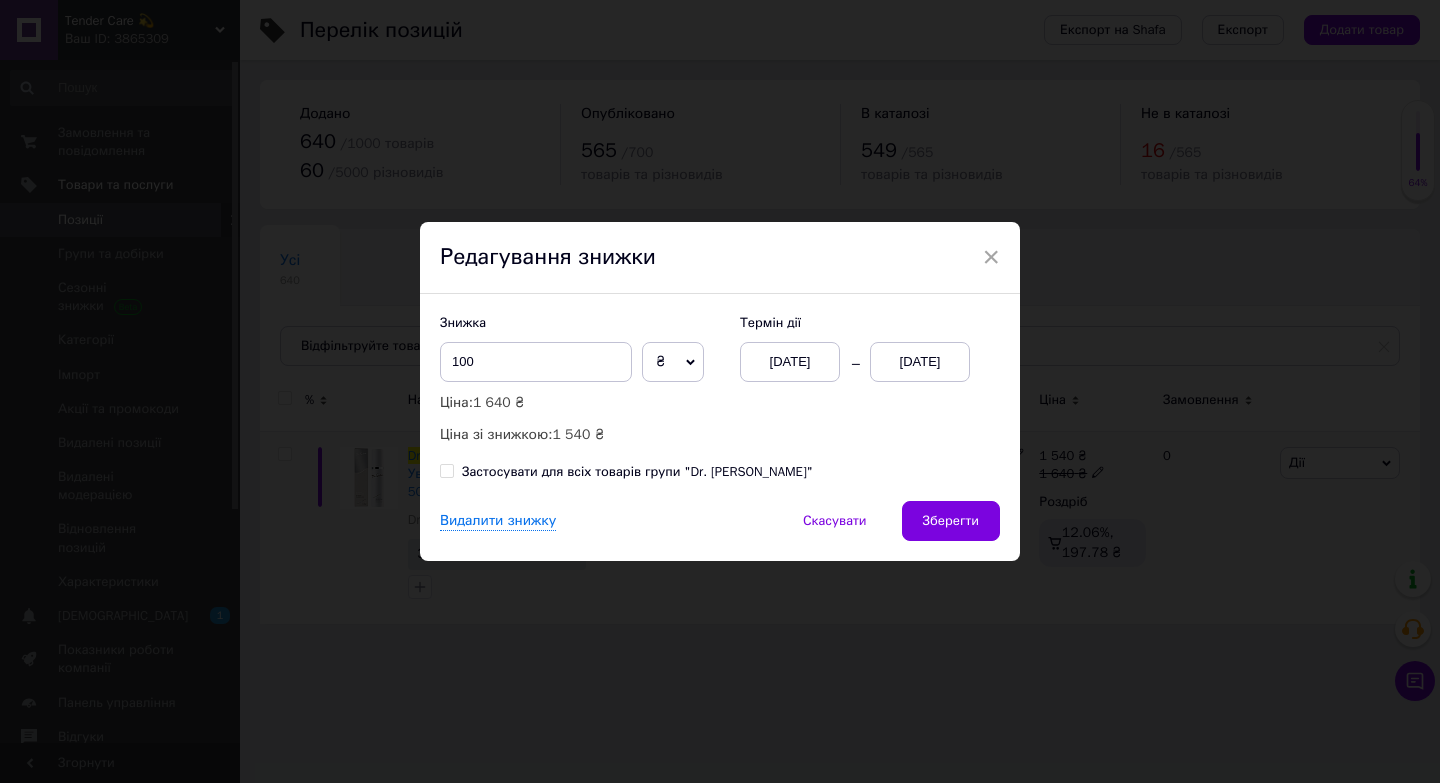 click on "[DATE]" at bounding box center [920, 362] 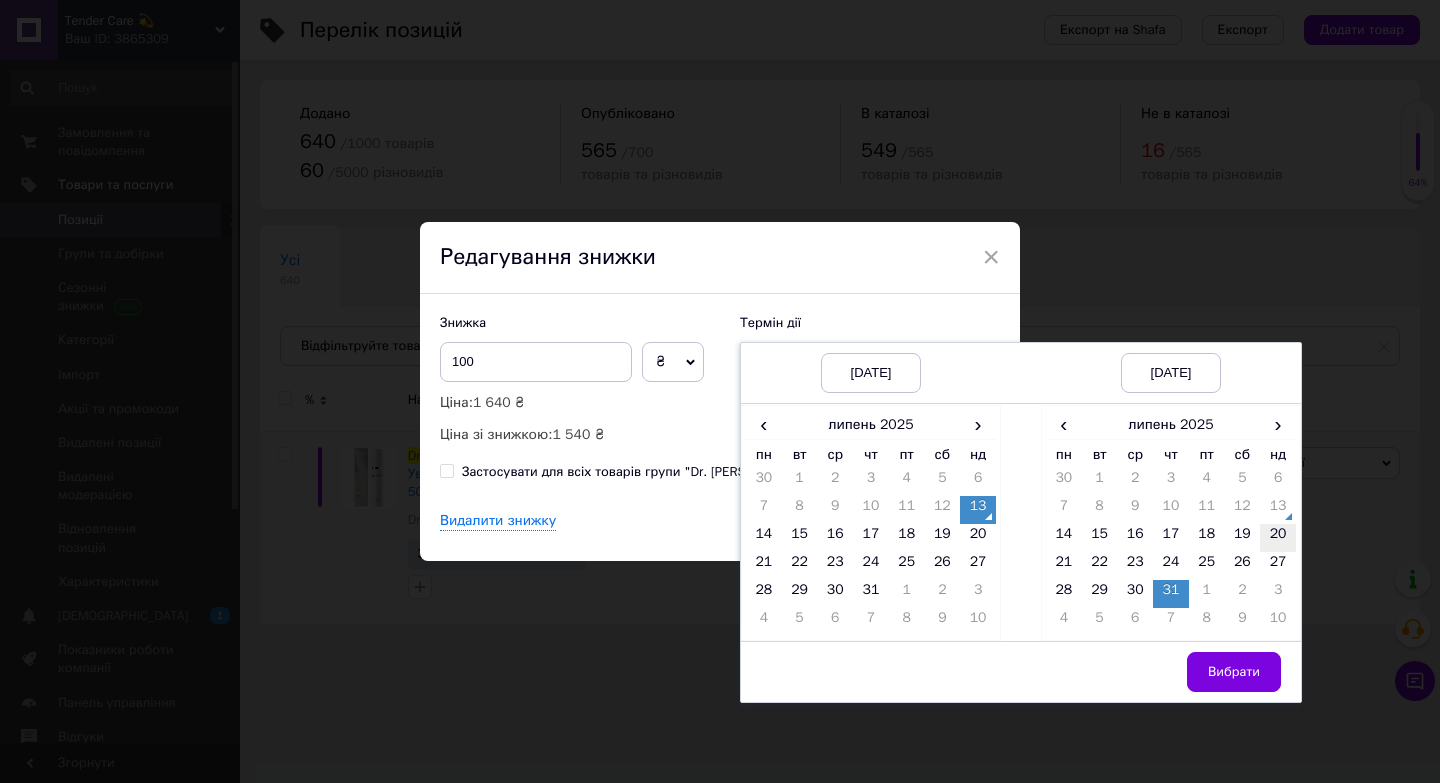 click on "20" at bounding box center [1278, 538] 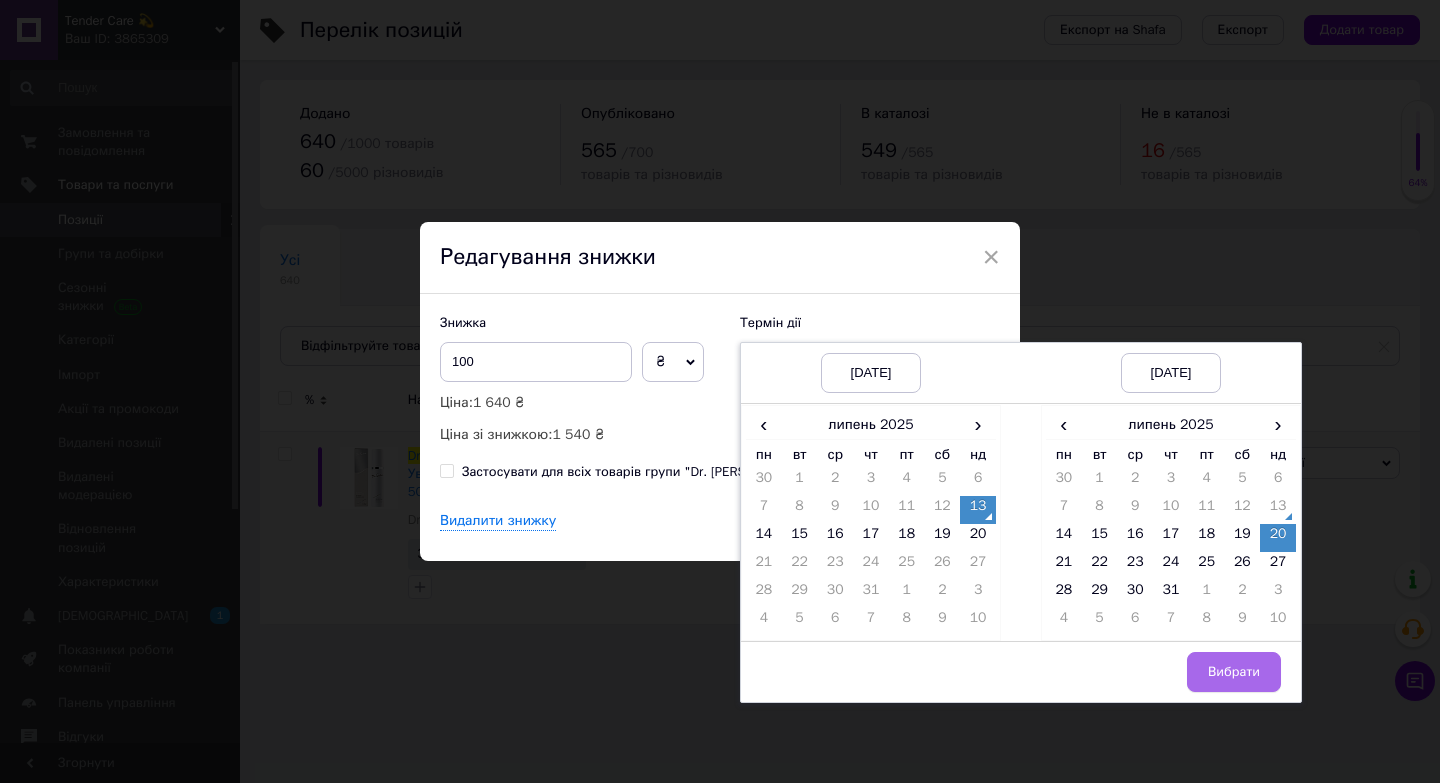 click on "Вибрати" at bounding box center (1234, 672) 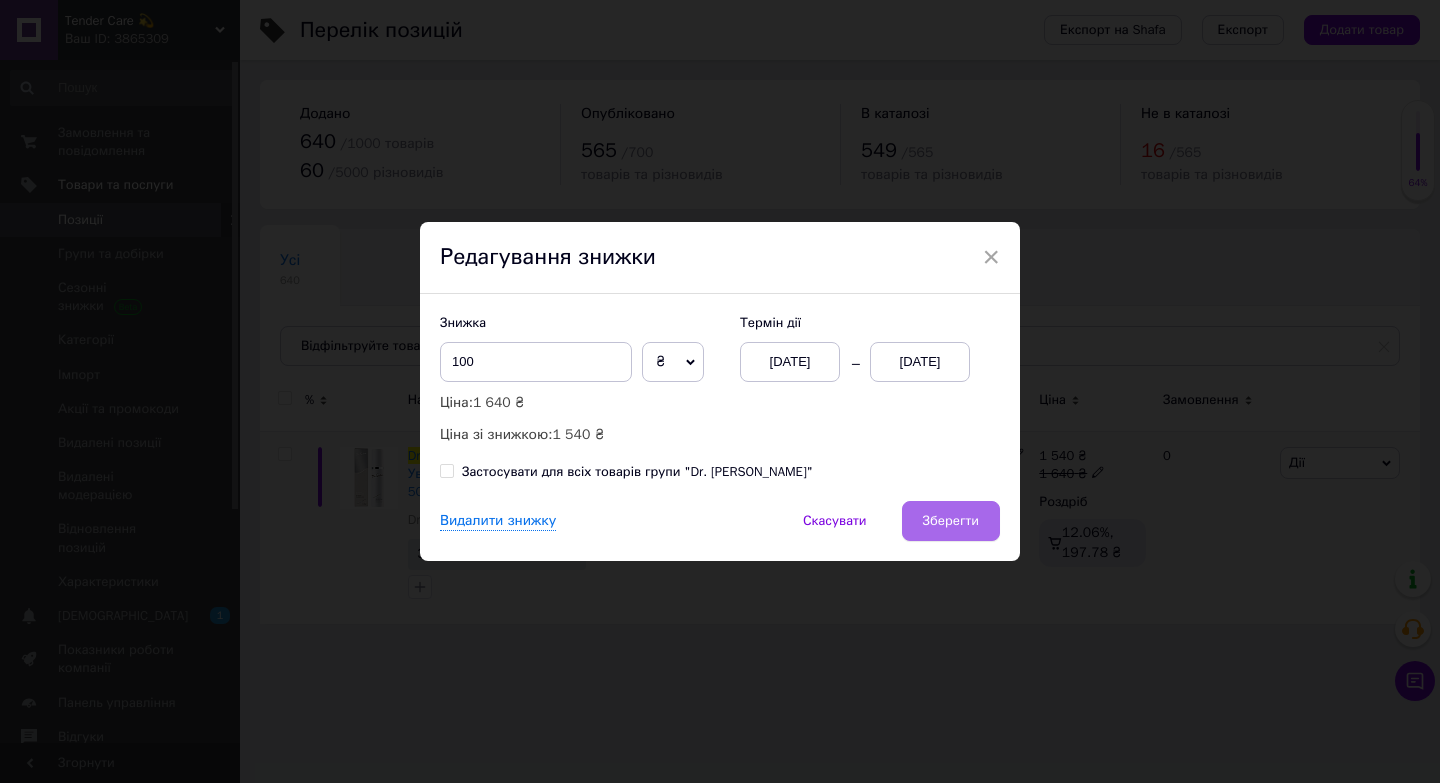 click on "Зберегти" at bounding box center [951, 521] 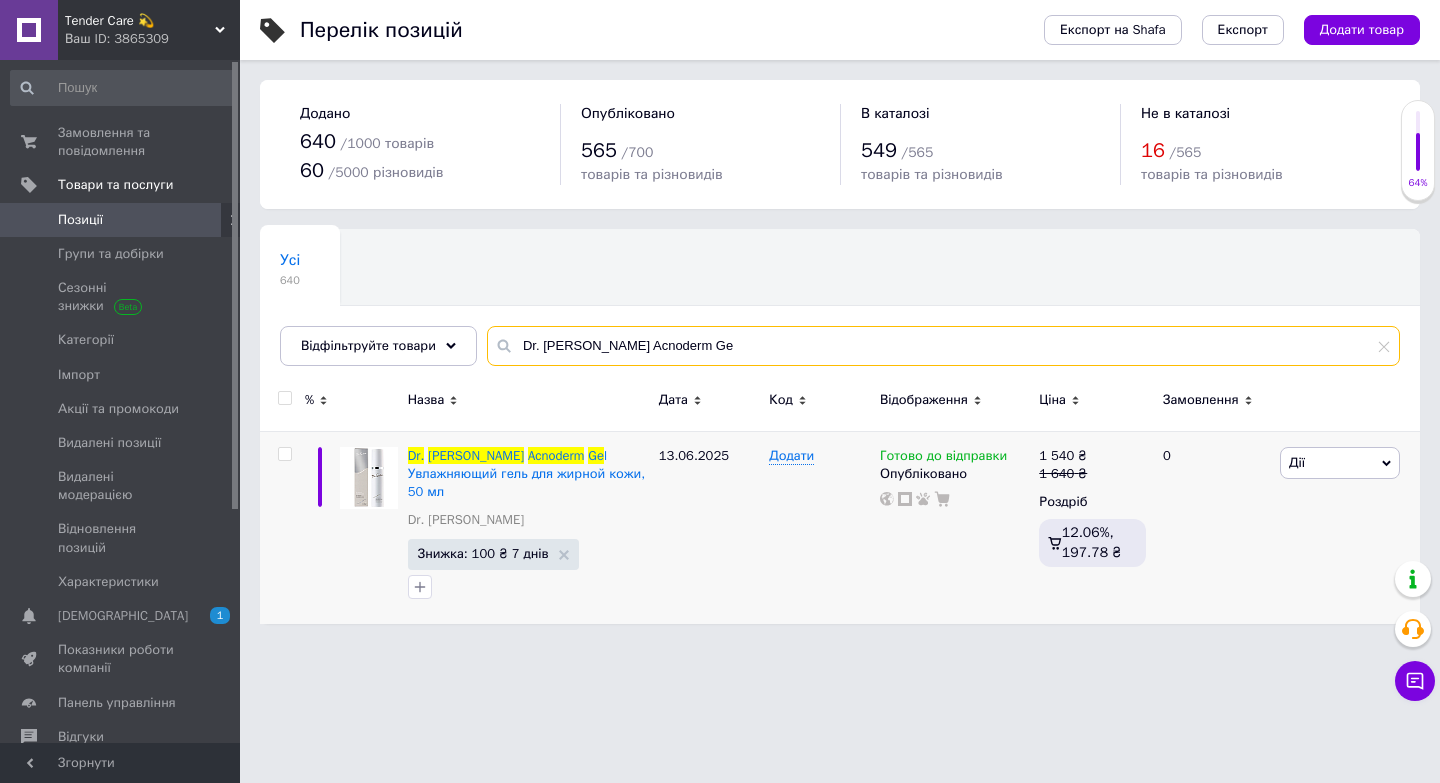 drag, startPoint x: 710, startPoint y: 346, endPoint x: 317, endPoint y: 311, distance: 394.55545 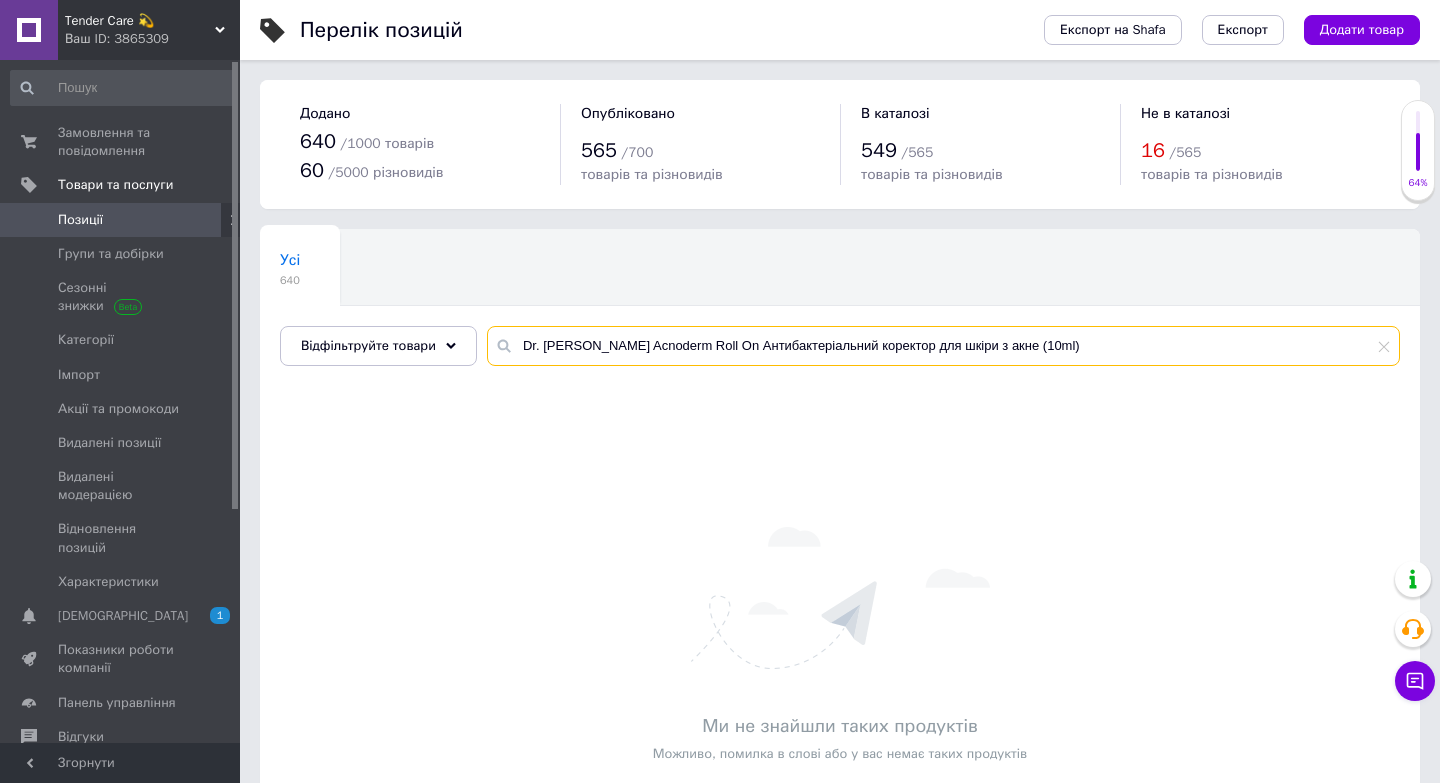 drag, startPoint x: 1026, startPoint y: 341, endPoint x: 691, endPoint y: 344, distance: 335.01343 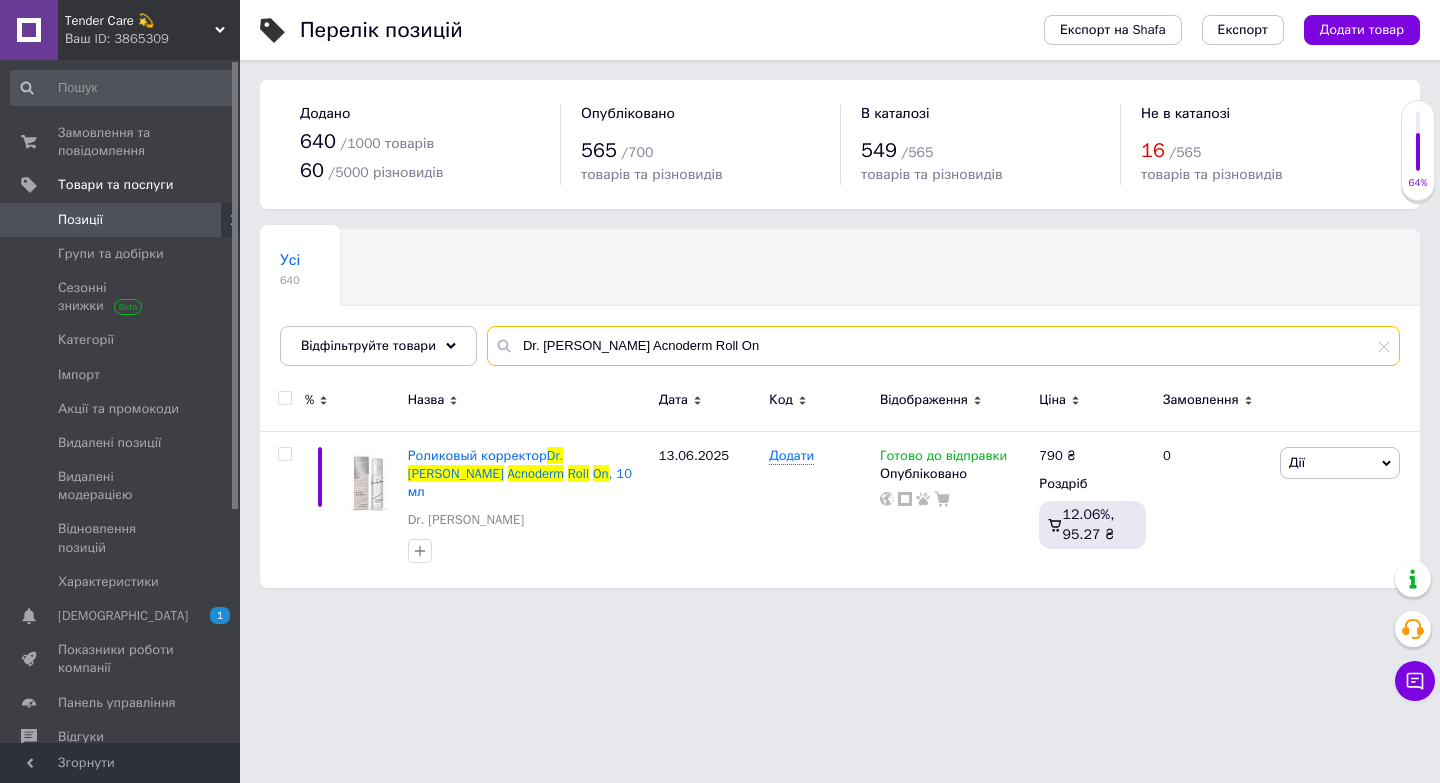 type on "Dr. [PERSON_NAME] Acnoderm Roll On" 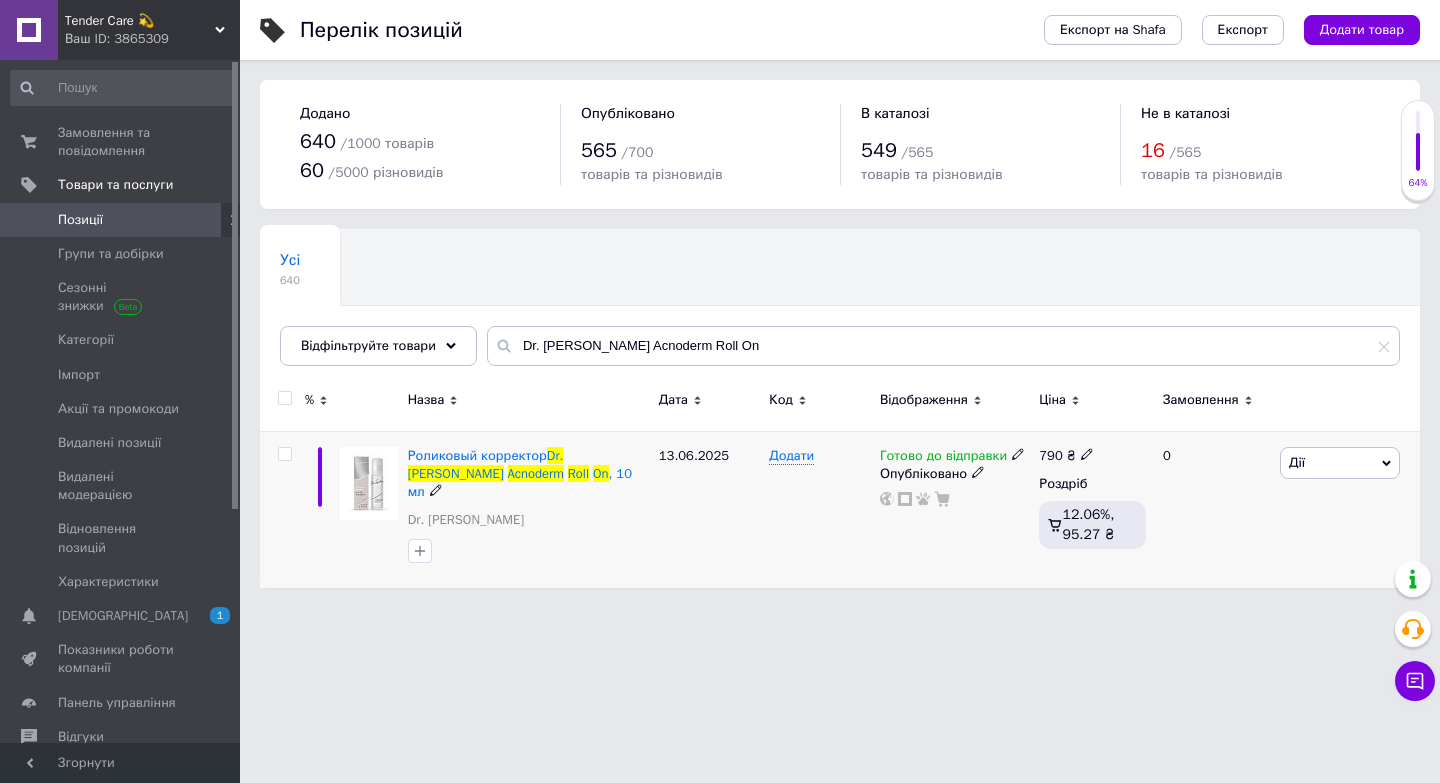 click on "Дії" at bounding box center (1340, 463) 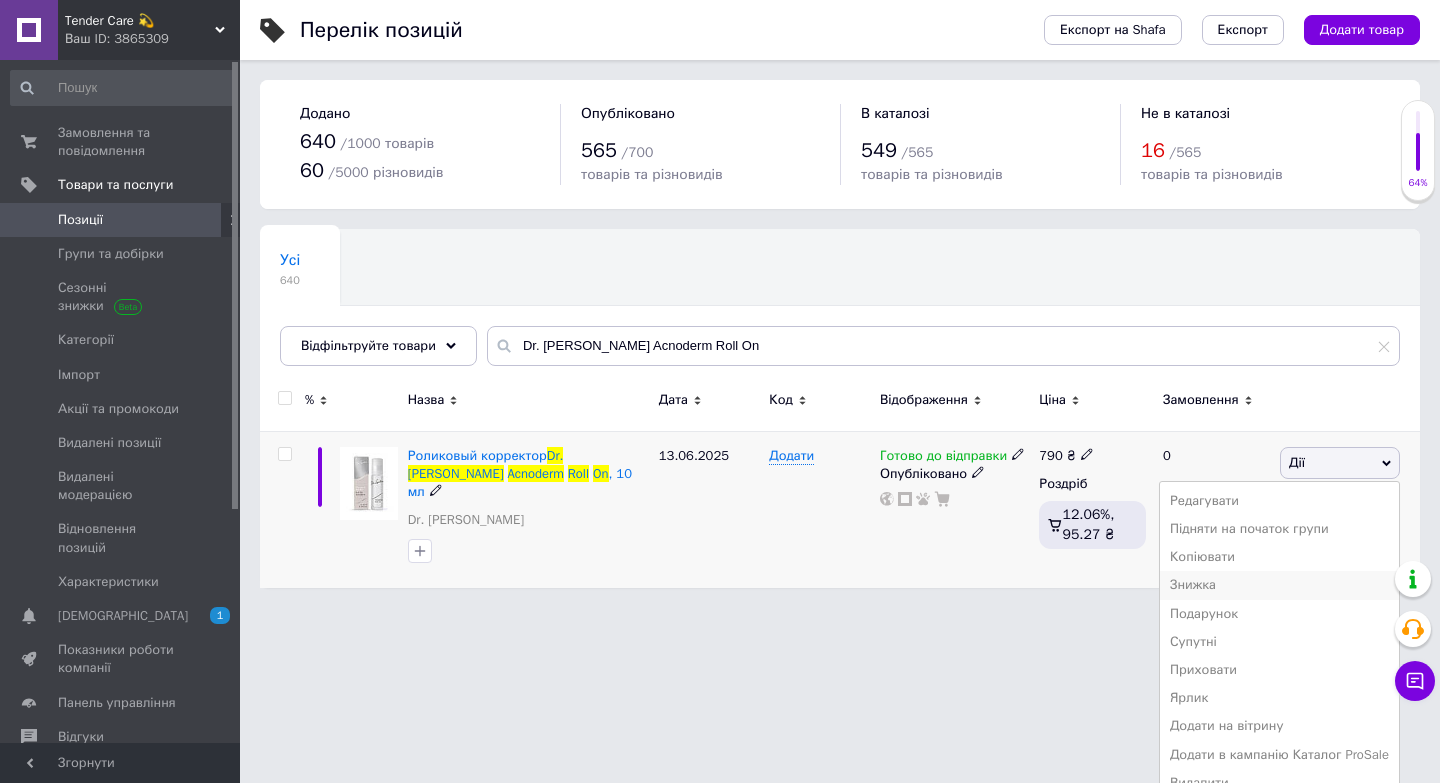 click on "Знижка" at bounding box center (1279, 585) 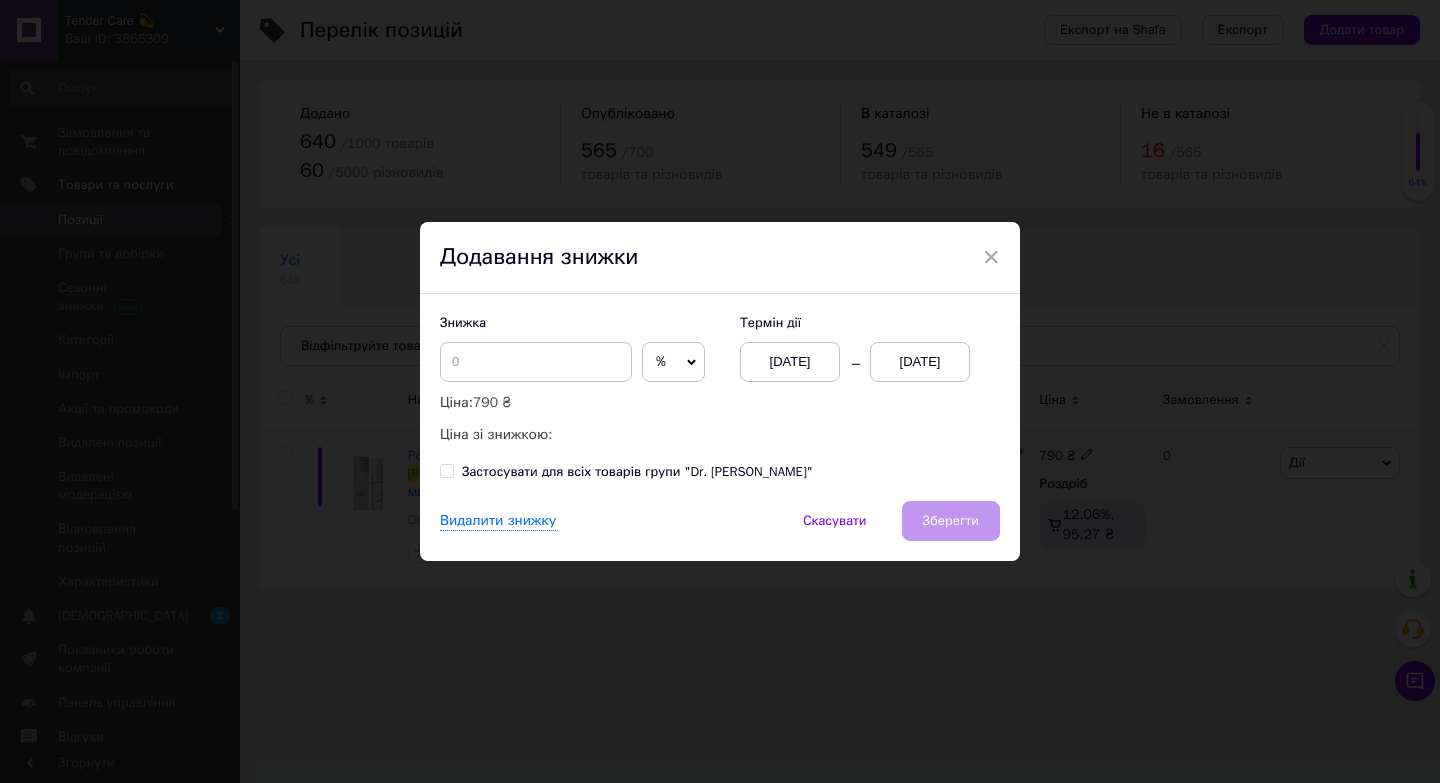 click on "%" at bounding box center (673, 362) 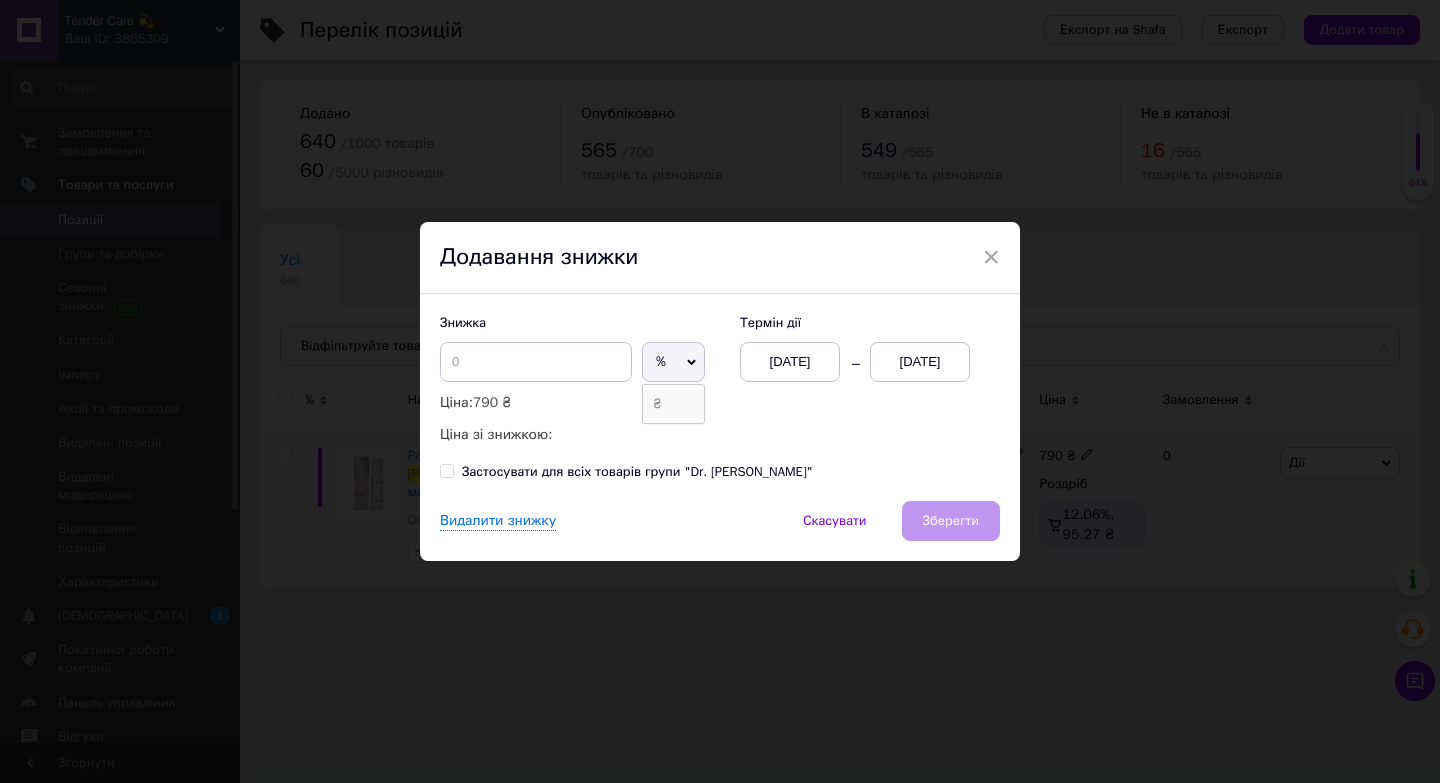 click on "₴" at bounding box center [673, 404] 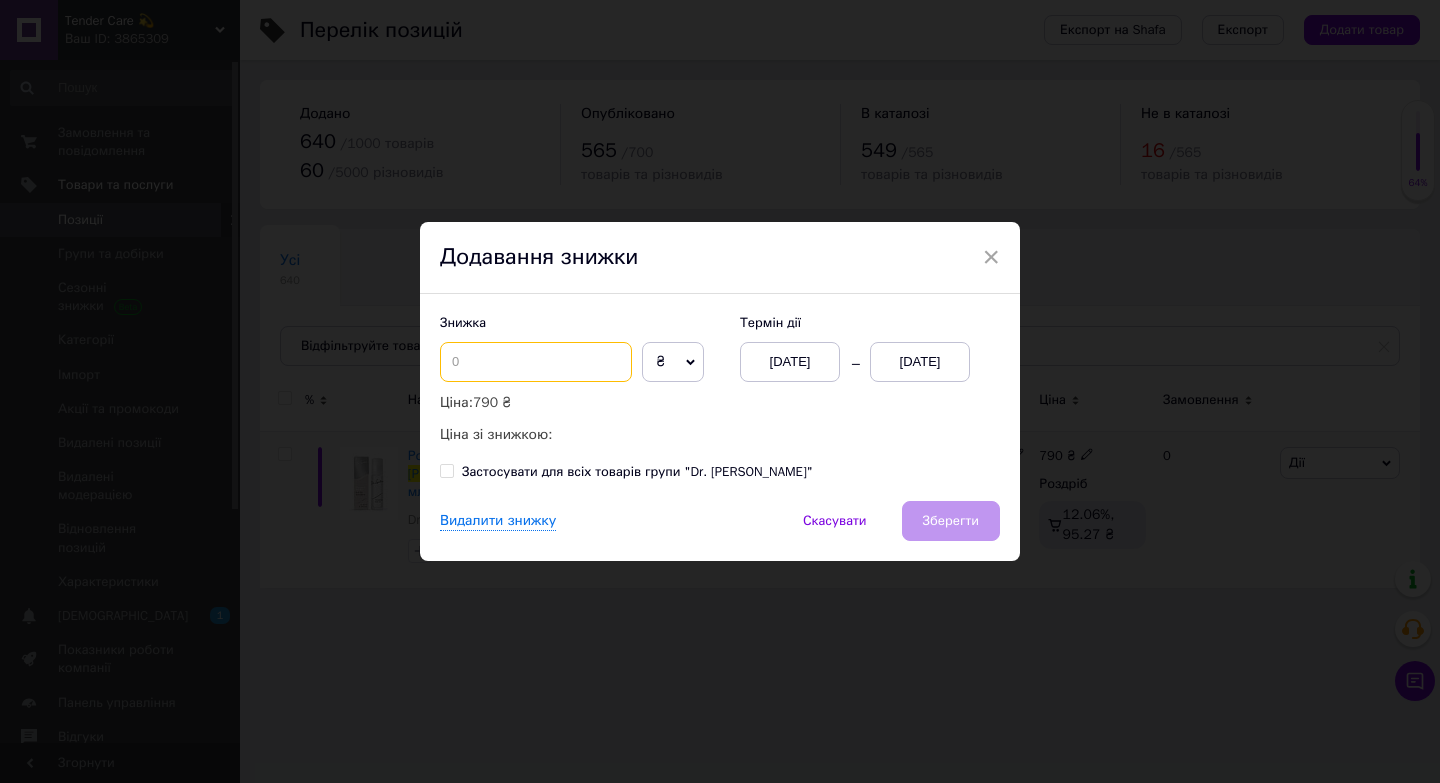 click at bounding box center (536, 362) 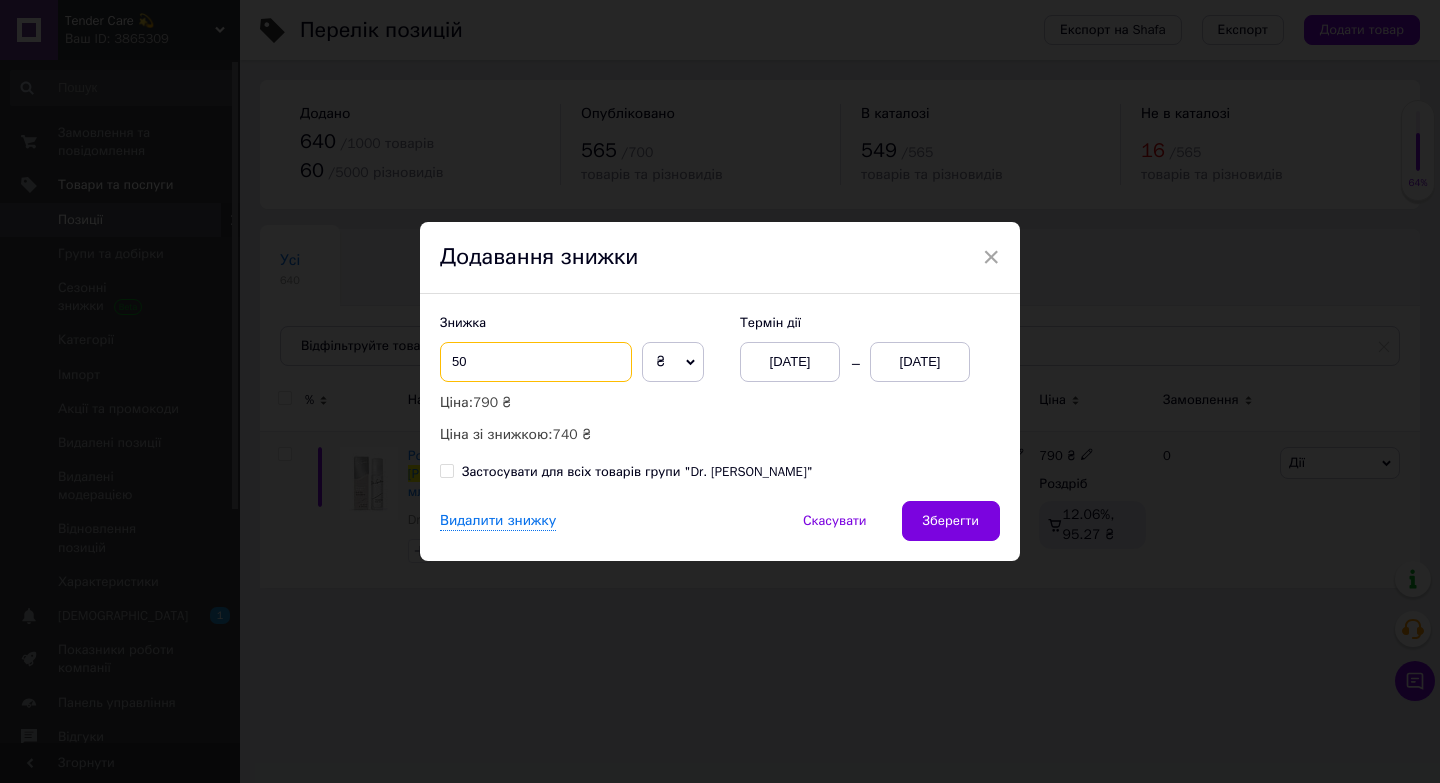 type on "50" 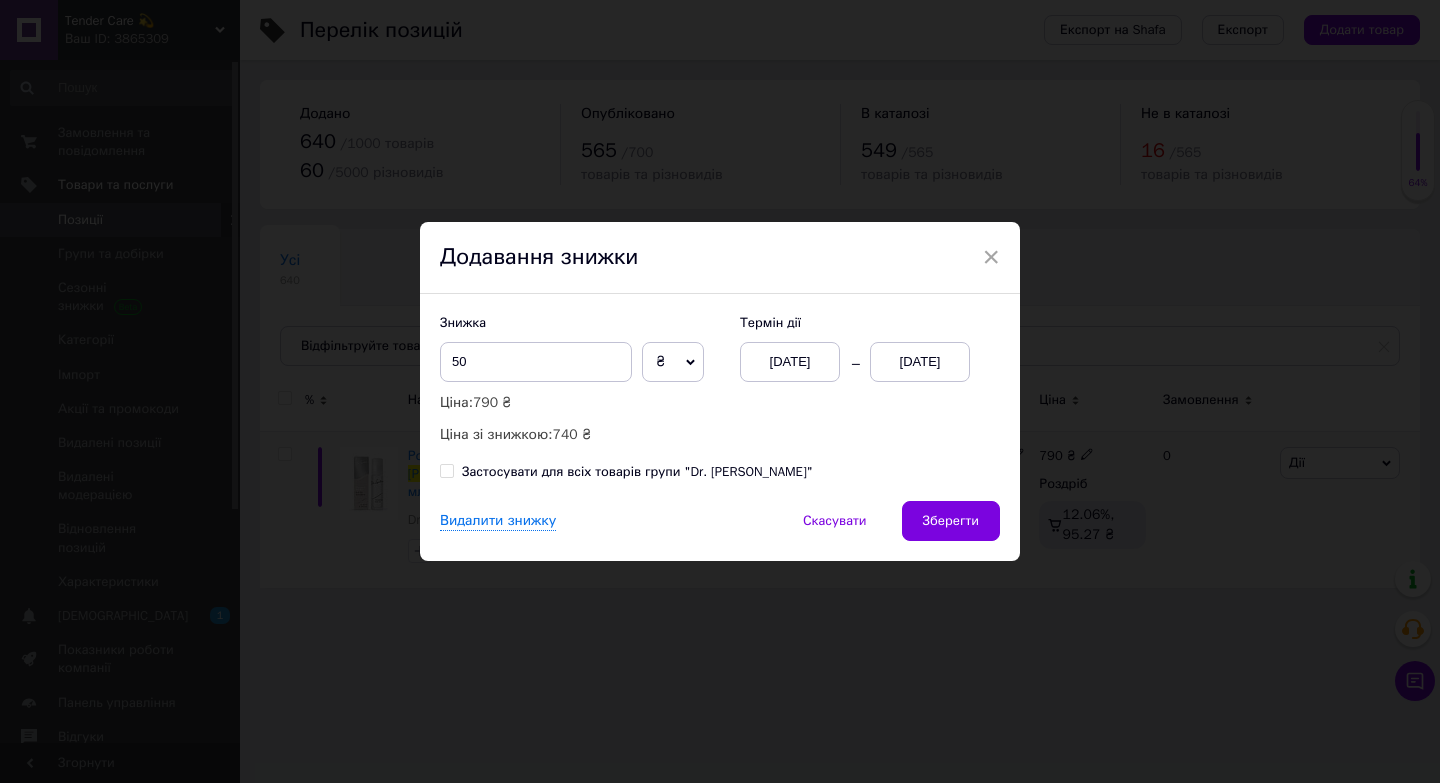 click on "[DATE]" at bounding box center (920, 362) 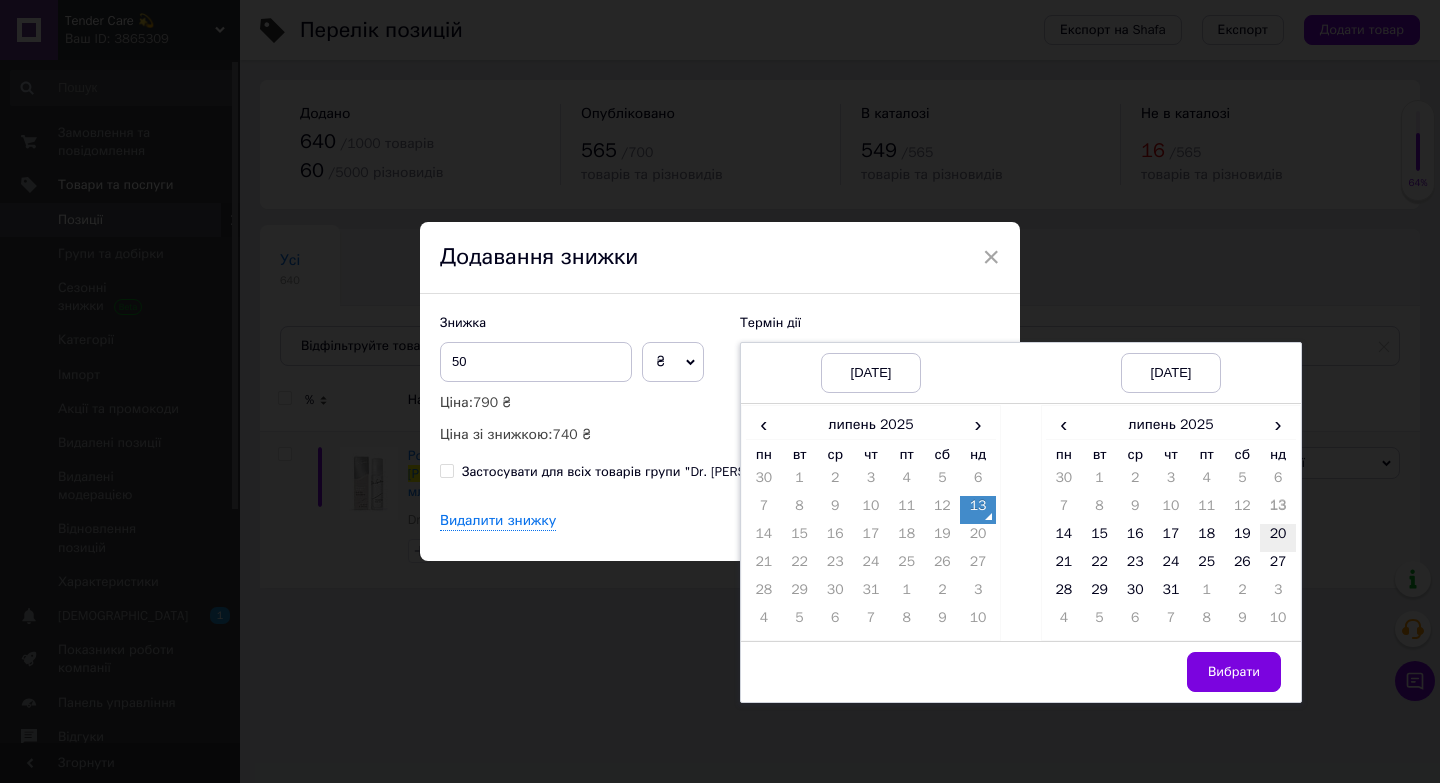 click on "20" at bounding box center (1278, 538) 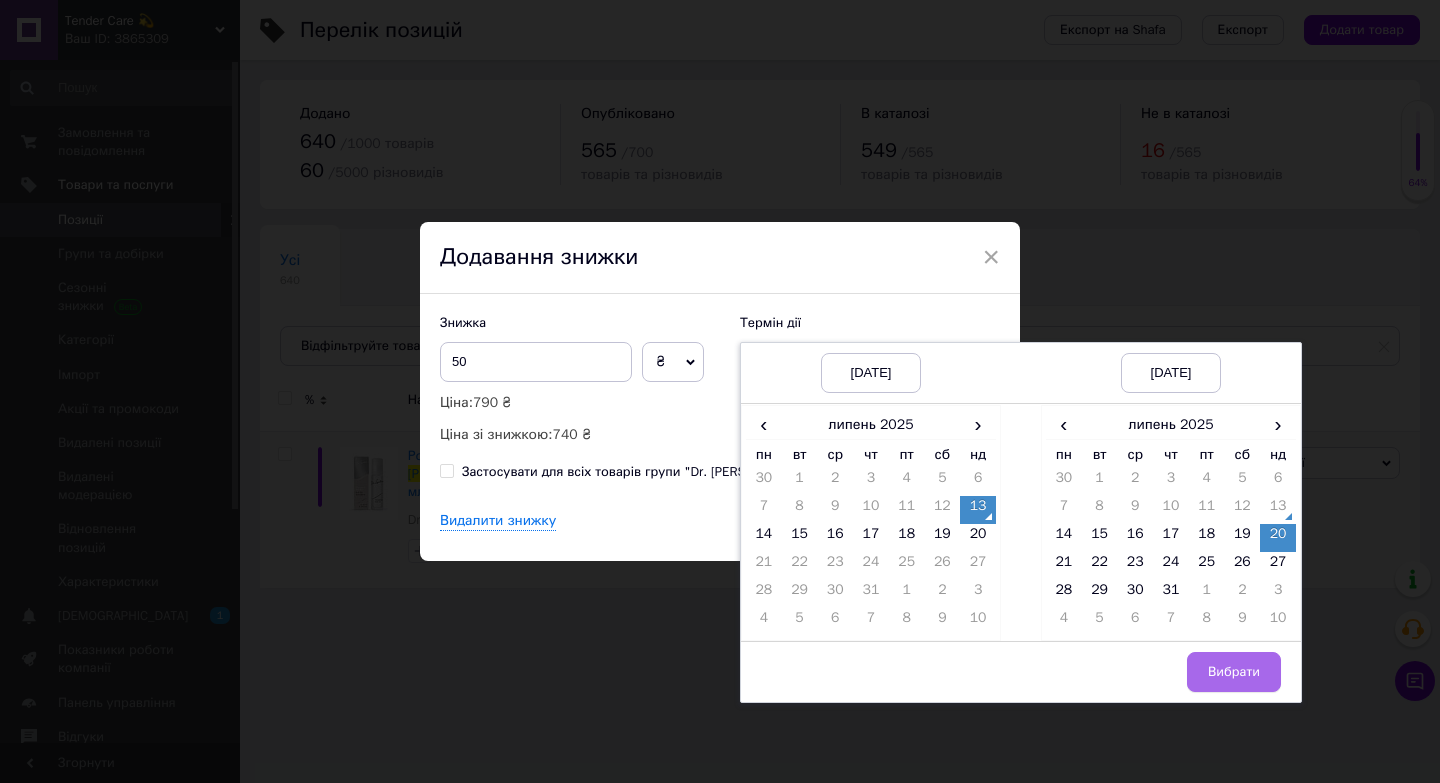 click on "Вибрати" at bounding box center (1234, 672) 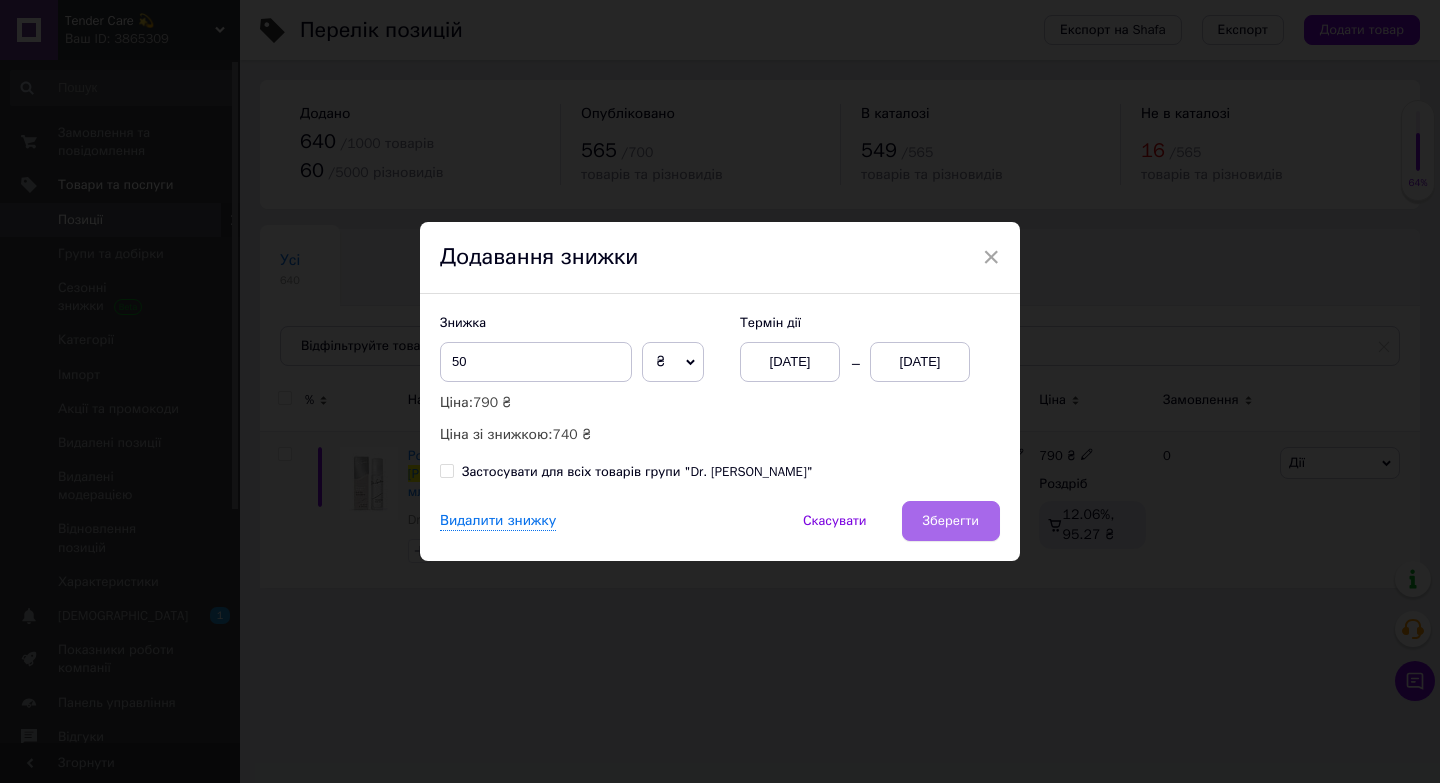 click on "Зберегти" at bounding box center (951, 521) 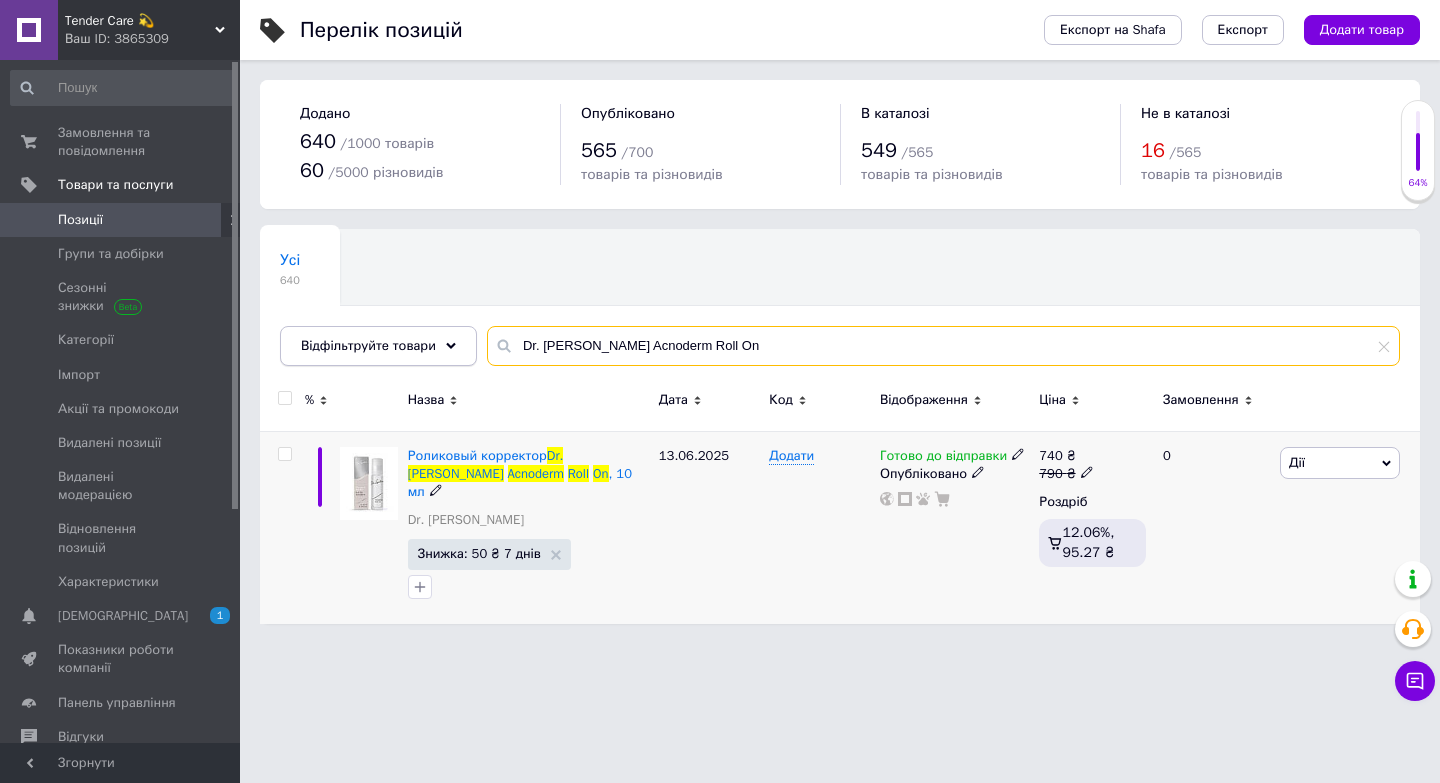 drag, startPoint x: 720, startPoint y: 350, endPoint x: 412, endPoint y: 347, distance: 308.01462 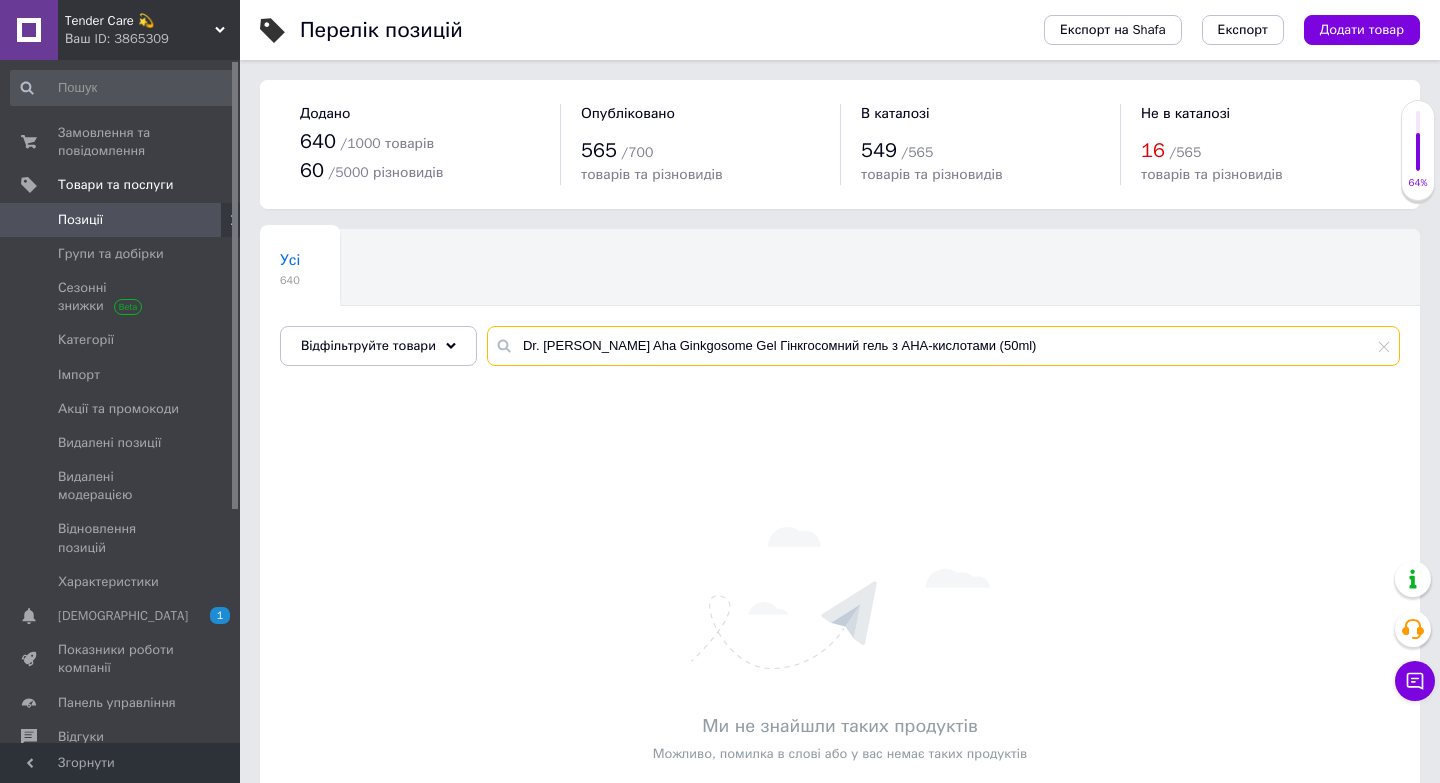 drag, startPoint x: 989, startPoint y: 345, endPoint x: 707, endPoint y: 344, distance: 282.00177 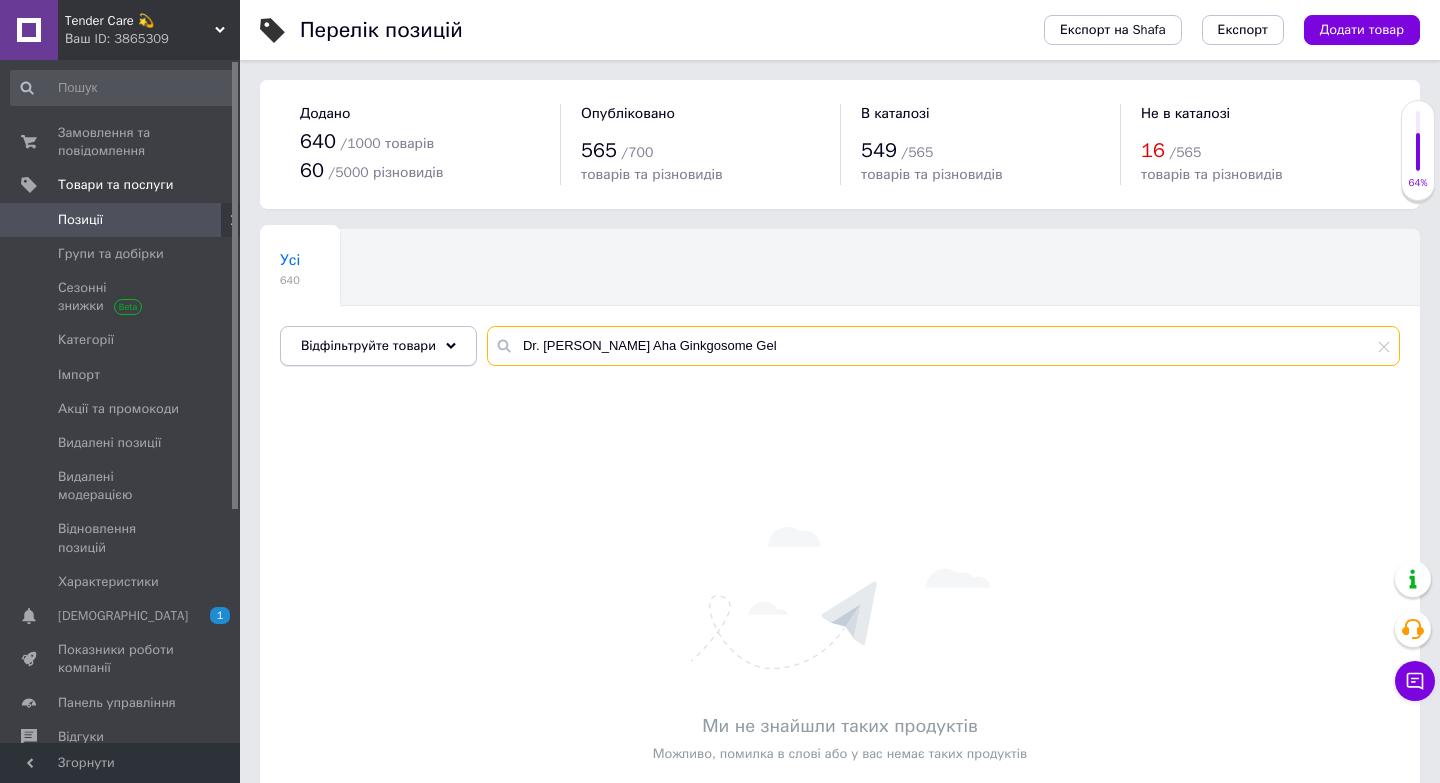 drag, startPoint x: 715, startPoint y: 347, endPoint x: 327, endPoint y: 342, distance: 388.03223 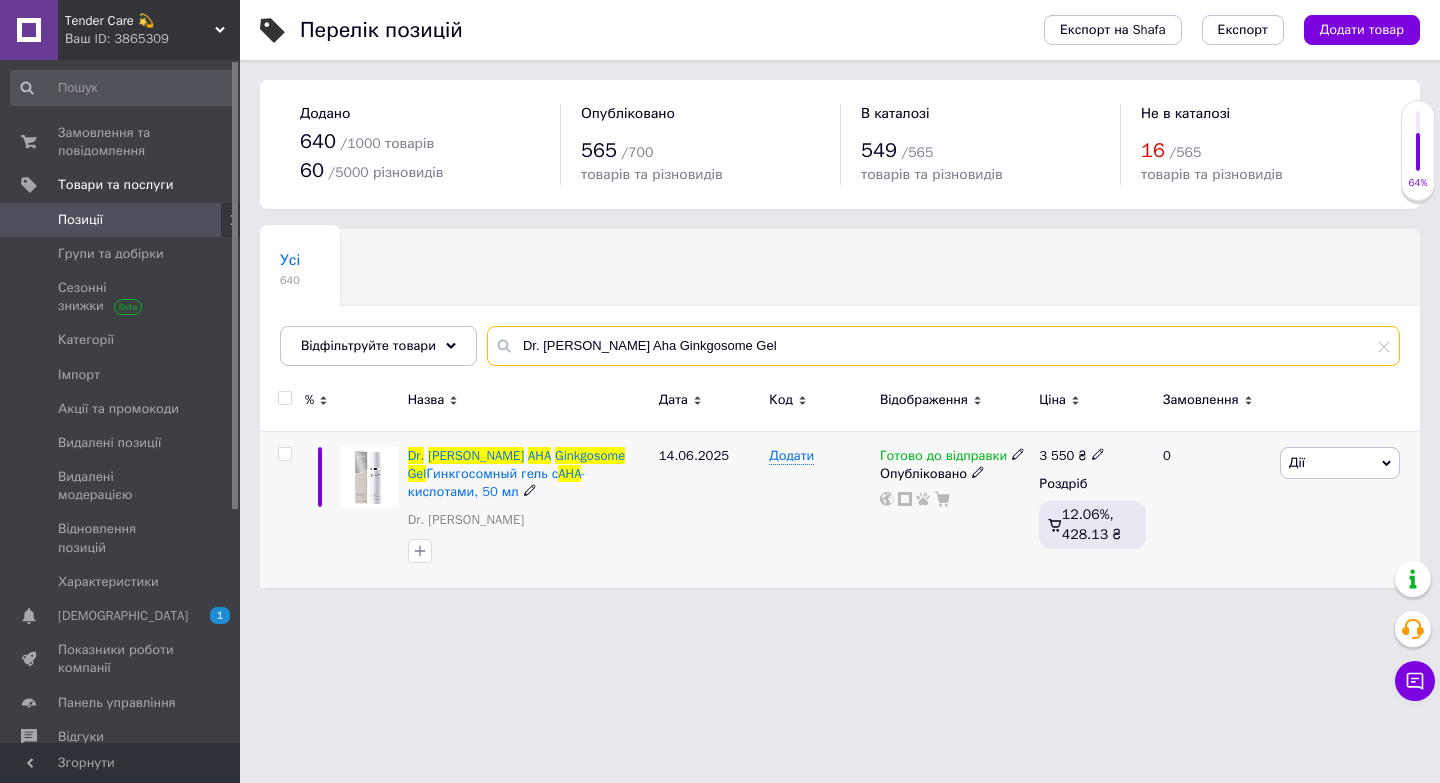 type on "Dr. [PERSON_NAME] Aha Ginkgosome Gel" 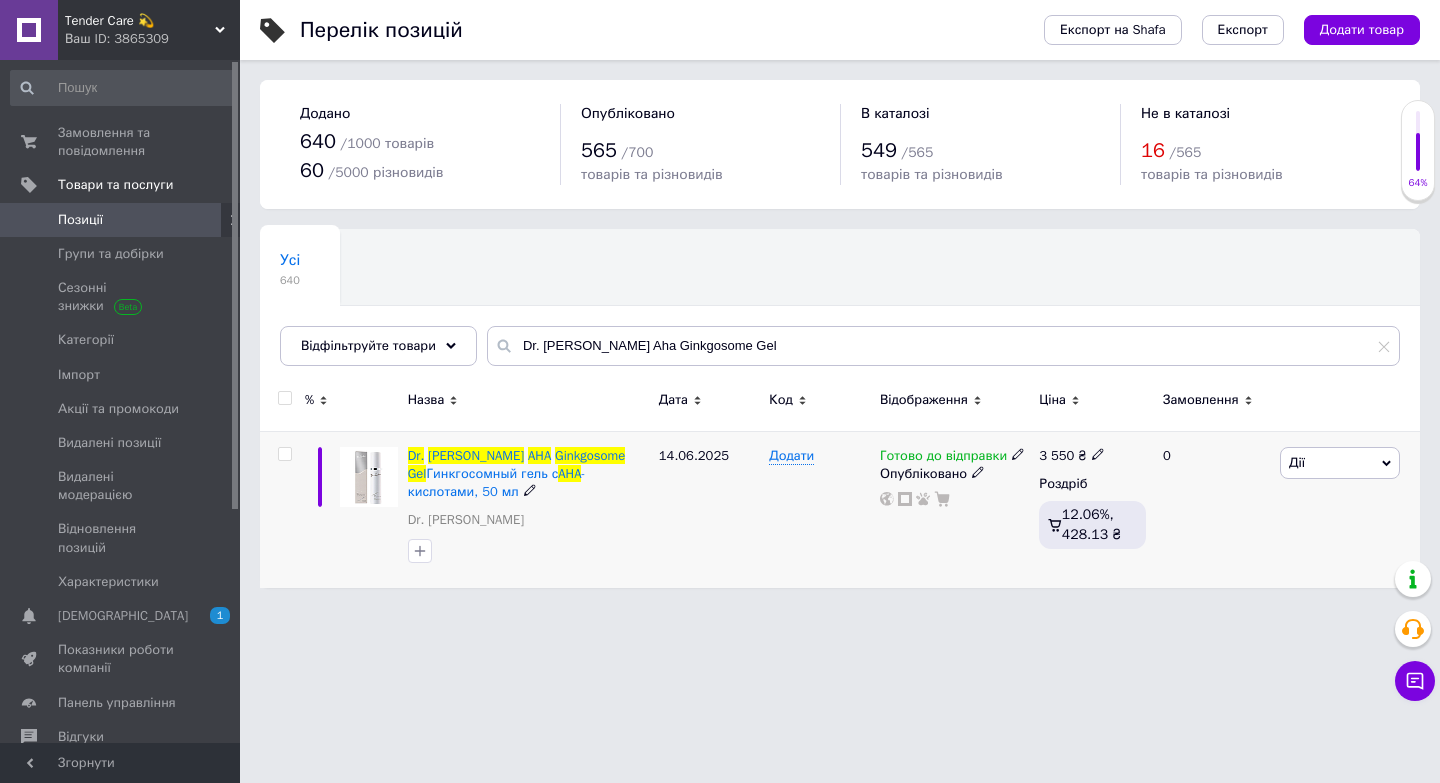 click on "Дії" at bounding box center [1340, 463] 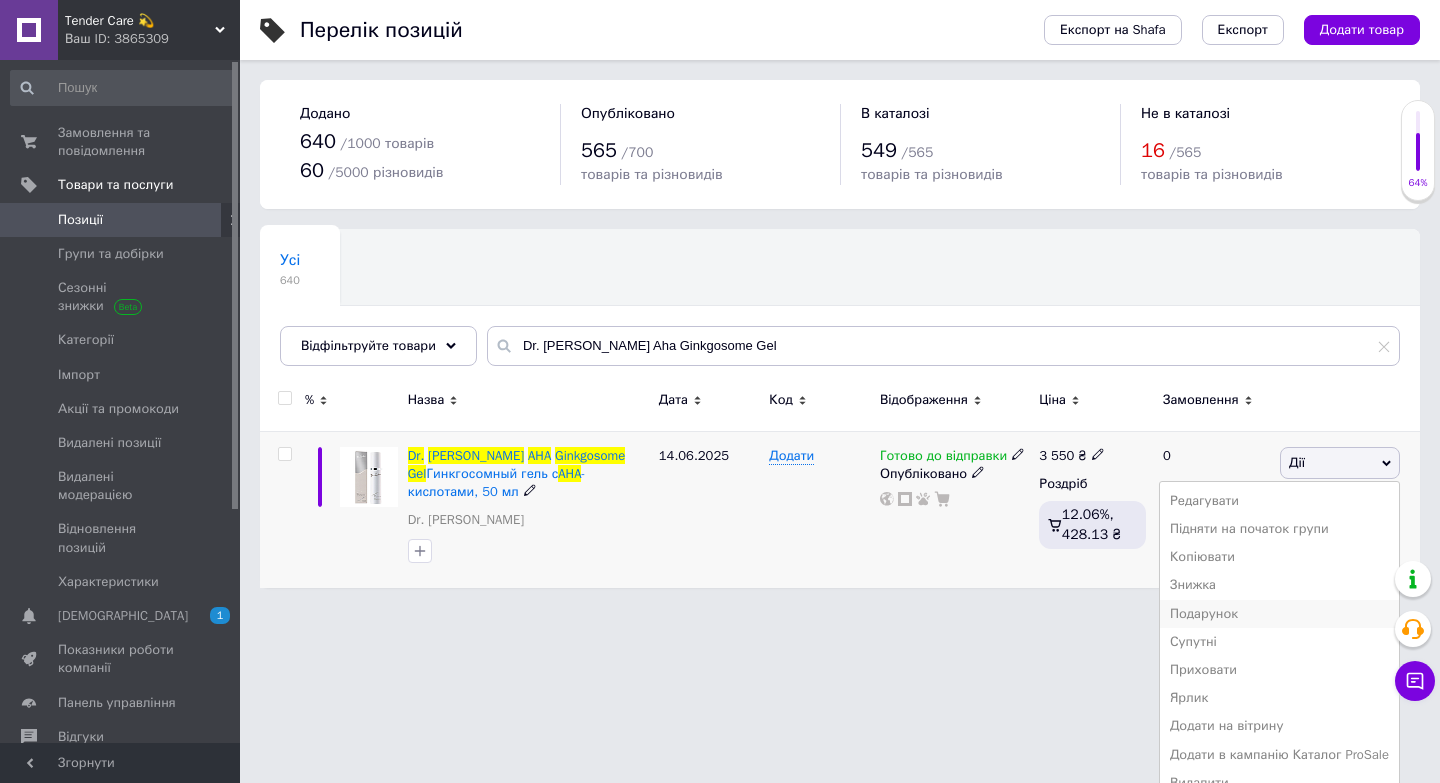 click on "Подарунок" at bounding box center (1279, 614) 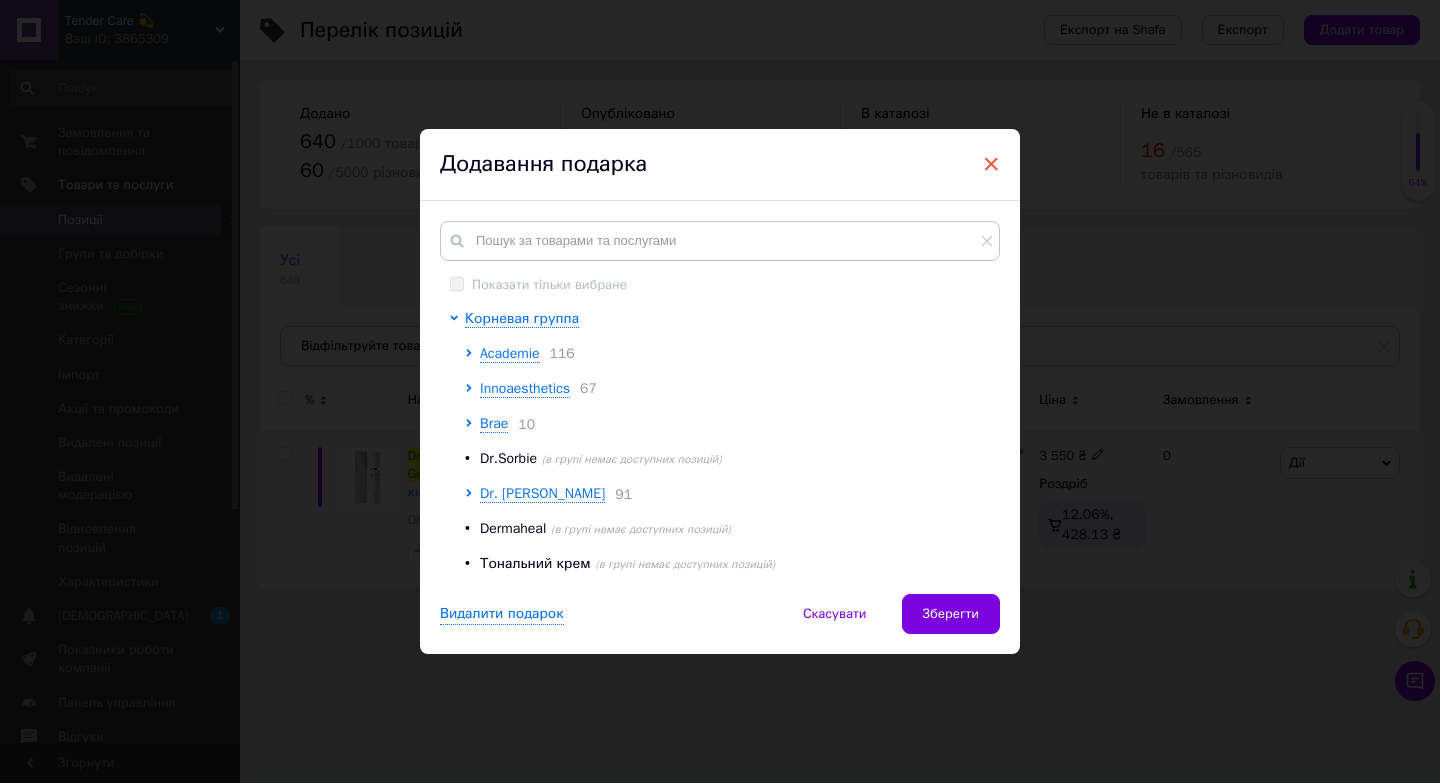 click on "×" at bounding box center [991, 164] 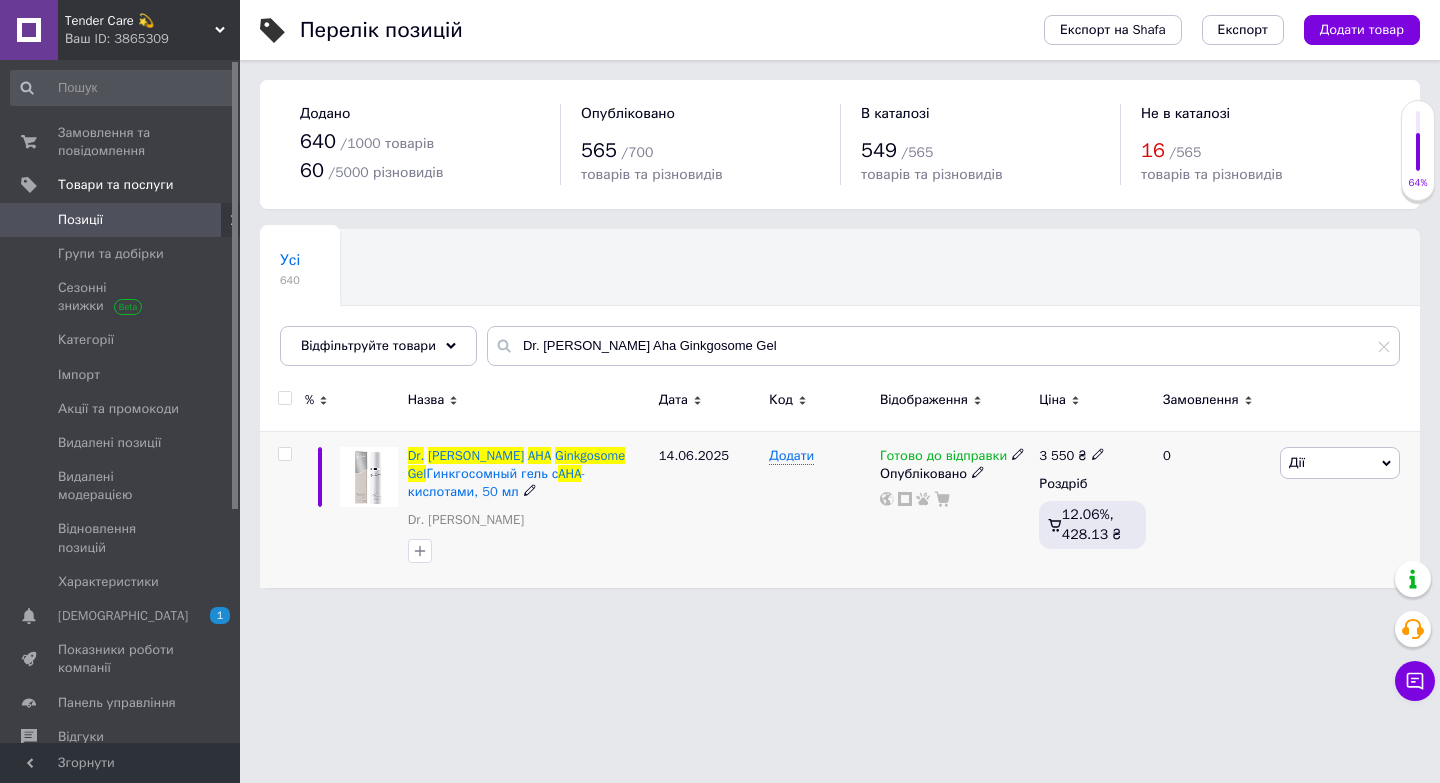 click on "Дії" at bounding box center (1340, 463) 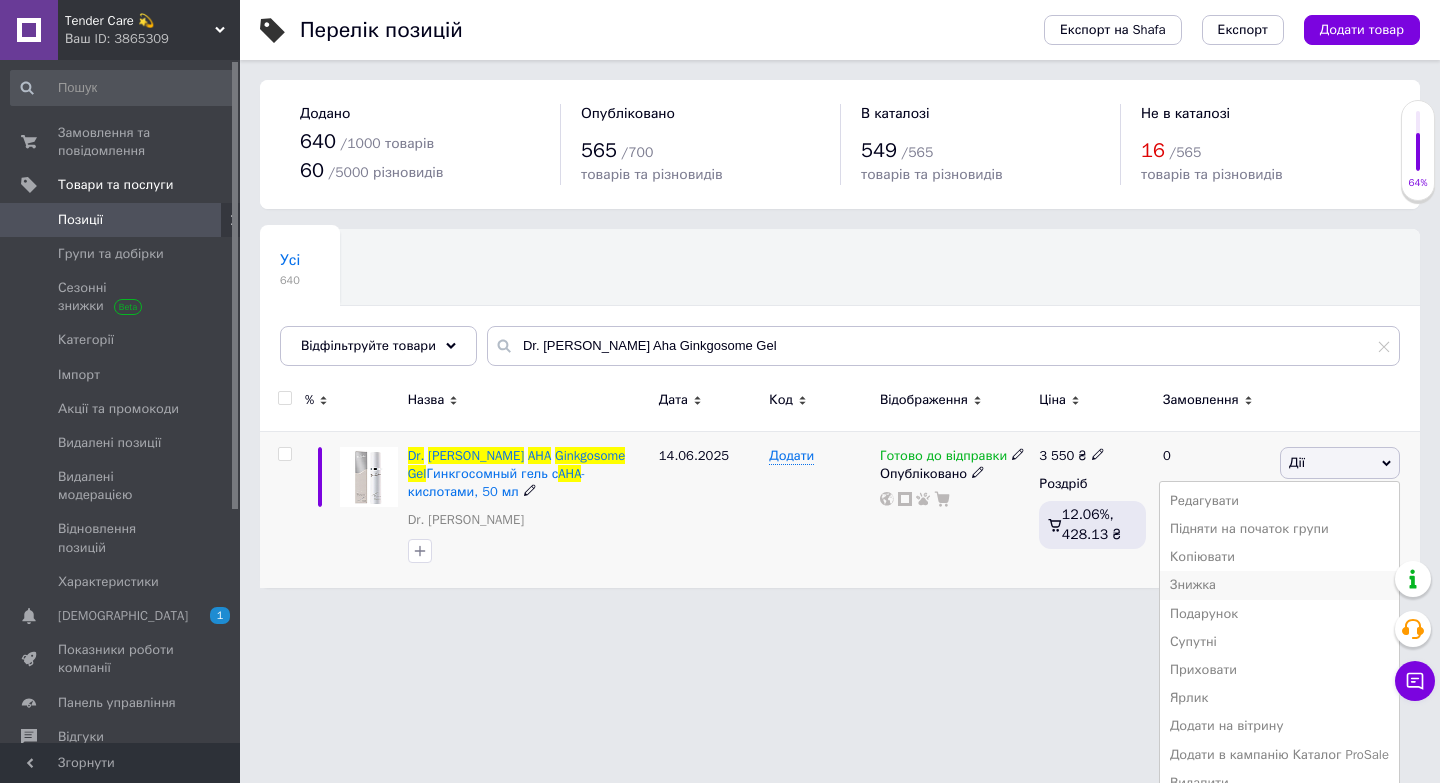 click on "Знижка" at bounding box center [1279, 585] 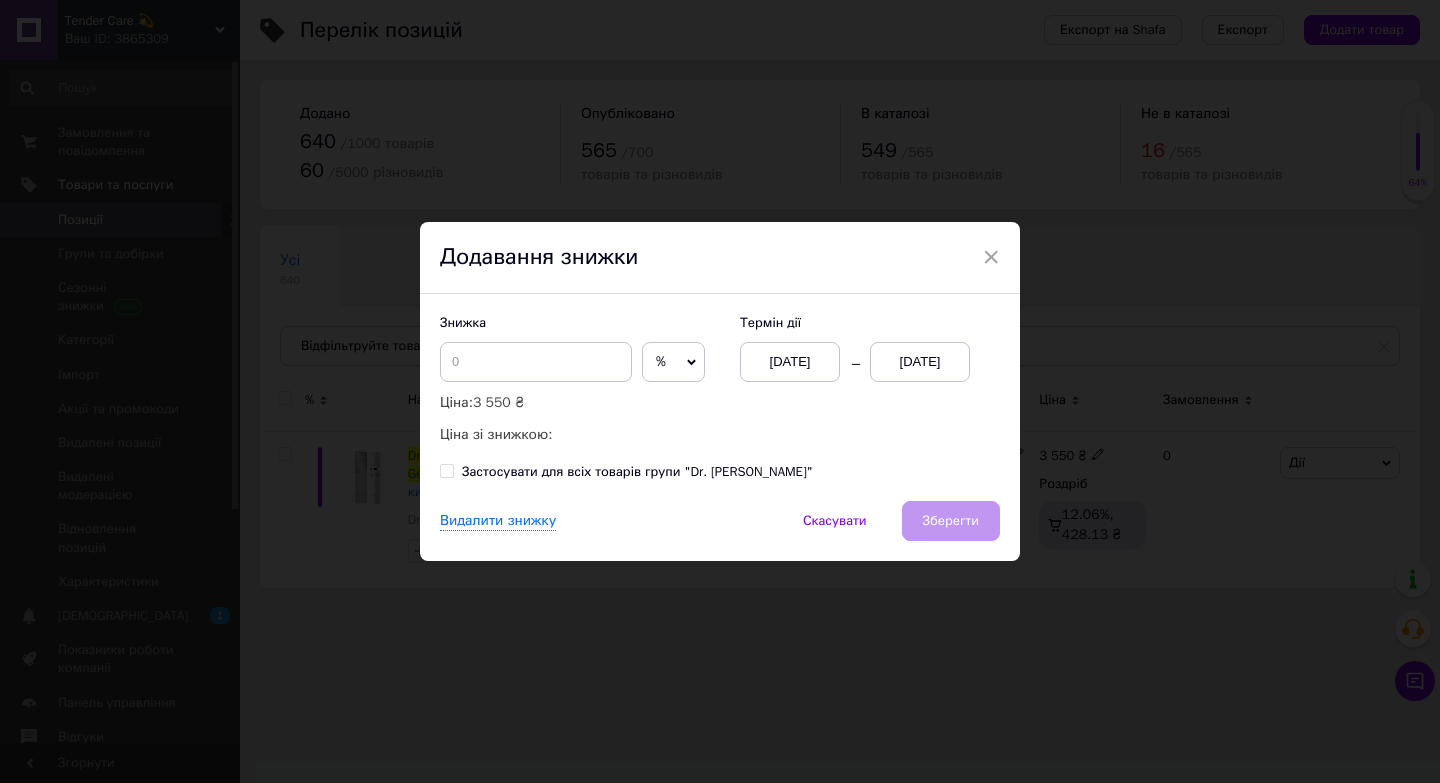 click on "%" at bounding box center (661, 361) 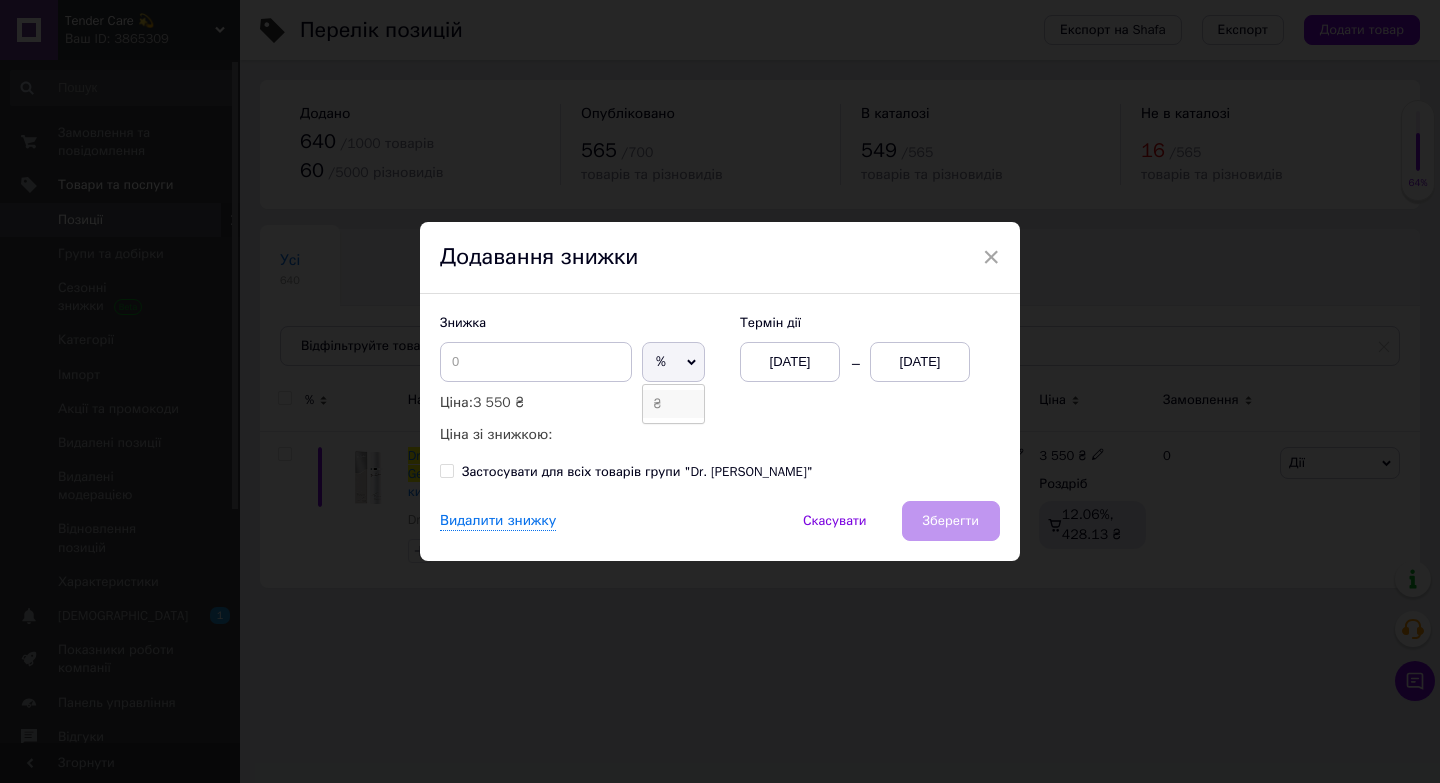 click on "₴" at bounding box center (673, 404) 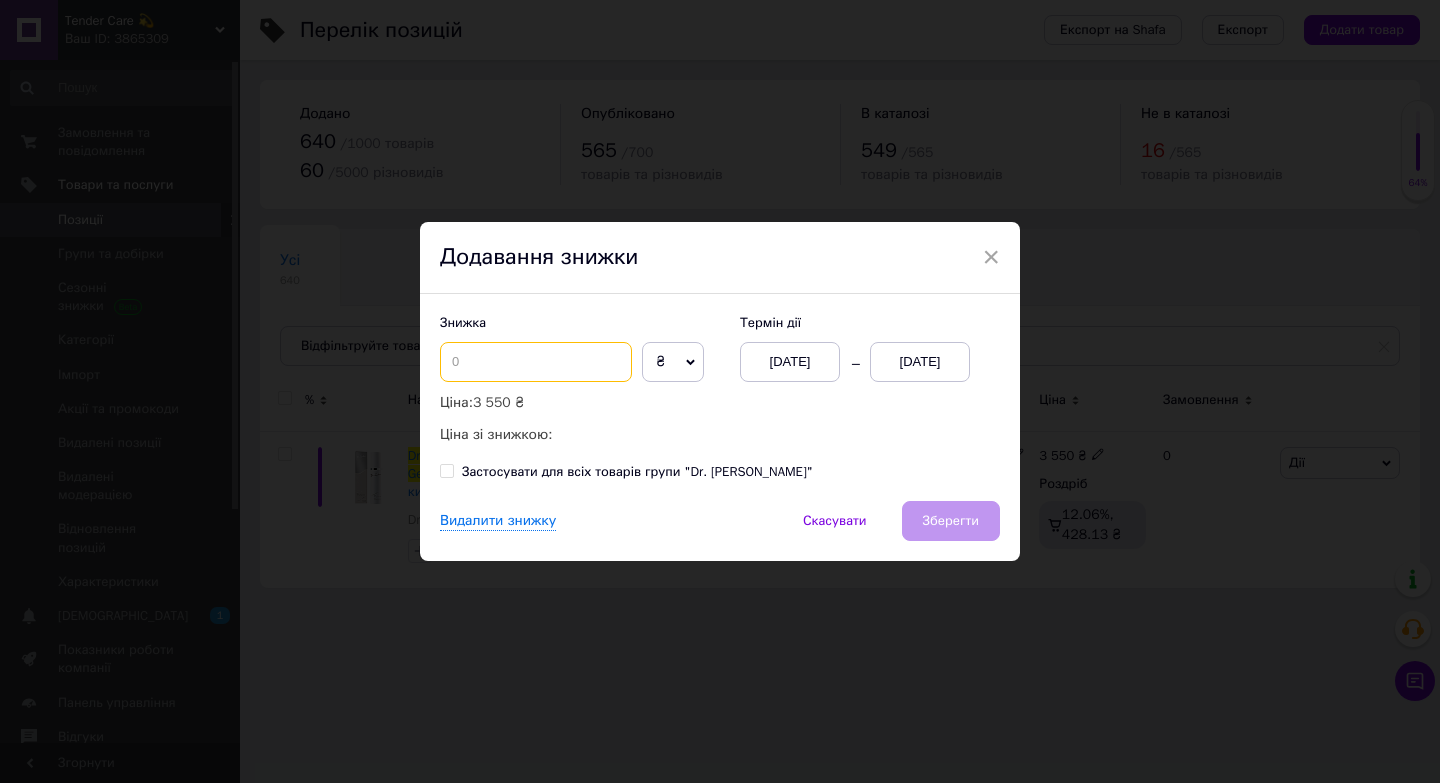 click at bounding box center [536, 362] 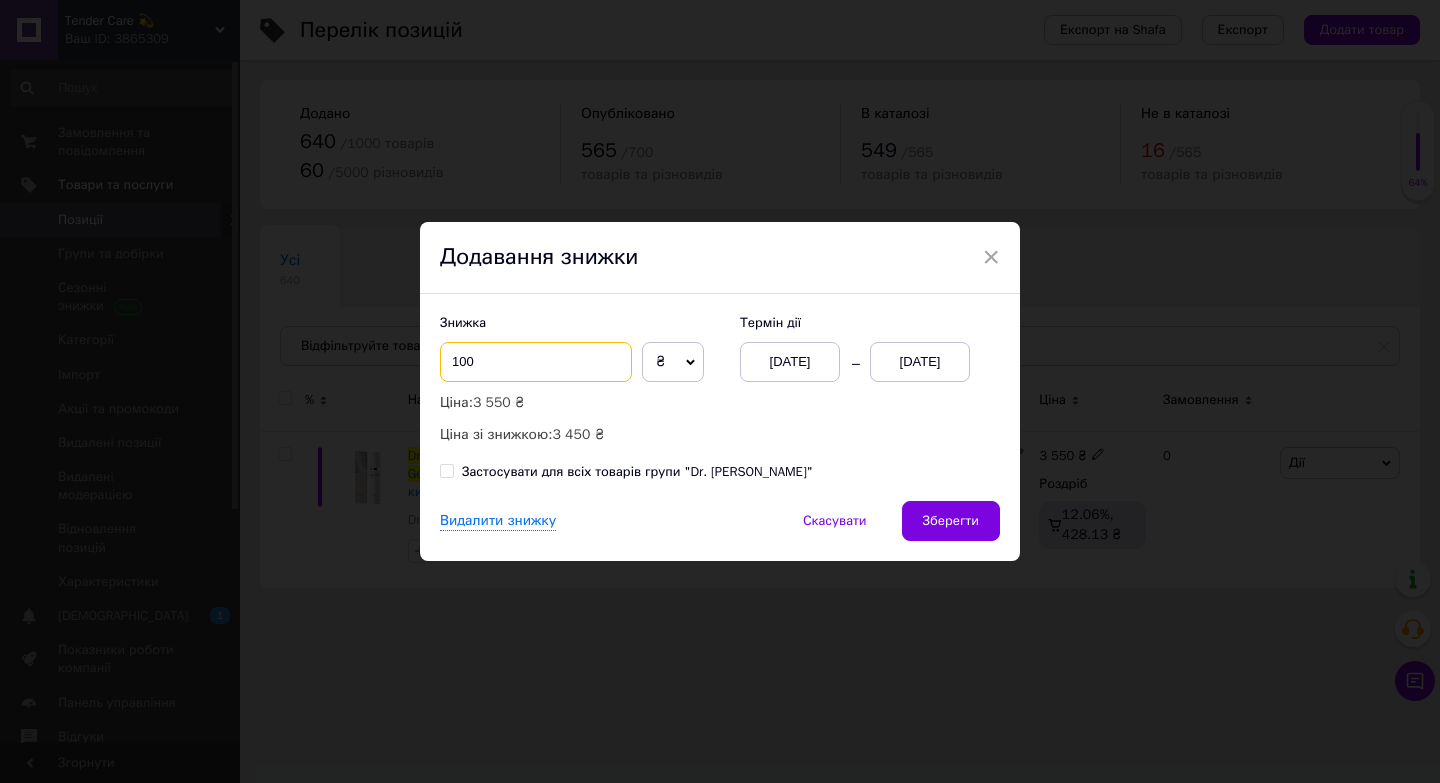 type on "100" 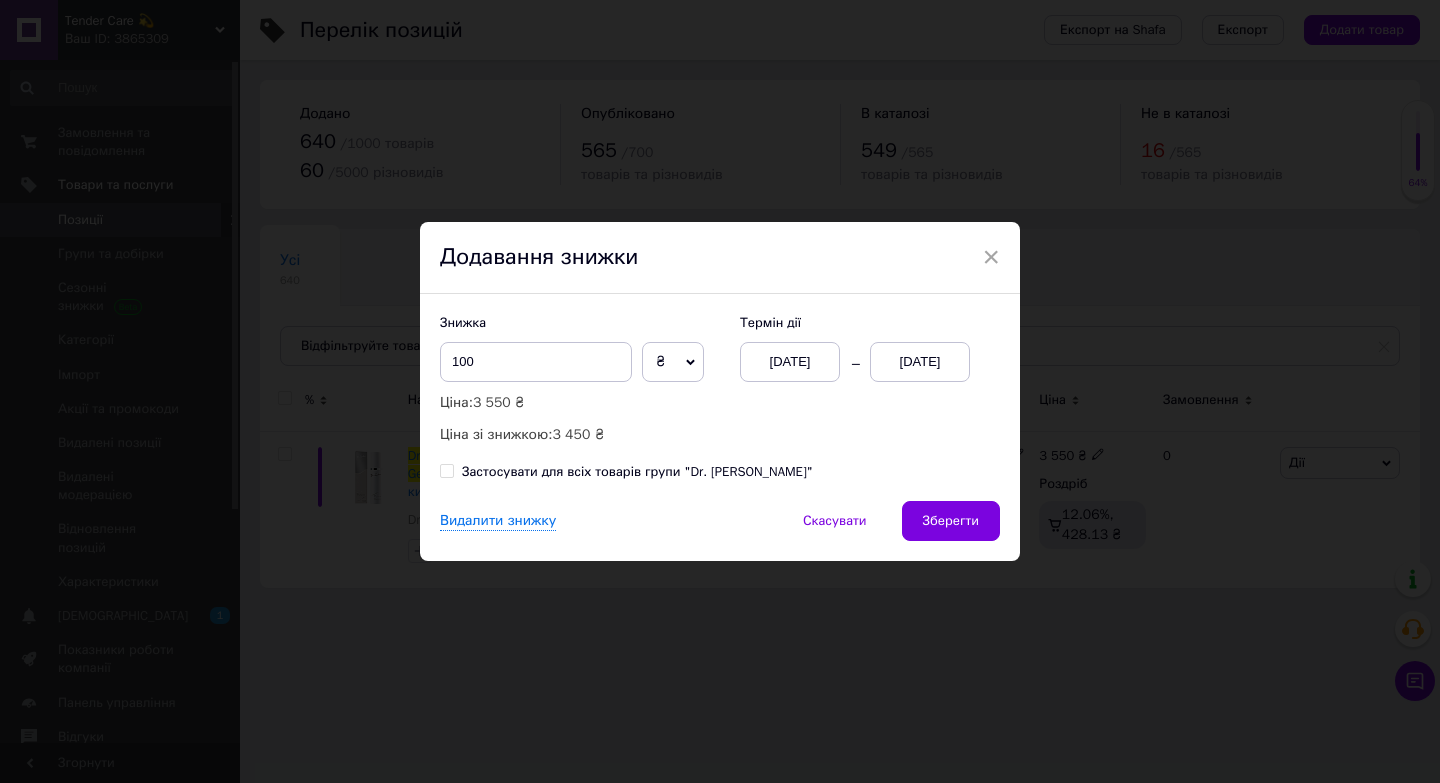 click on "[DATE]" at bounding box center [920, 362] 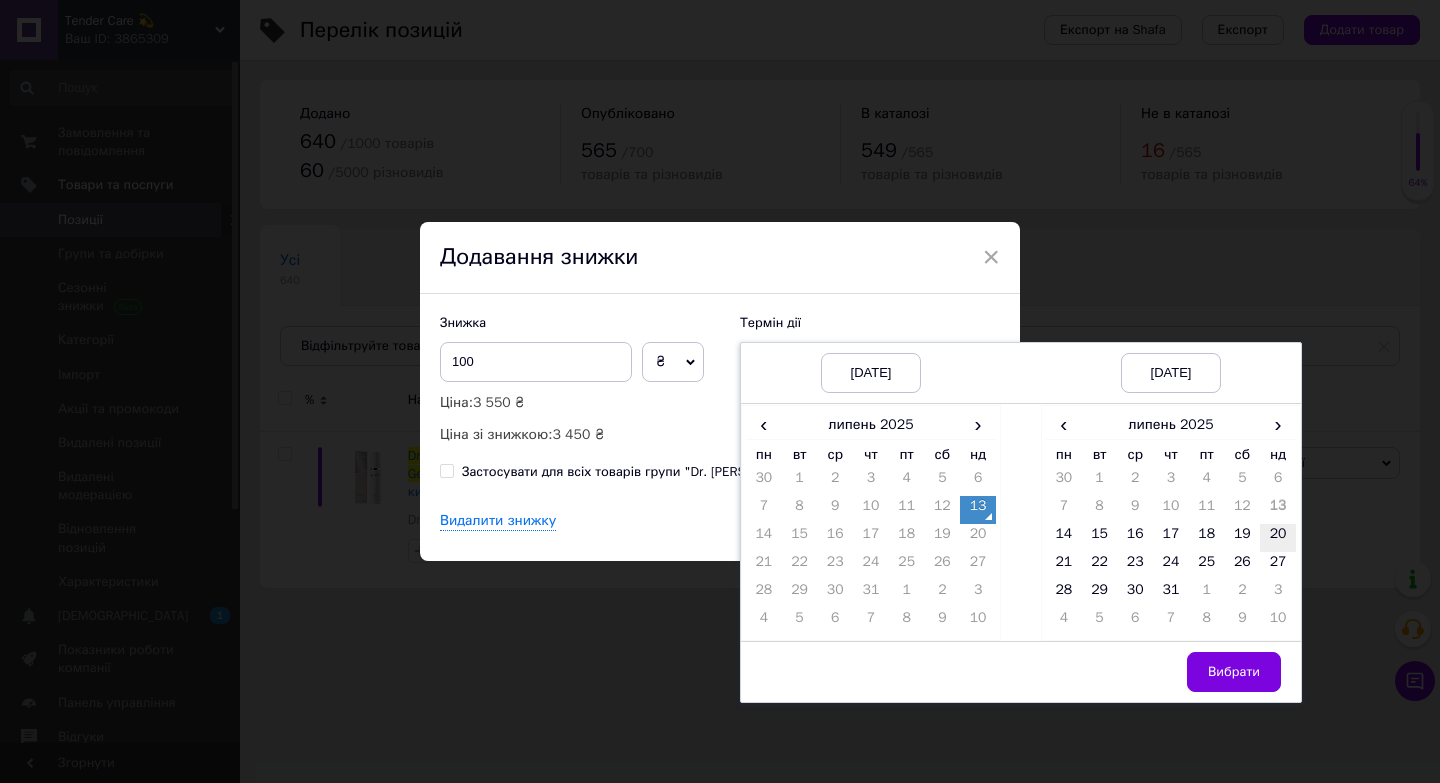 click on "20" at bounding box center [1278, 538] 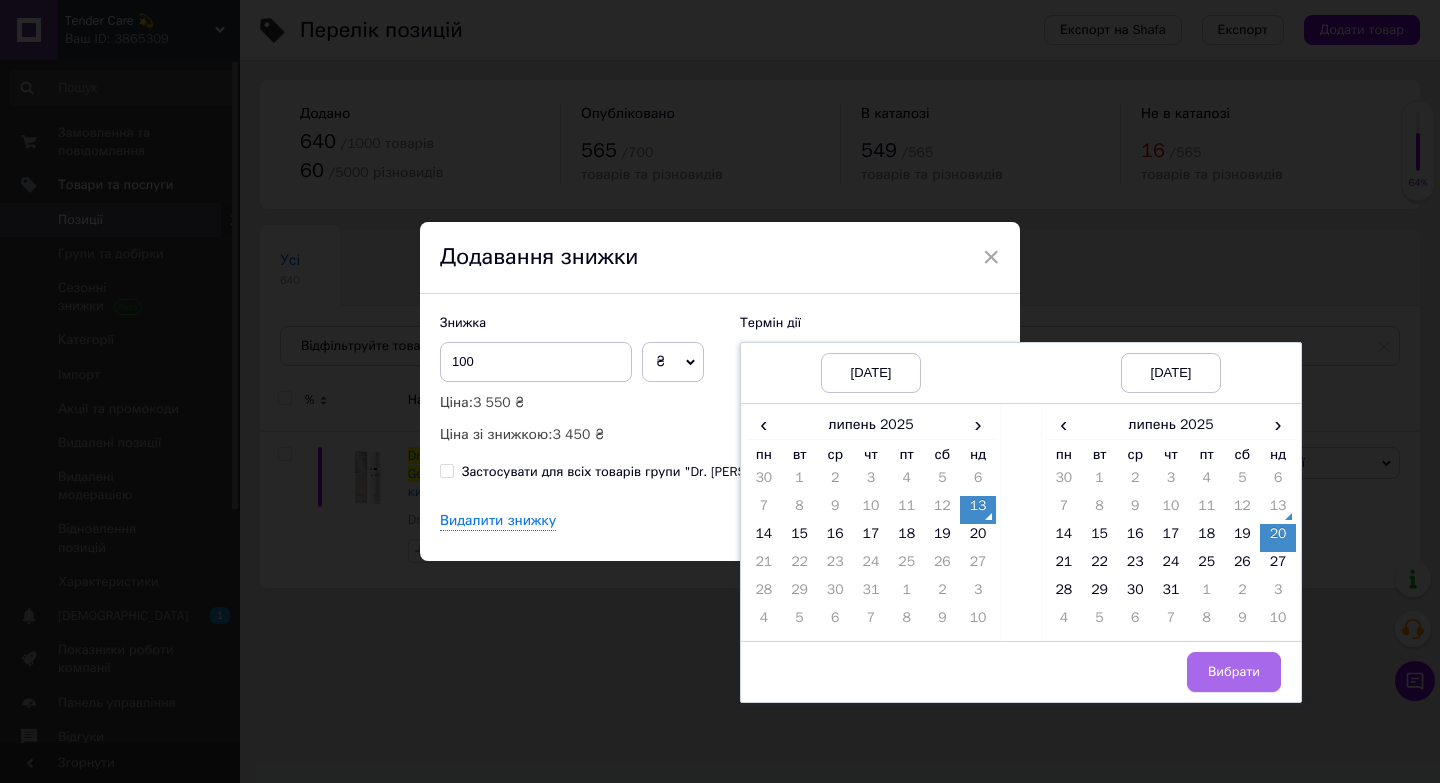 click on "Вибрати" at bounding box center [1234, 672] 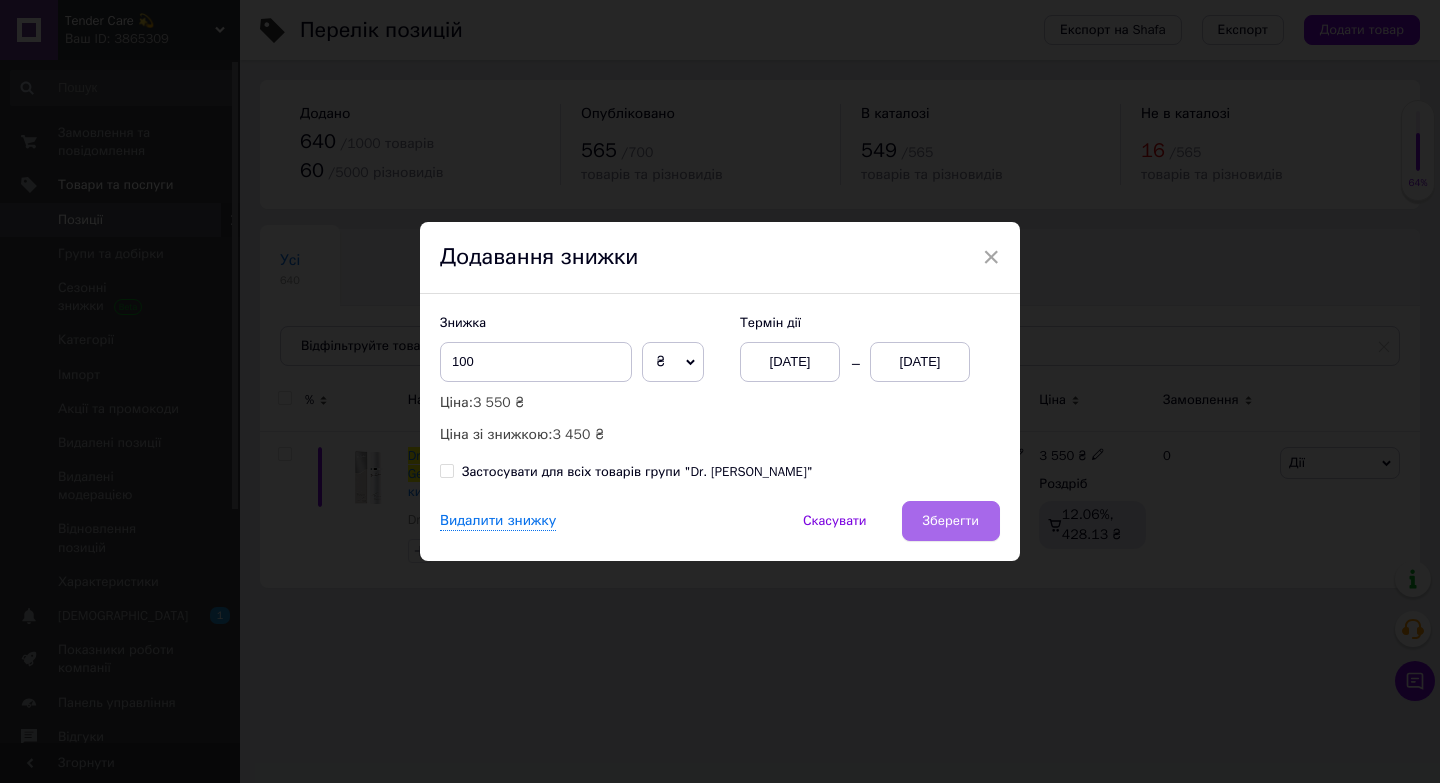 click on "Зберегти" at bounding box center (951, 521) 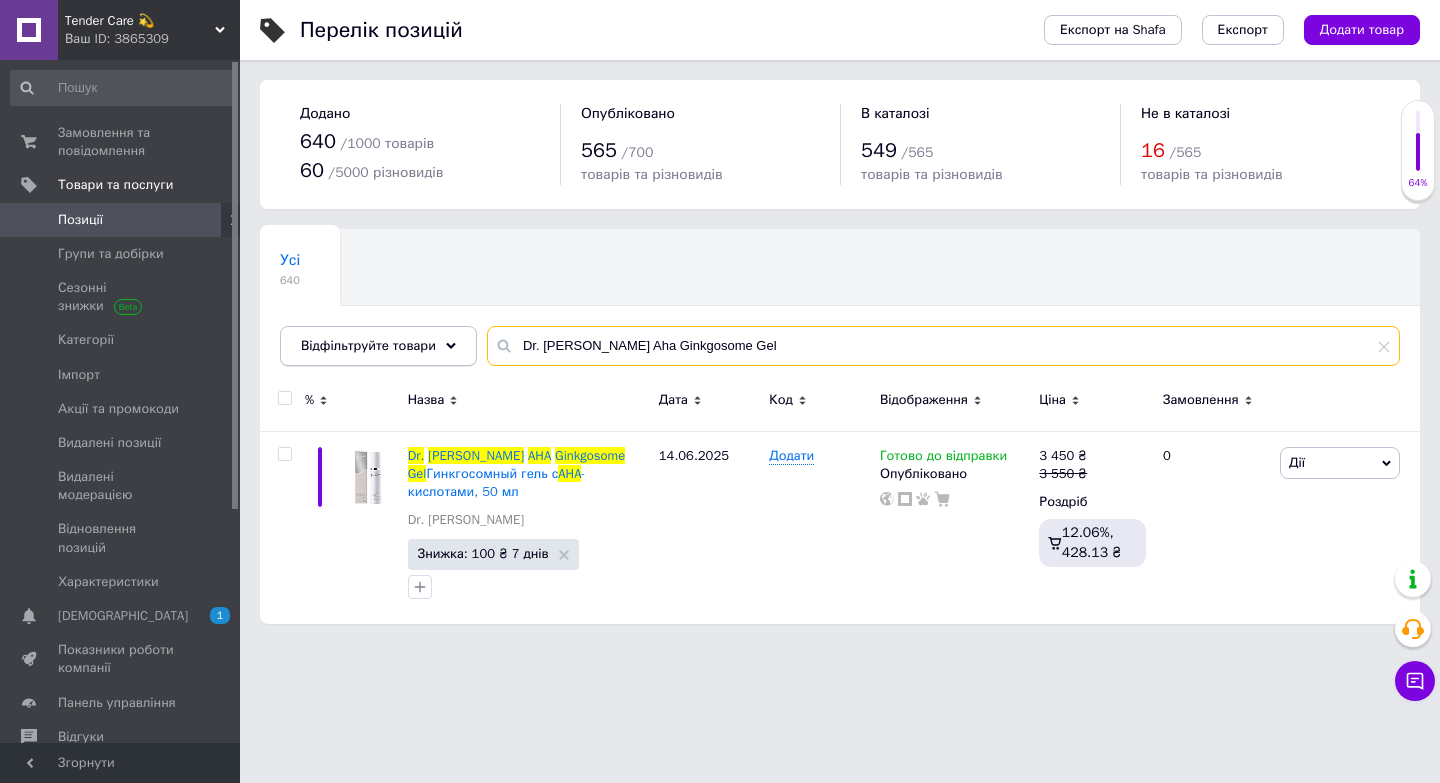 drag, startPoint x: 743, startPoint y: 346, endPoint x: 448, endPoint y: 345, distance: 295.0017 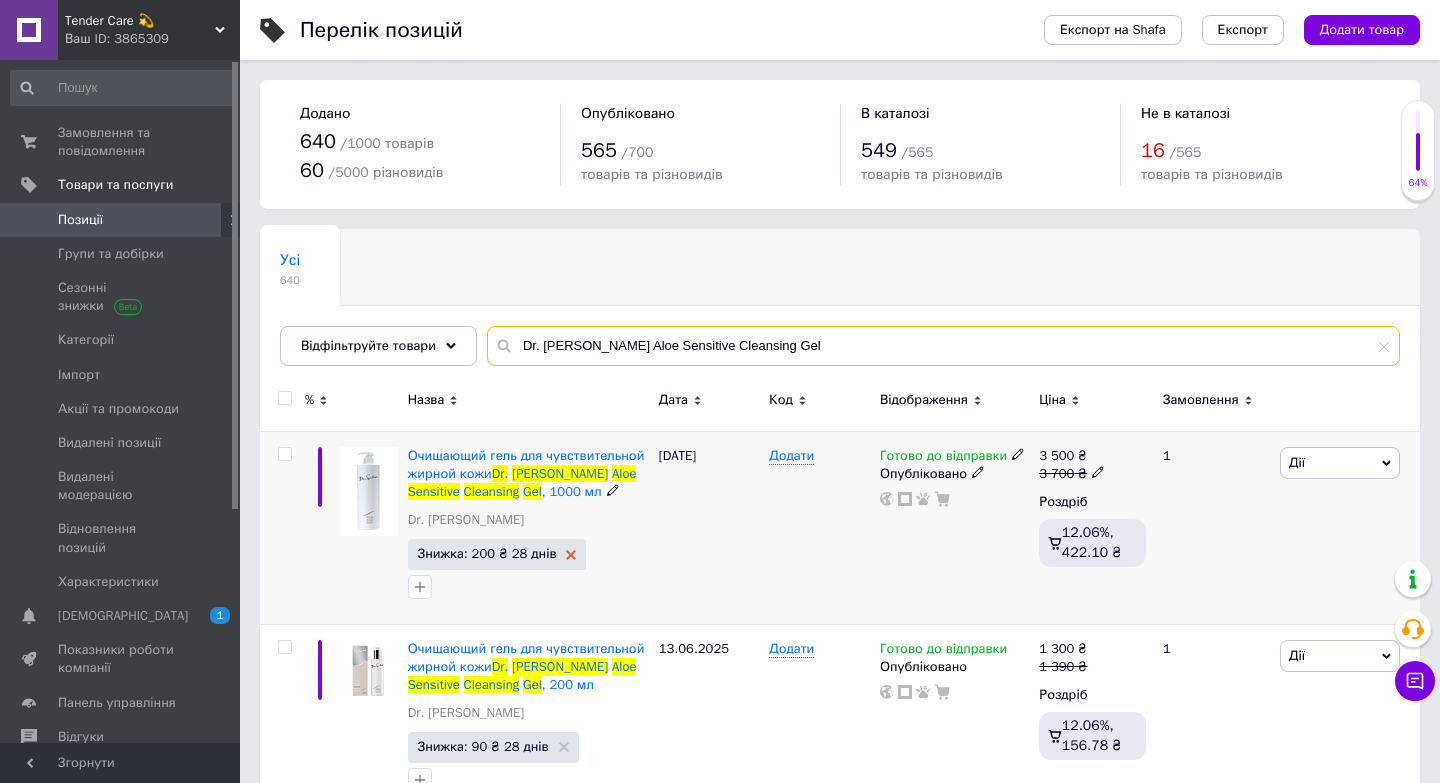 type on "Dr. [PERSON_NAME] Aloe Sensitive Cleansing Gel" 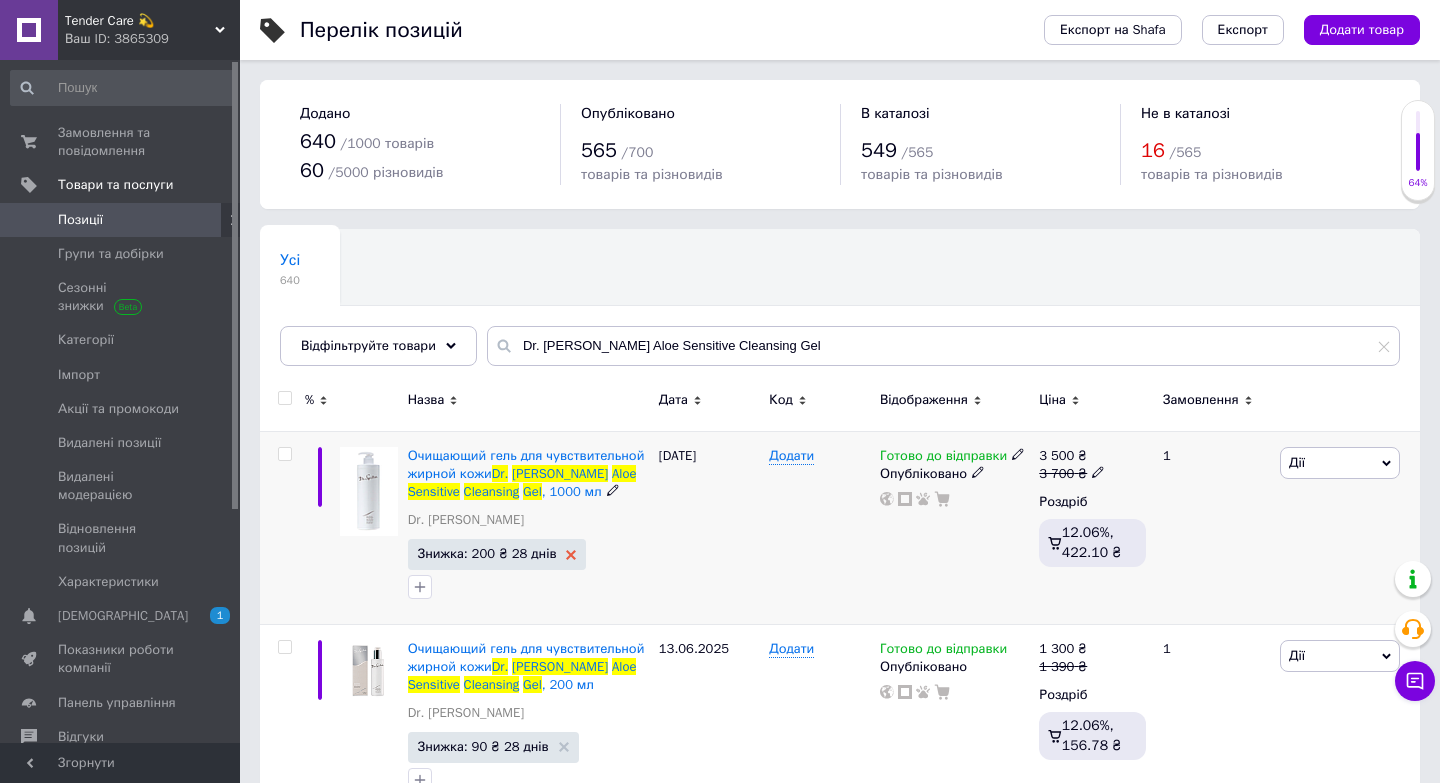 click 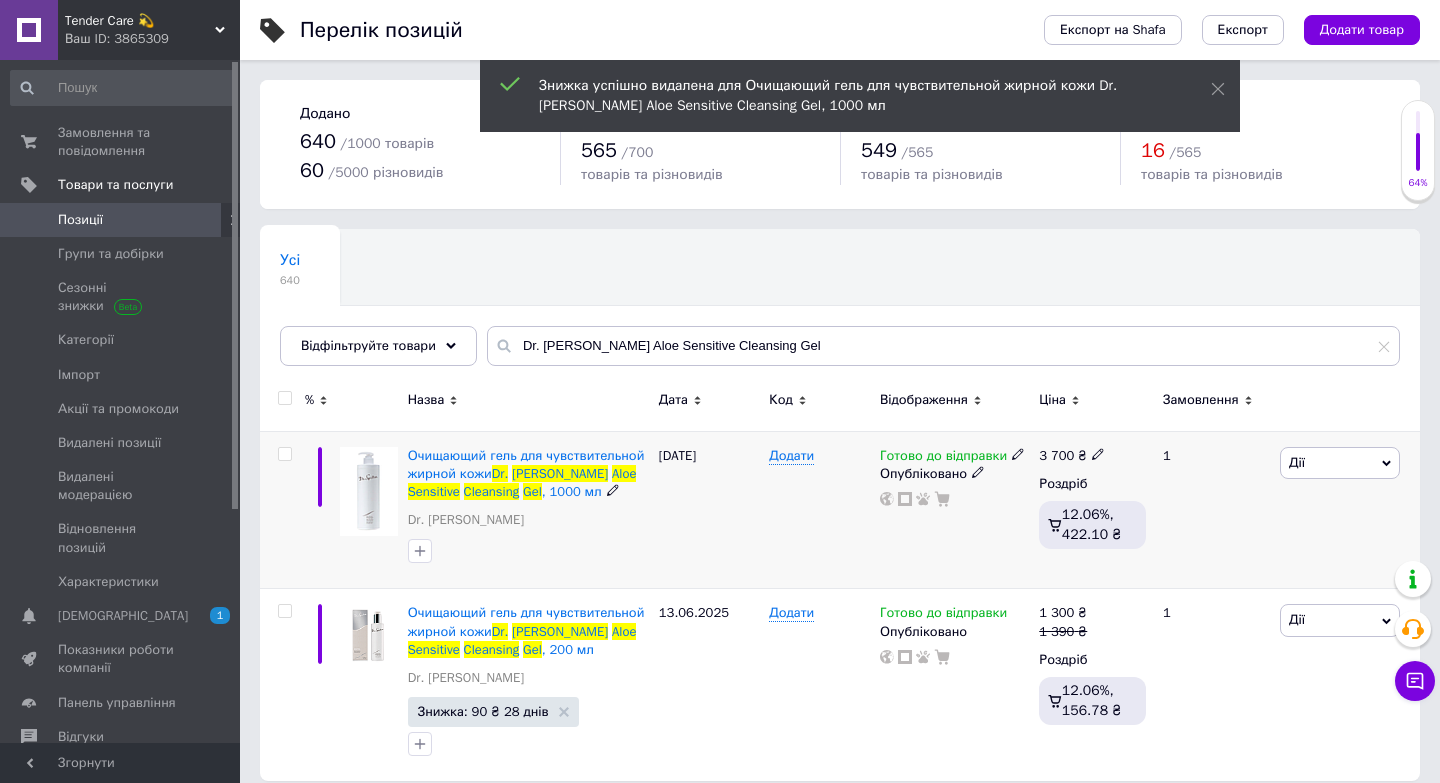 click 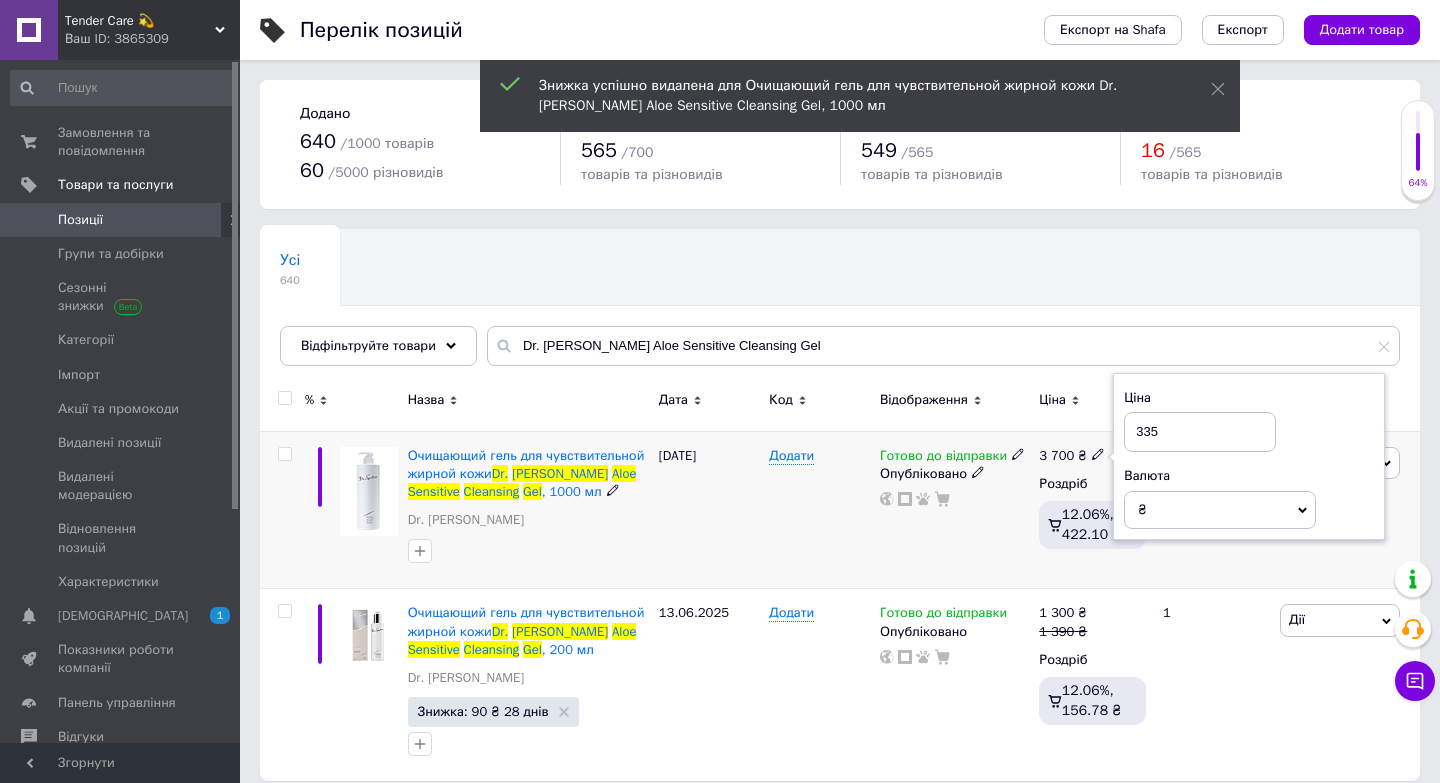 type on "3350" 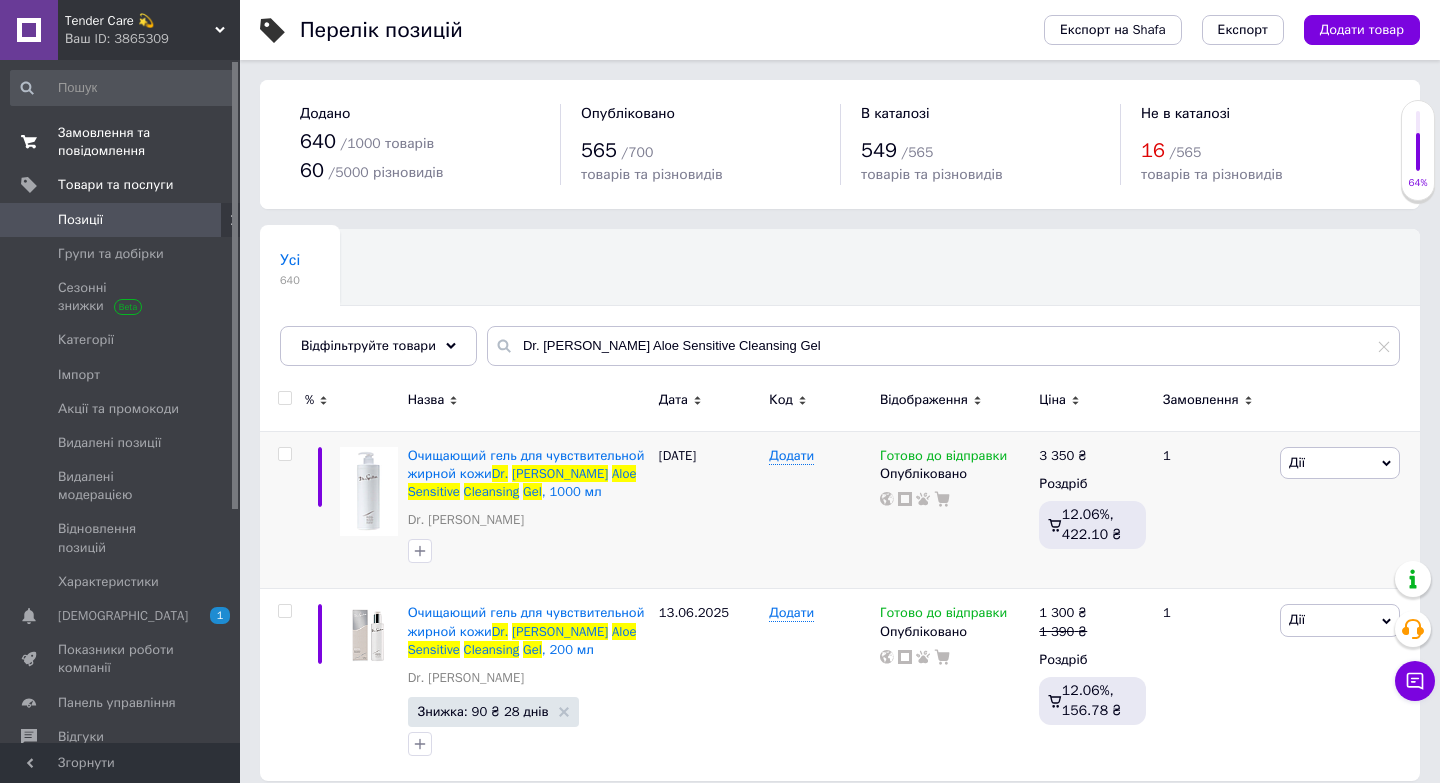 click on "Замовлення та повідомлення" at bounding box center (121, 142) 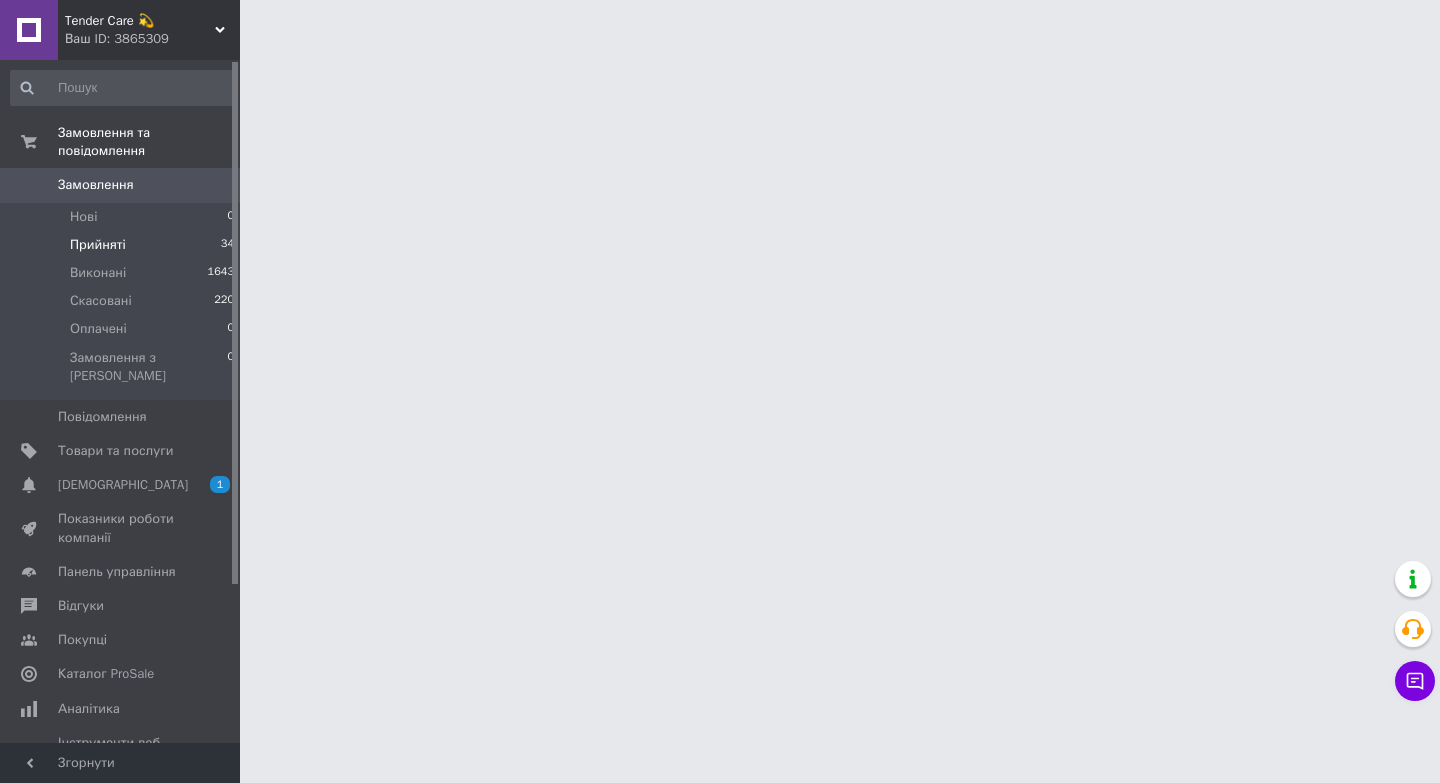 click on "Прийняті 34" at bounding box center [123, 245] 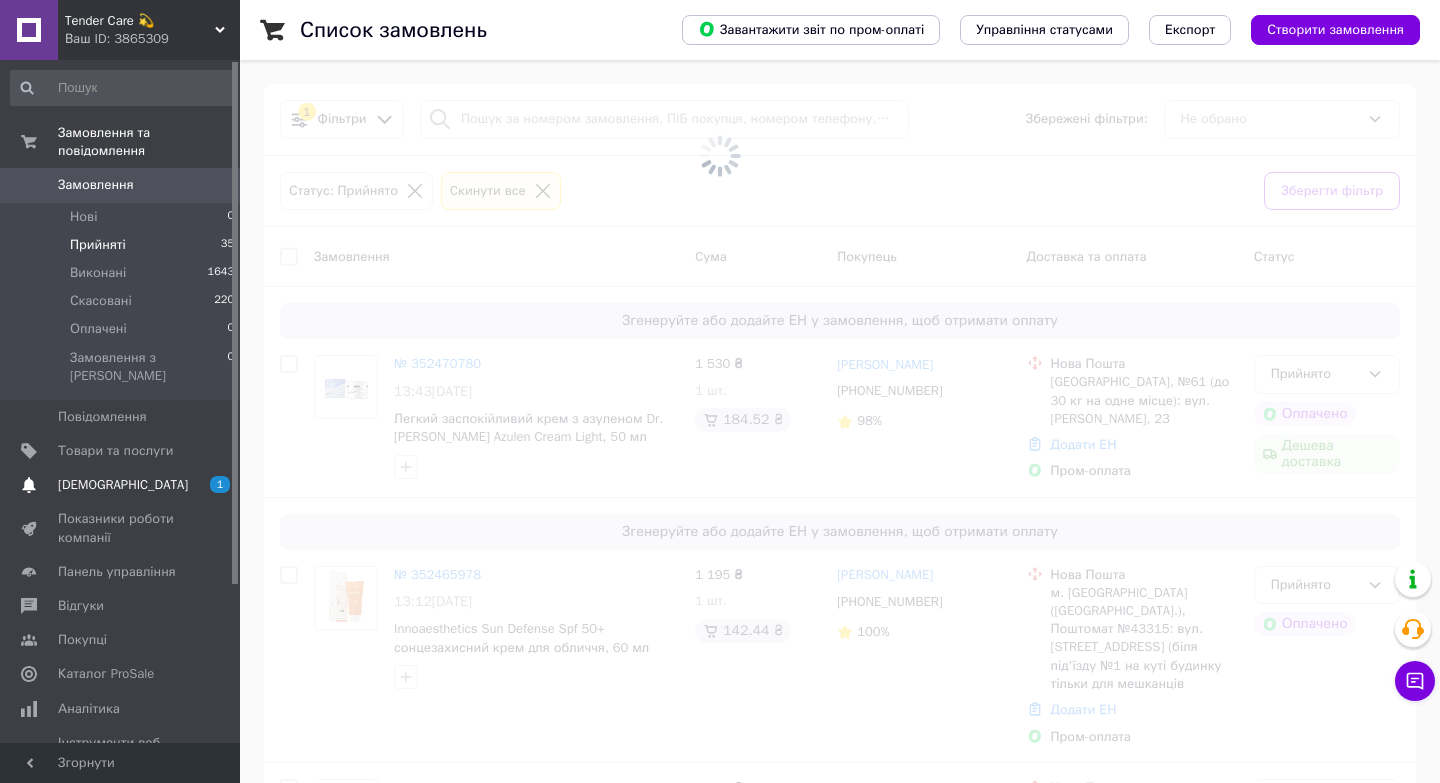 click on "[DEMOGRAPHIC_DATA]" at bounding box center (121, 485) 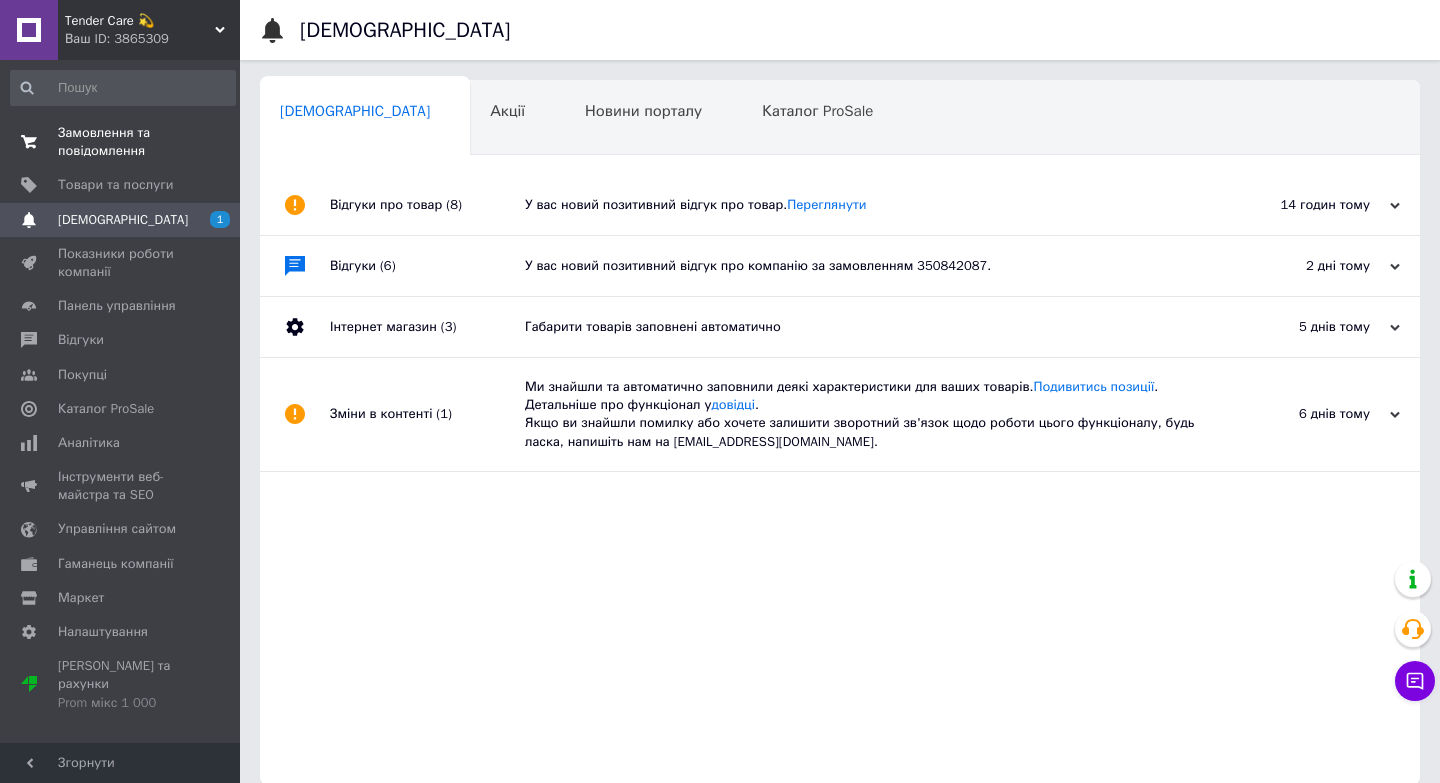 click on "Замовлення та повідомлення" at bounding box center [121, 142] 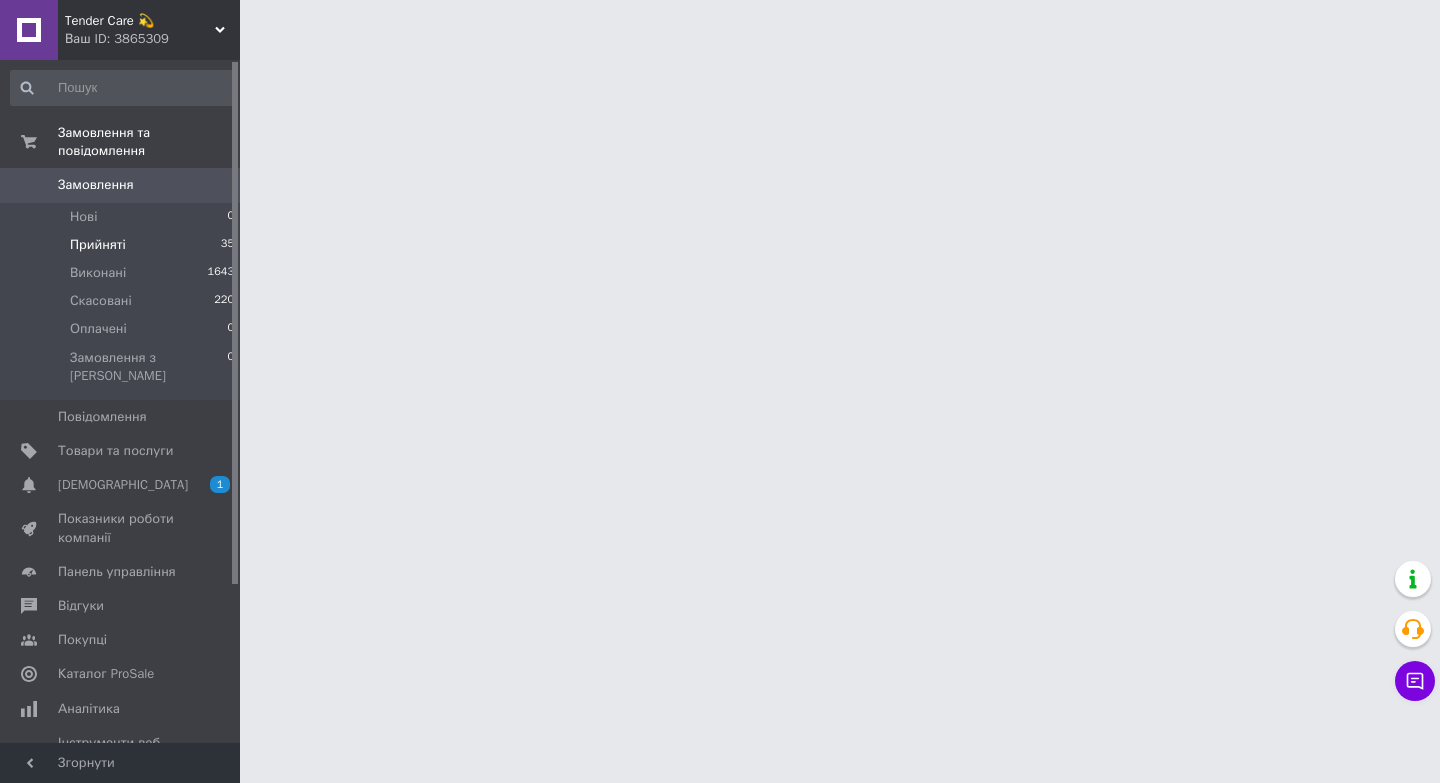 click on "Прийняті 35" at bounding box center (123, 245) 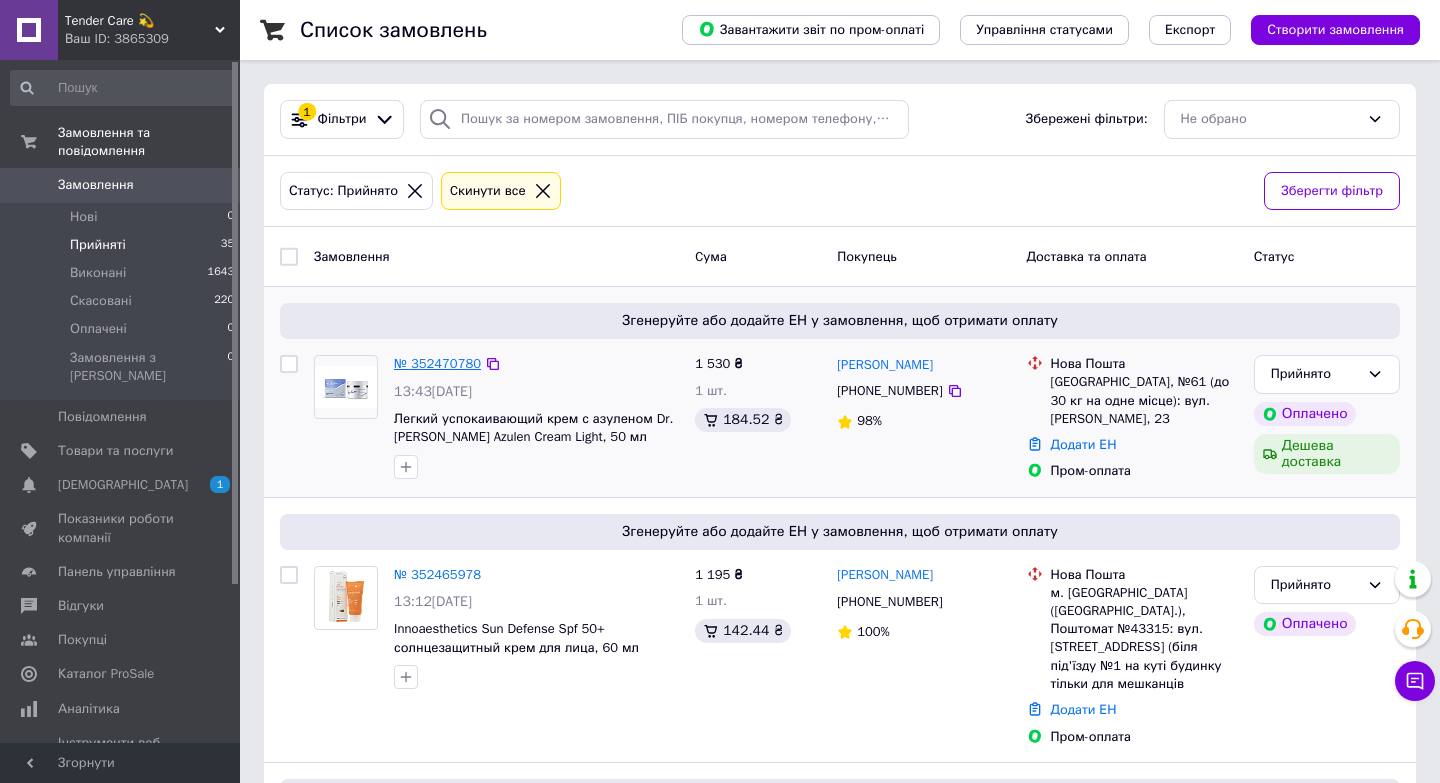click on "№ 352470780" at bounding box center (437, 363) 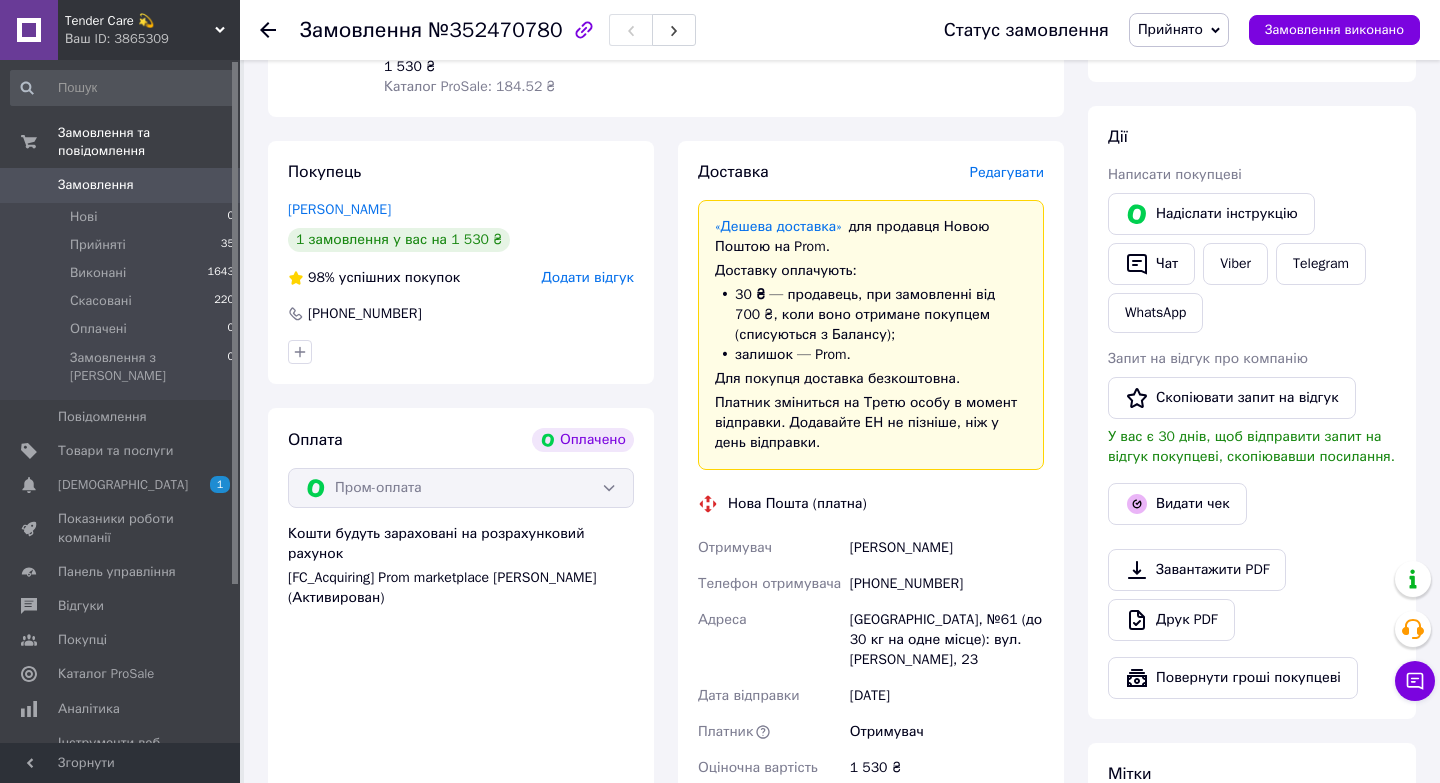 scroll, scrollTop: 409, scrollLeft: 0, axis: vertical 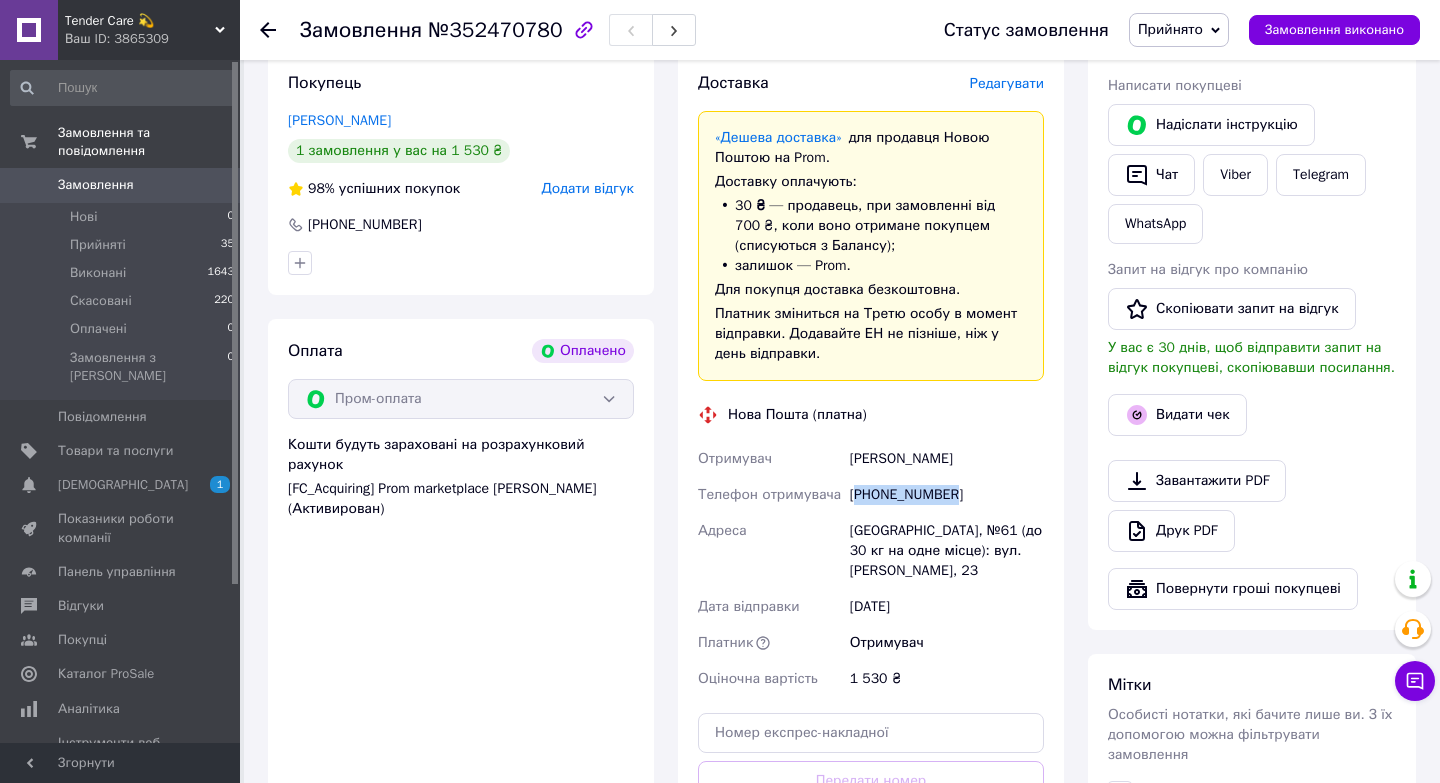 drag, startPoint x: 855, startPoint y: 496, endPoint x: 1002, endPoint y: 498, distance: 147.01361 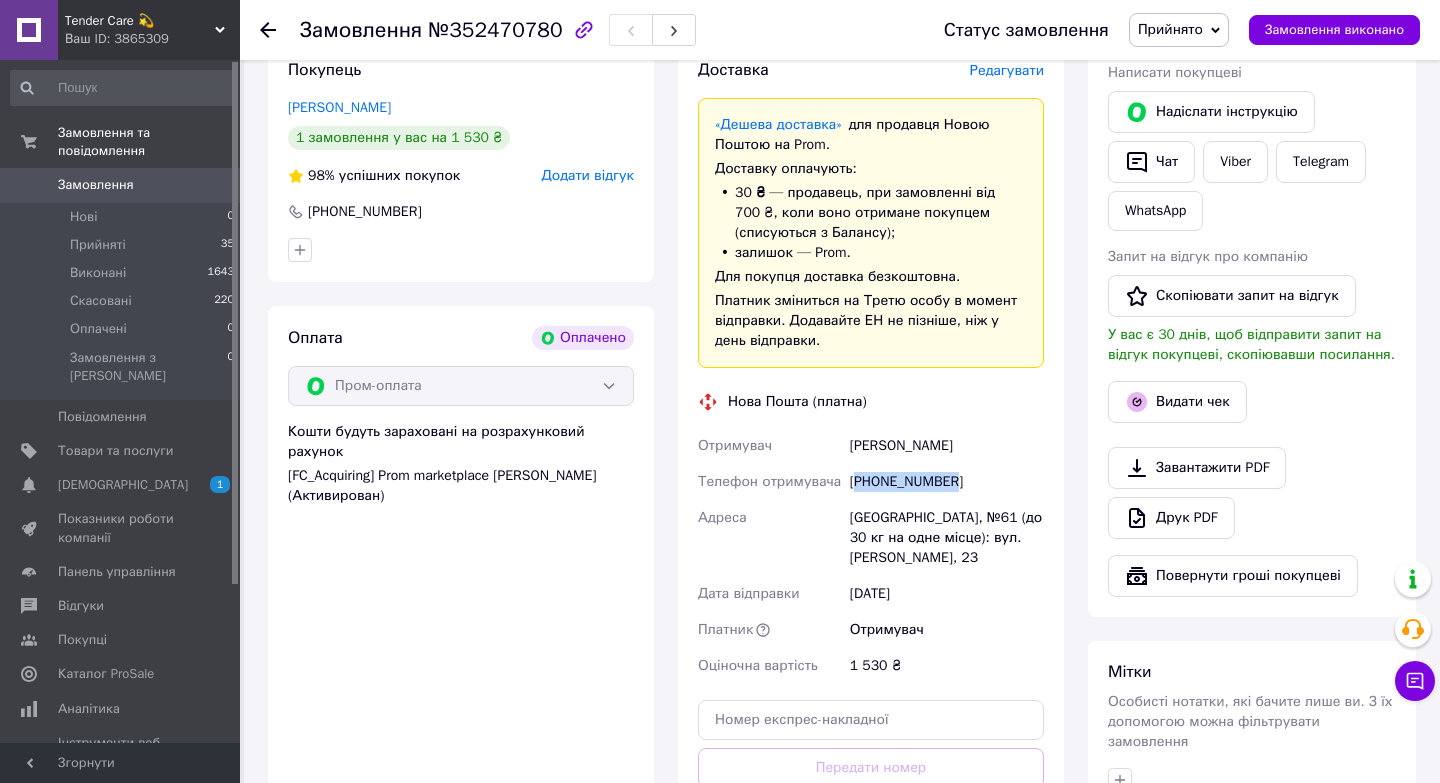 scroll, scrollTop: 423, scrollLeft: 0, axis: vertical 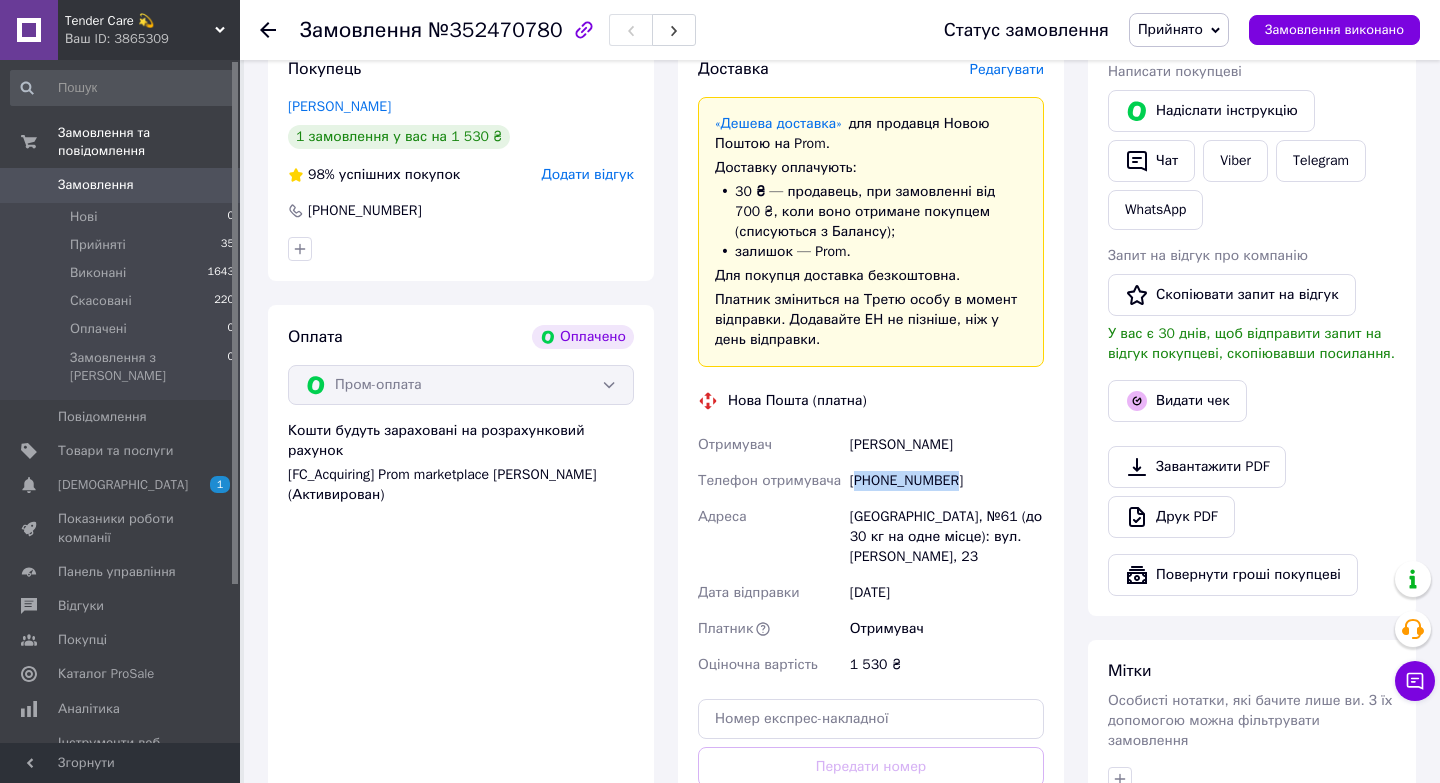 click on "[DATE]" at bounding box center (947, 593) 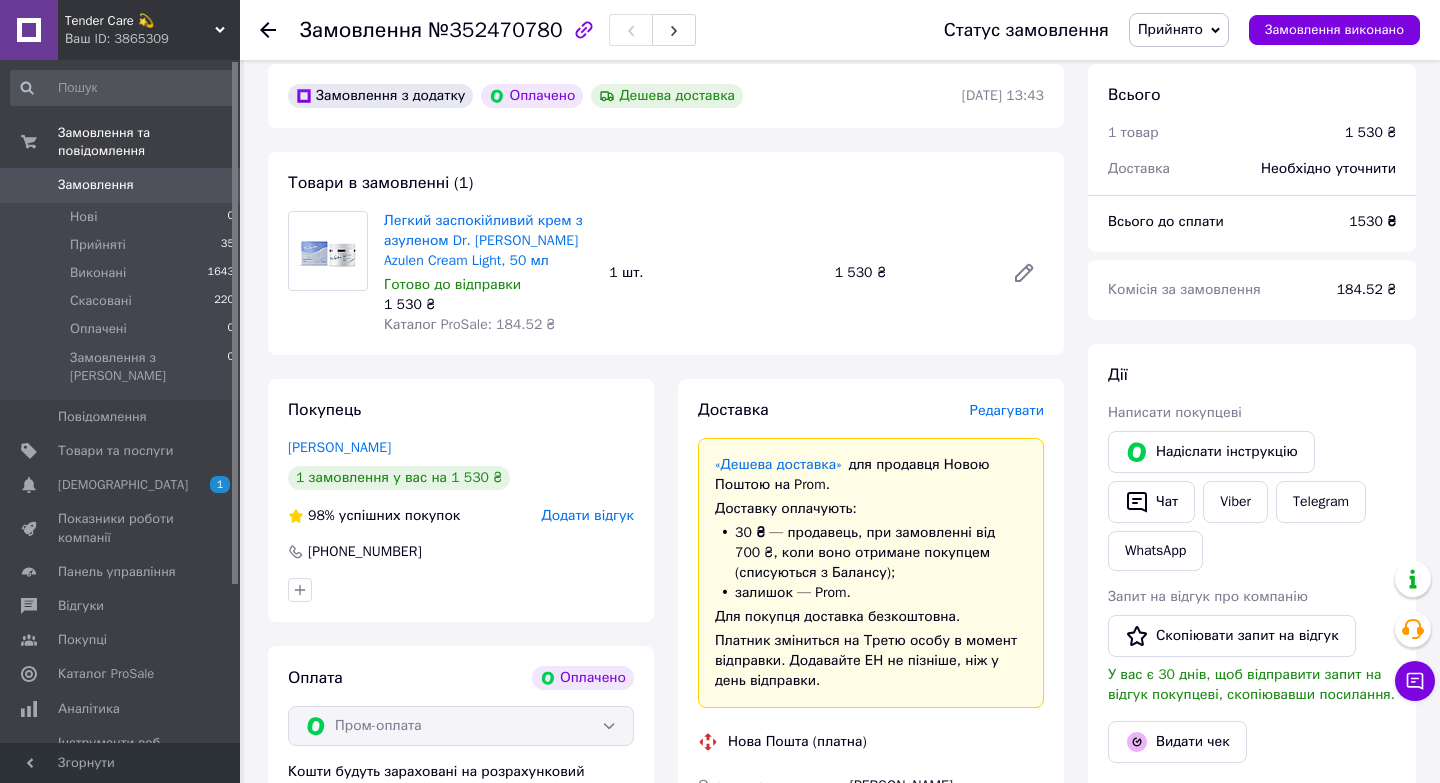 scroll, scrollTop: 51, scrollLeft: 0, axis: vertical 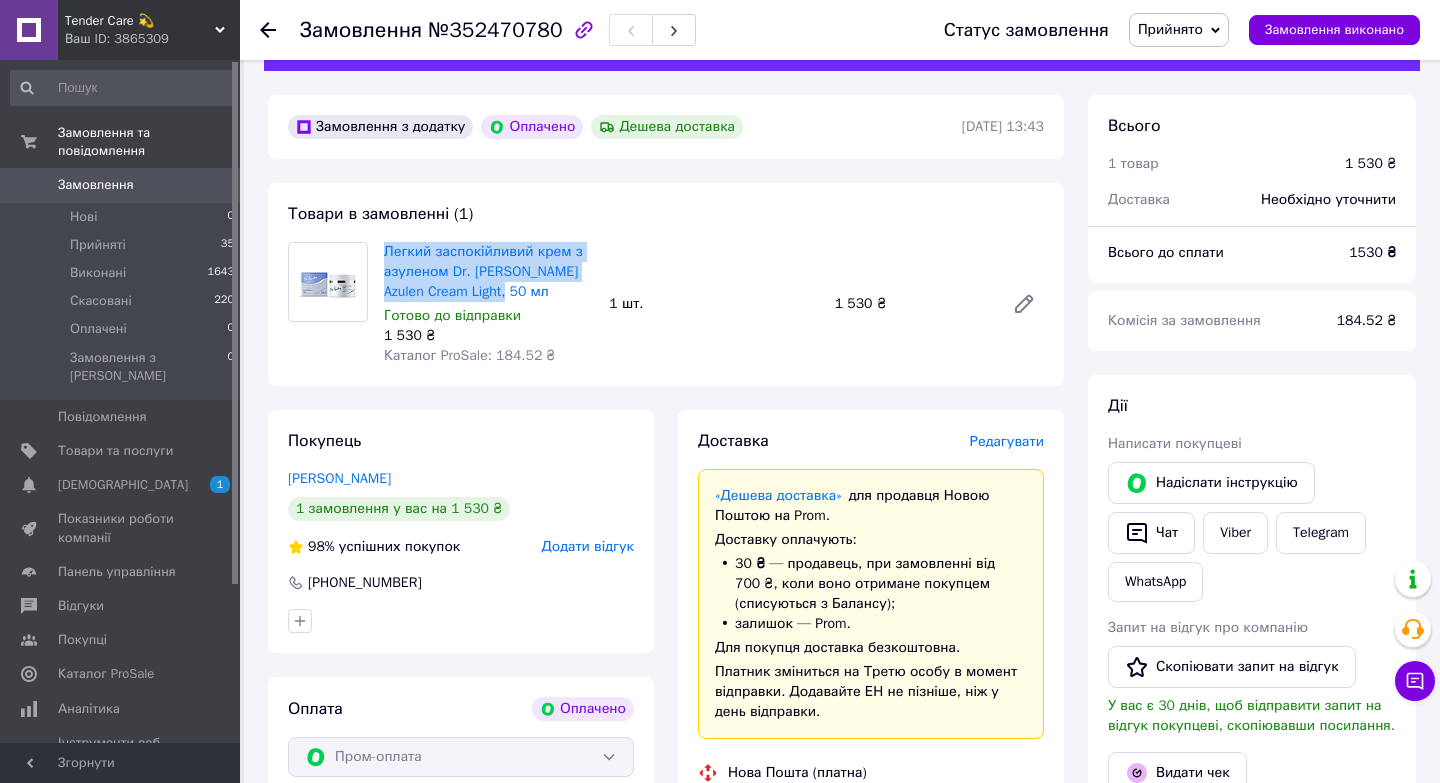 drag, startPoint x: 379, startPoint y: 249, endPoint x: 538, endPoint y: 289, distance: 163.95427 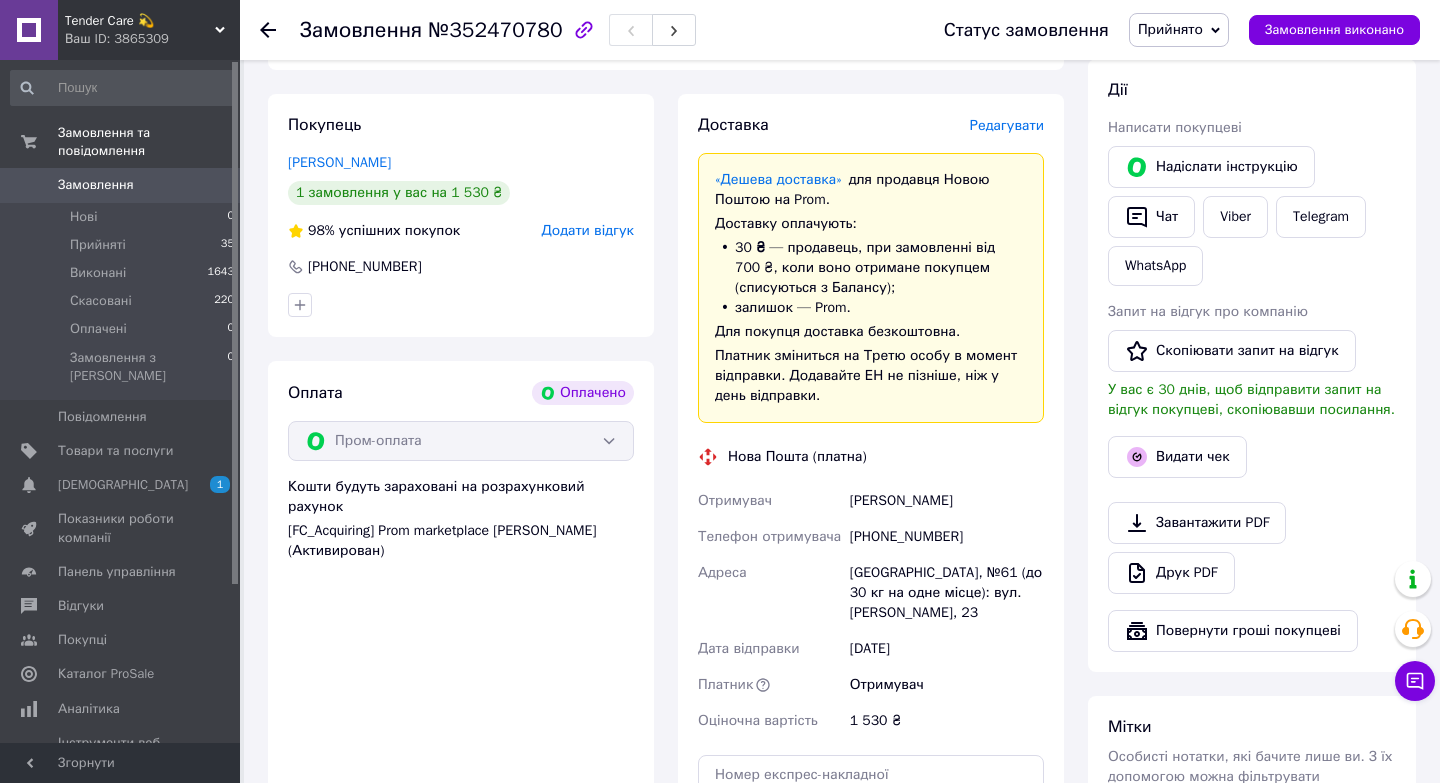 scroll, scrollTop: 372, scrollLeft: 0, axis: vertical 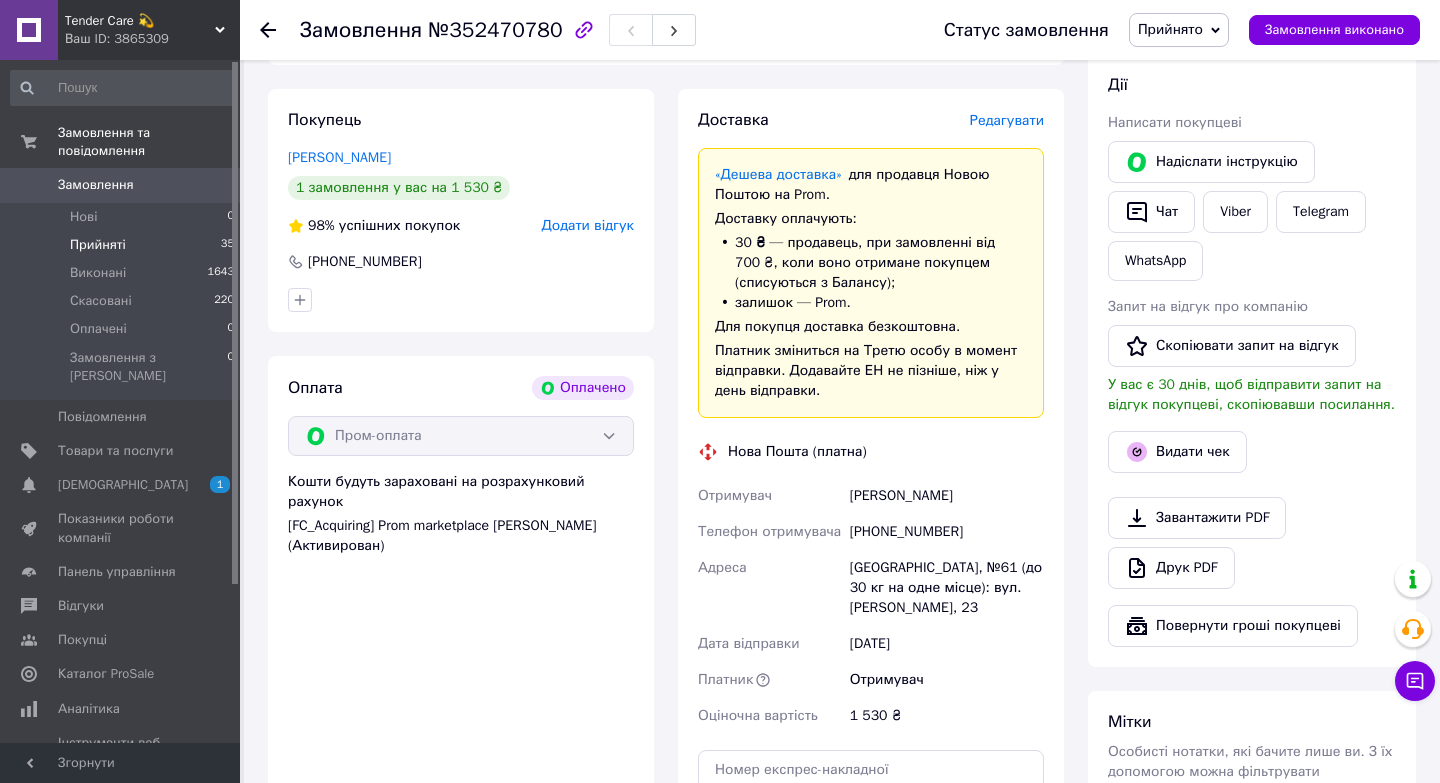 click on "Прийняті" at bounding box center (98, 245) 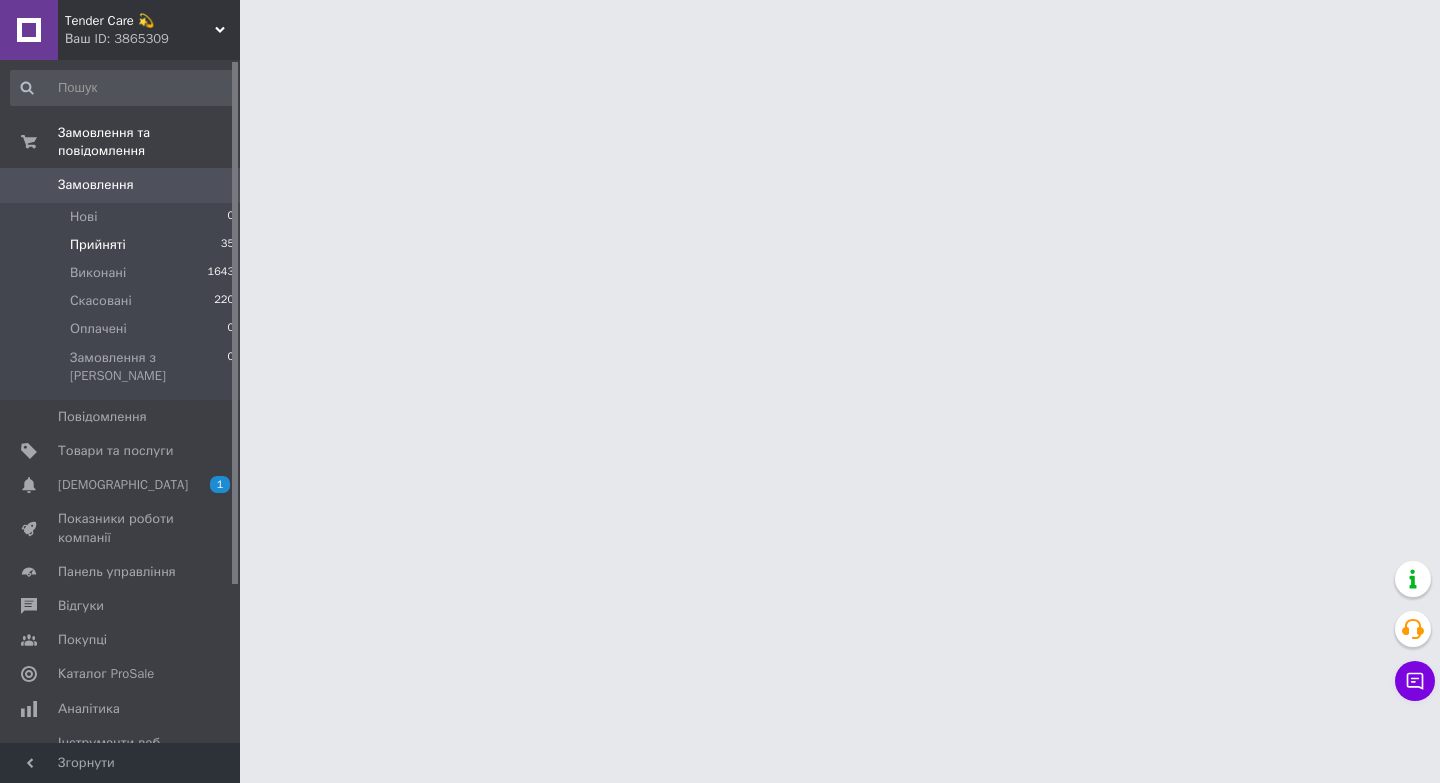scroll, scrollTop: 0, scrollLeft: 0, axis: both 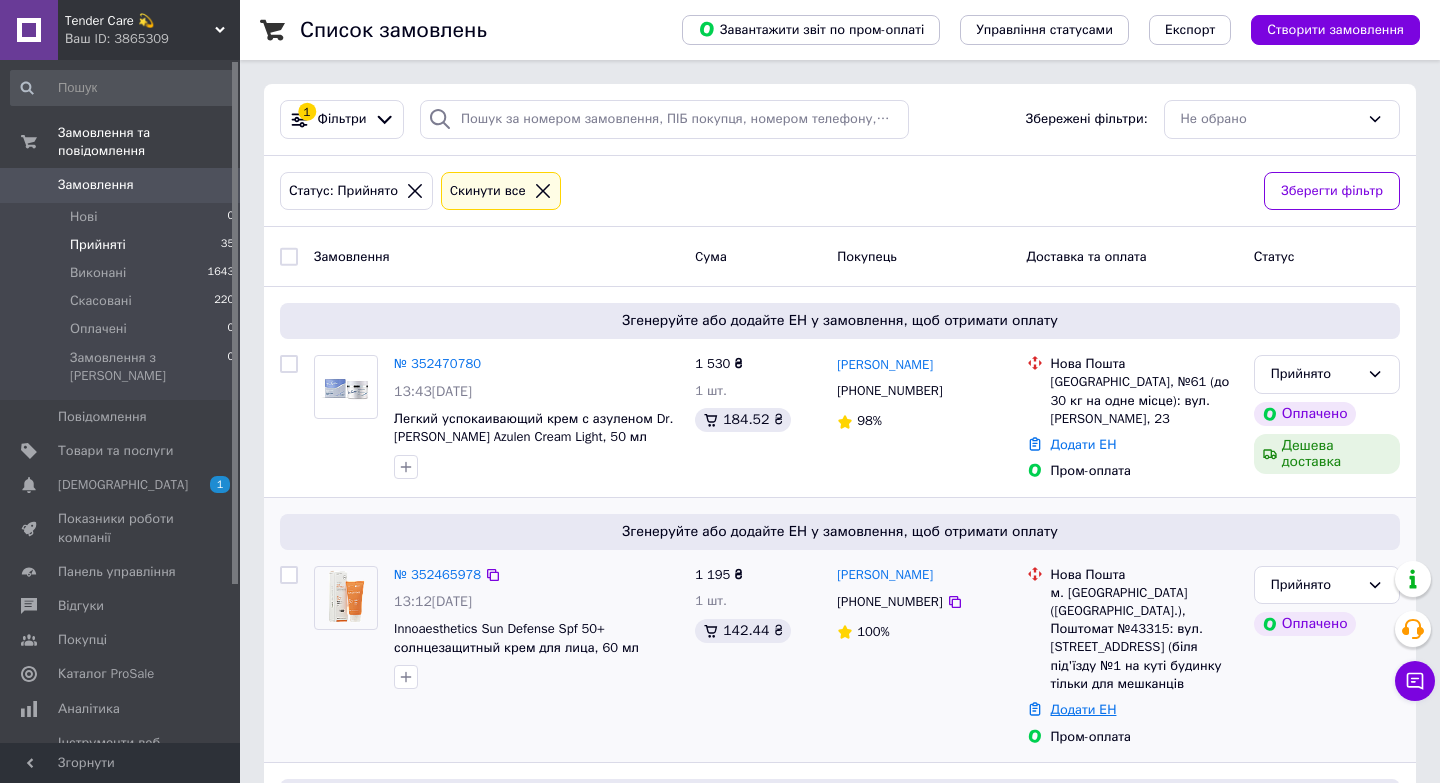 click on "Додати ЕН" at bounding box center (1084, 709) 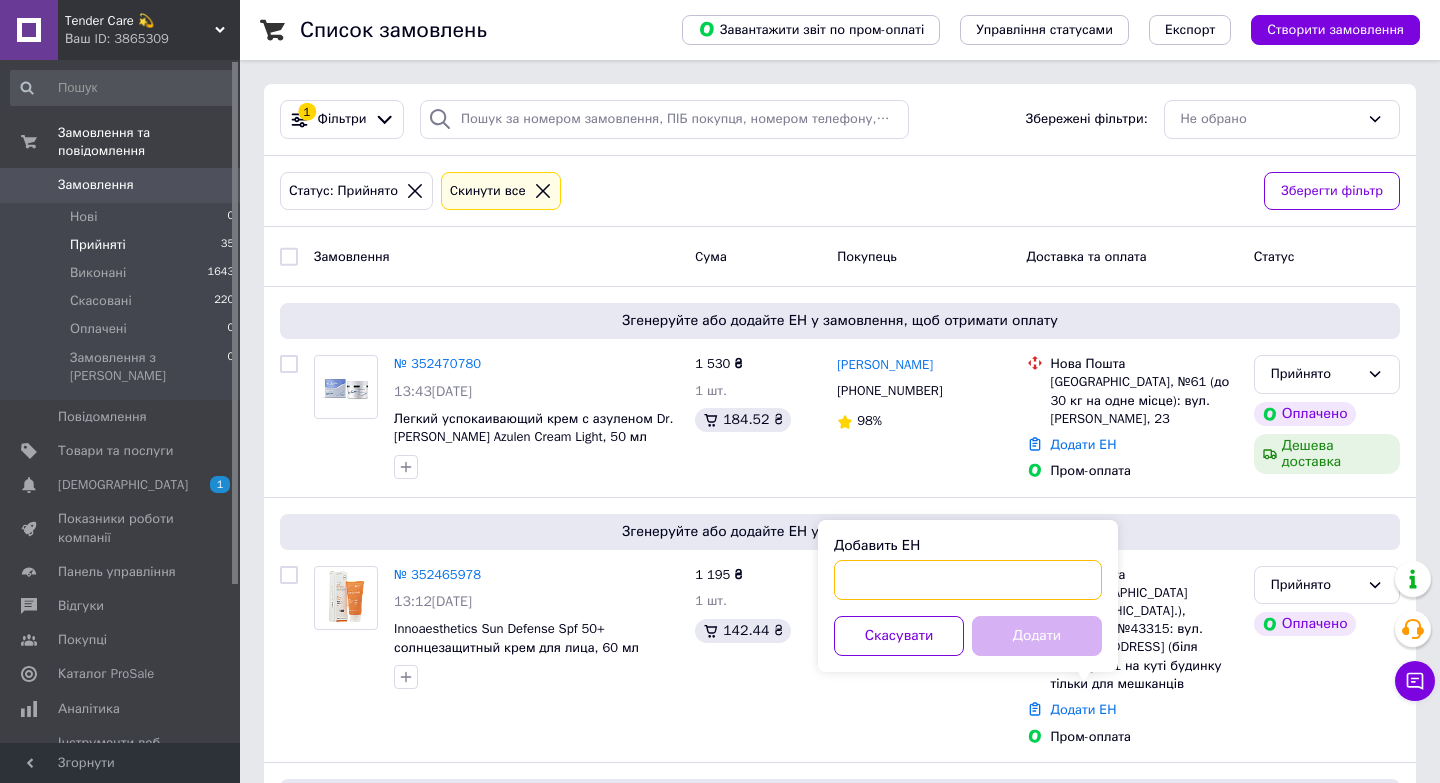 click on "Добавить ЕН" at bounding box center [968, 580] 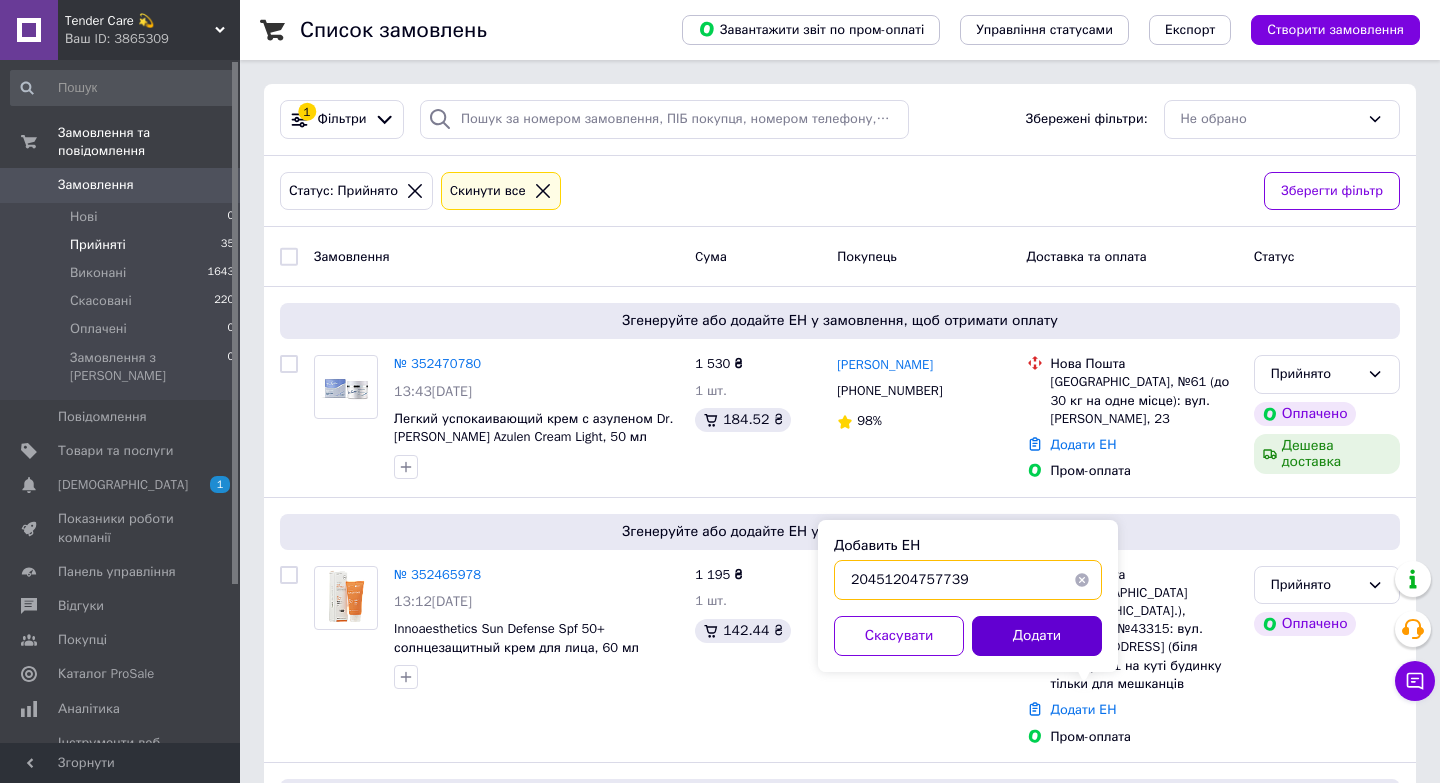 type on "20451204757739" 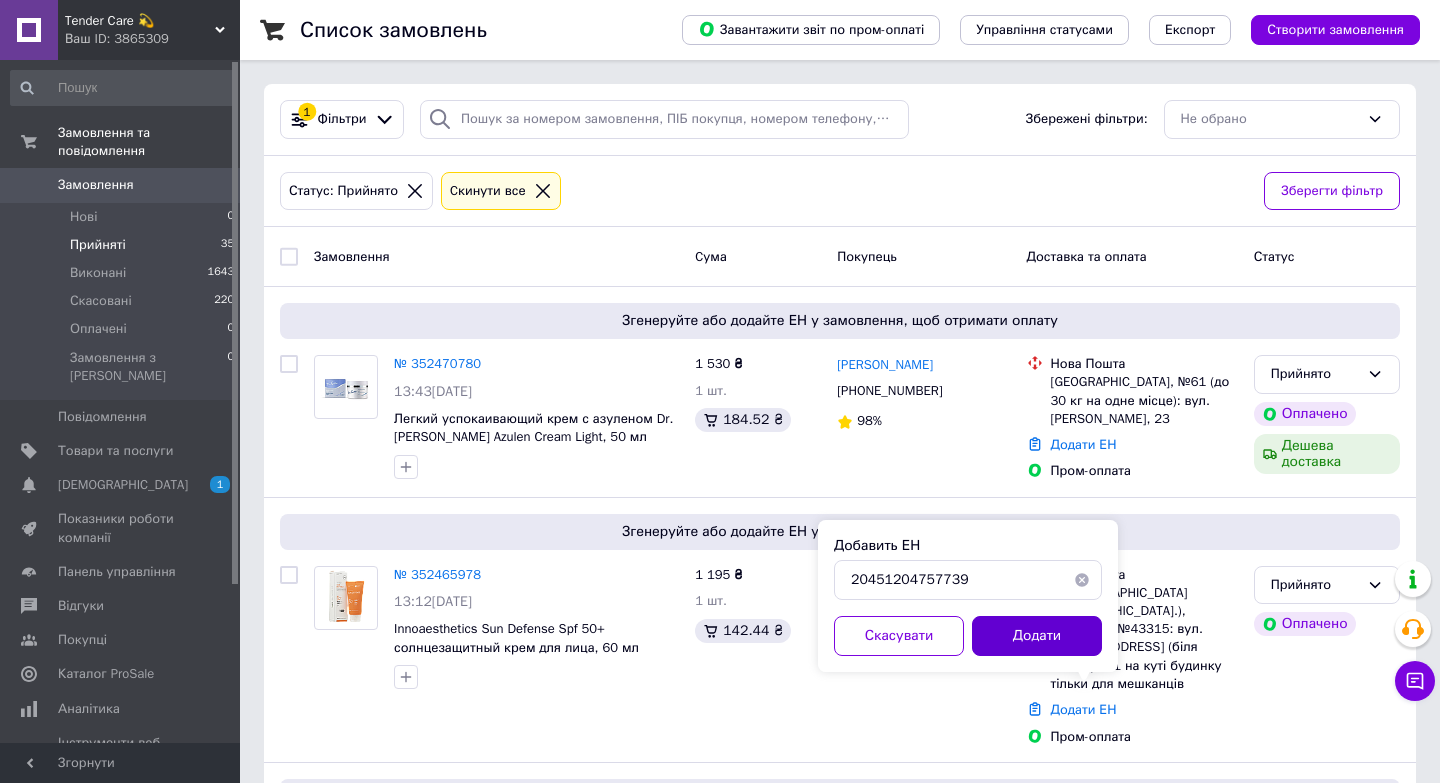 click on "Додати" at bounding box center [1037, 636] 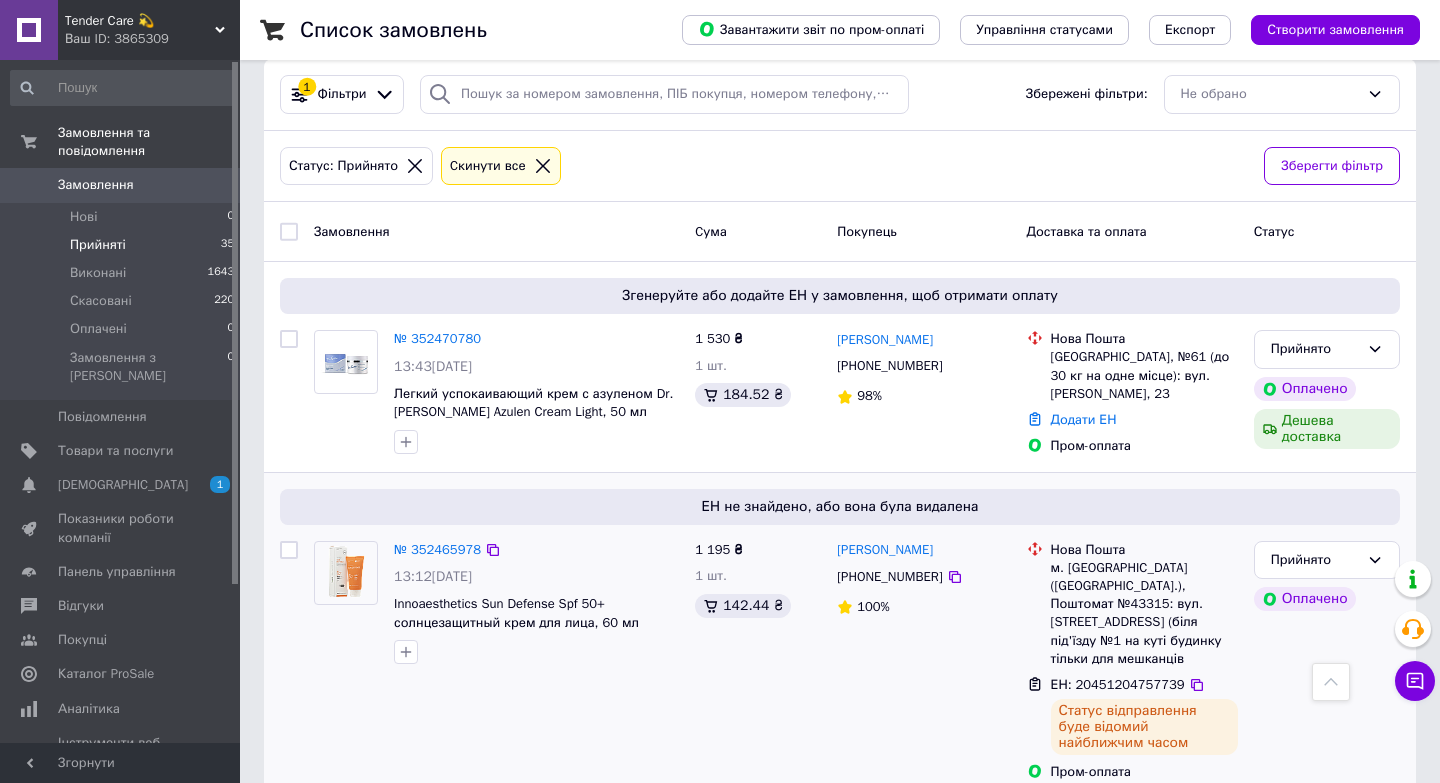 scroll, scrollTop: 0, scrollLeft: 0, axis: both 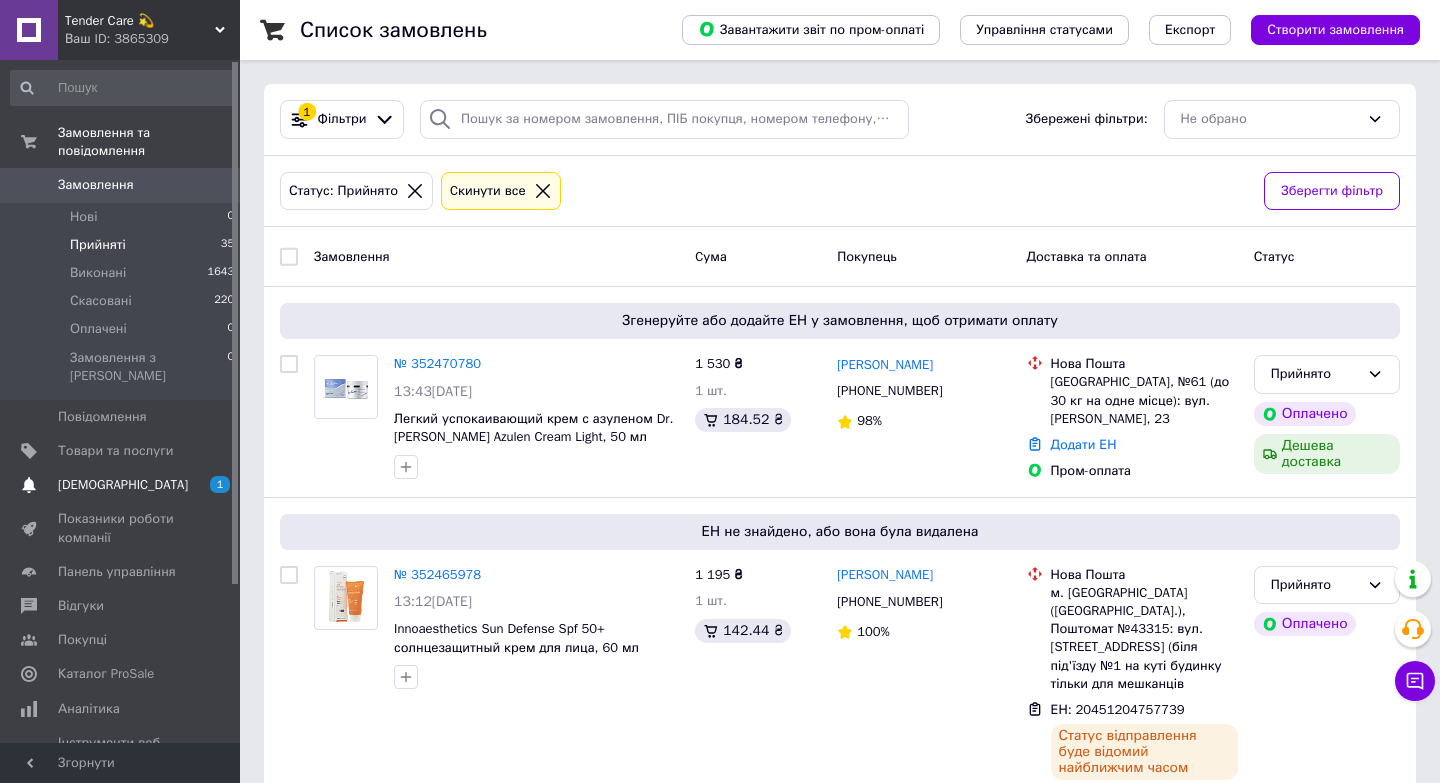 click on "[DEMOGRAPHIC_DATA] 1" at bounding box center (123, 485) 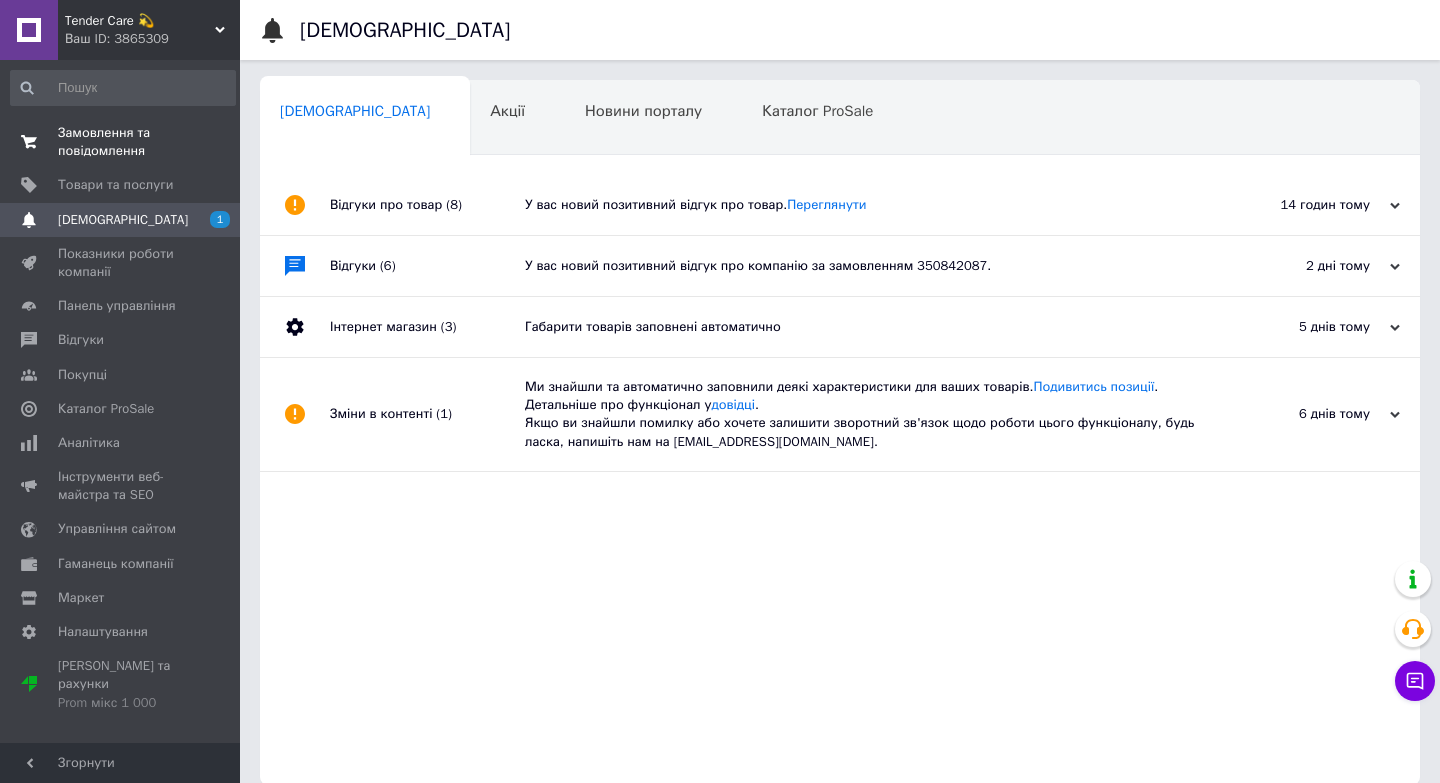 click on "Замовлення та повідомлення 0 0" at bounding box center (123, 142) 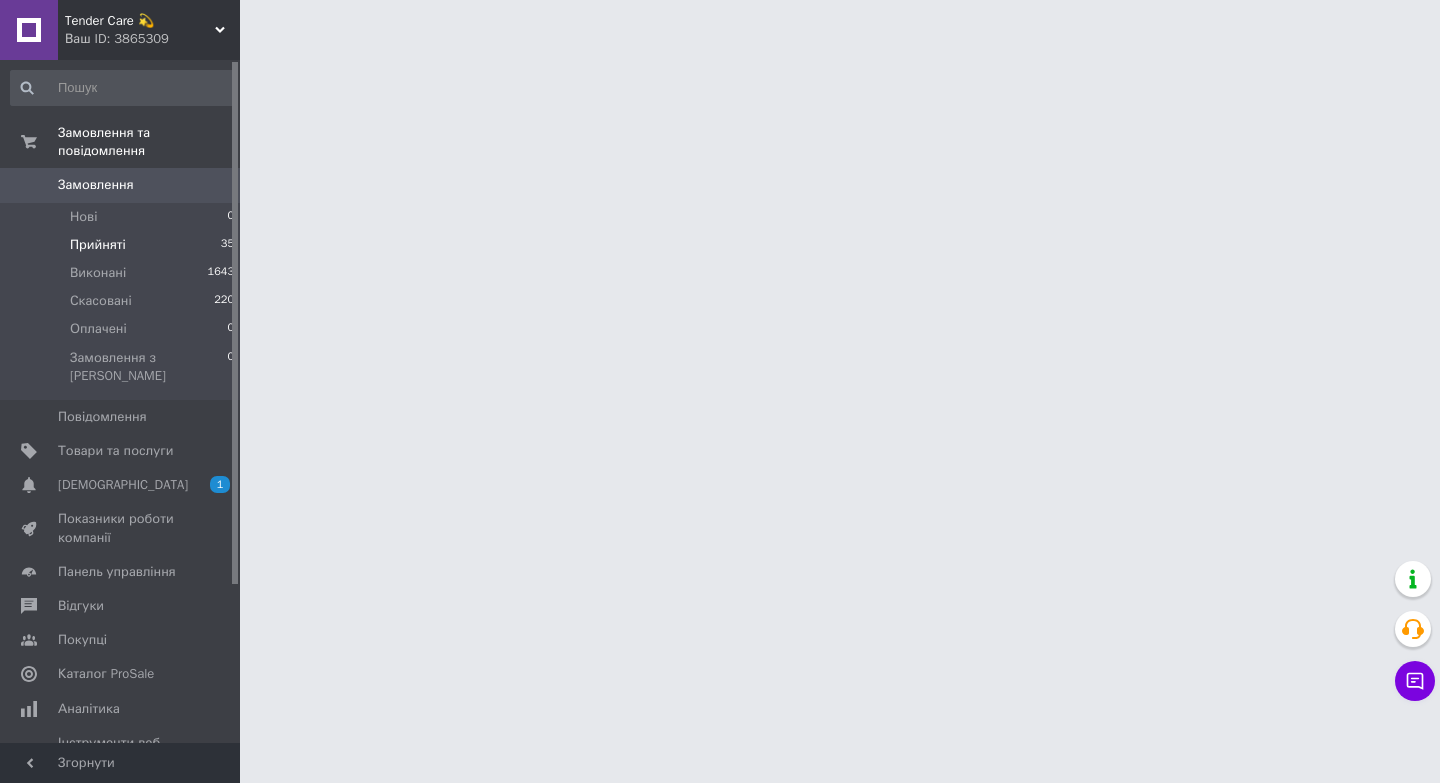 click on "Прийняті 35" at bounding box center [123, 245] 